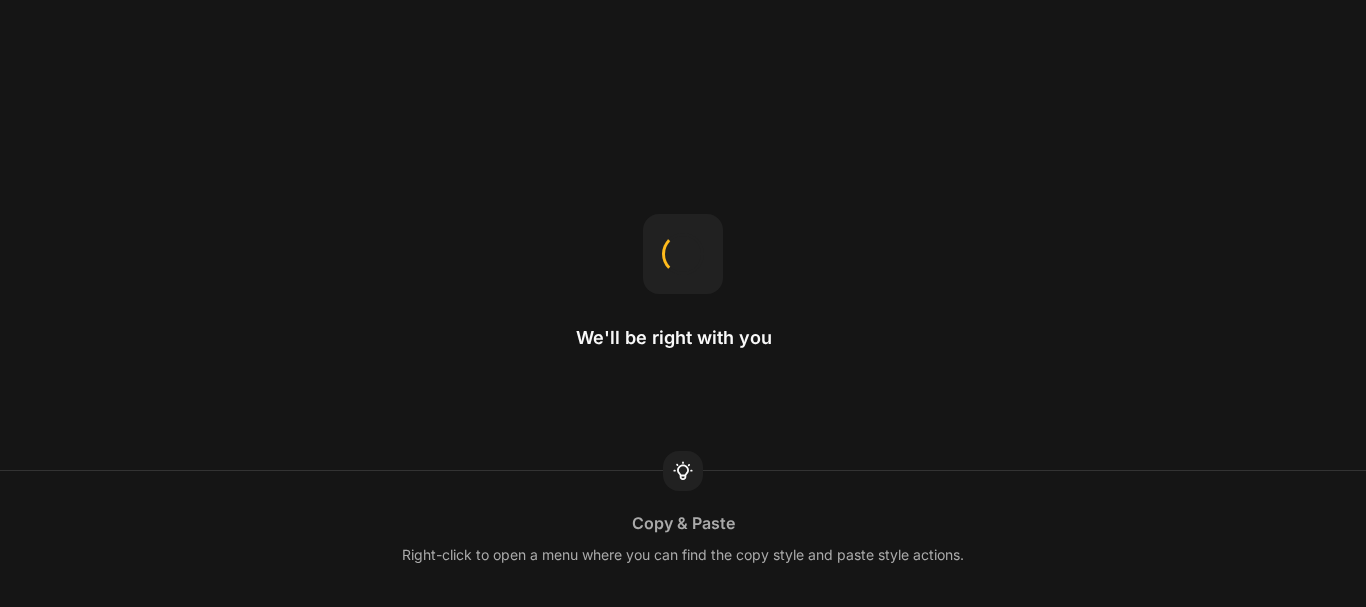 scroll, scrollTop: 0, scrollLeft: 0, axis: both 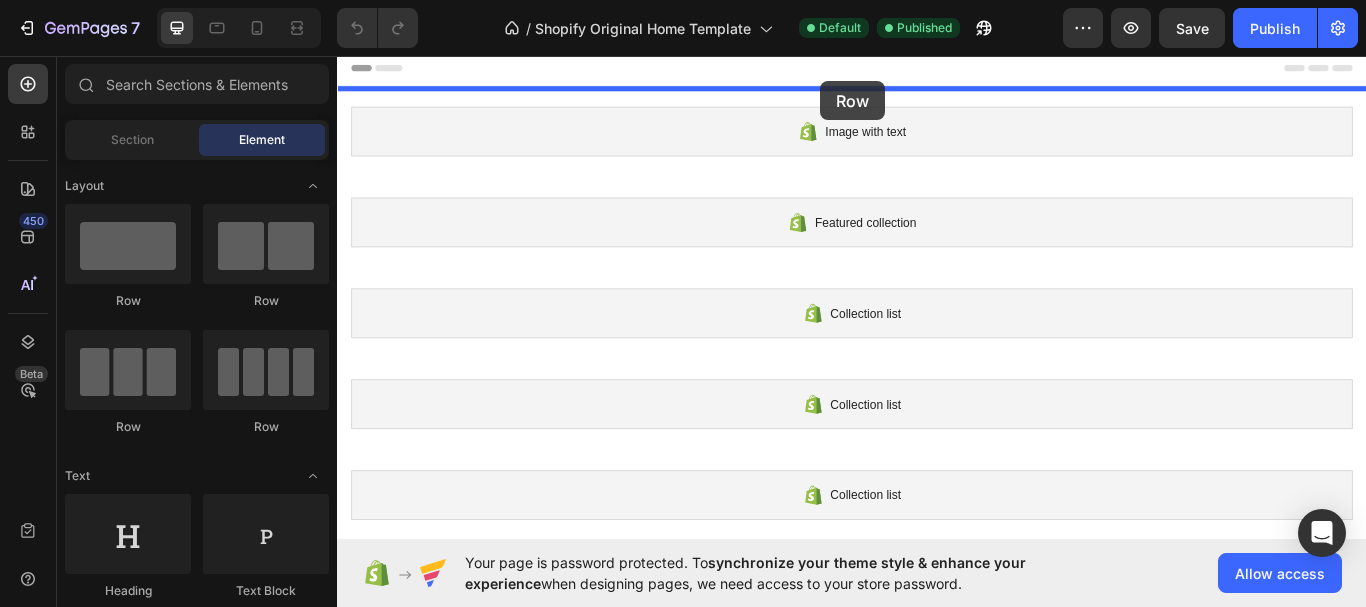 drag, startPoint x: 470, startPoint y: 302, endPoint x: 900, endPoint y: 86, distance: 481.20267 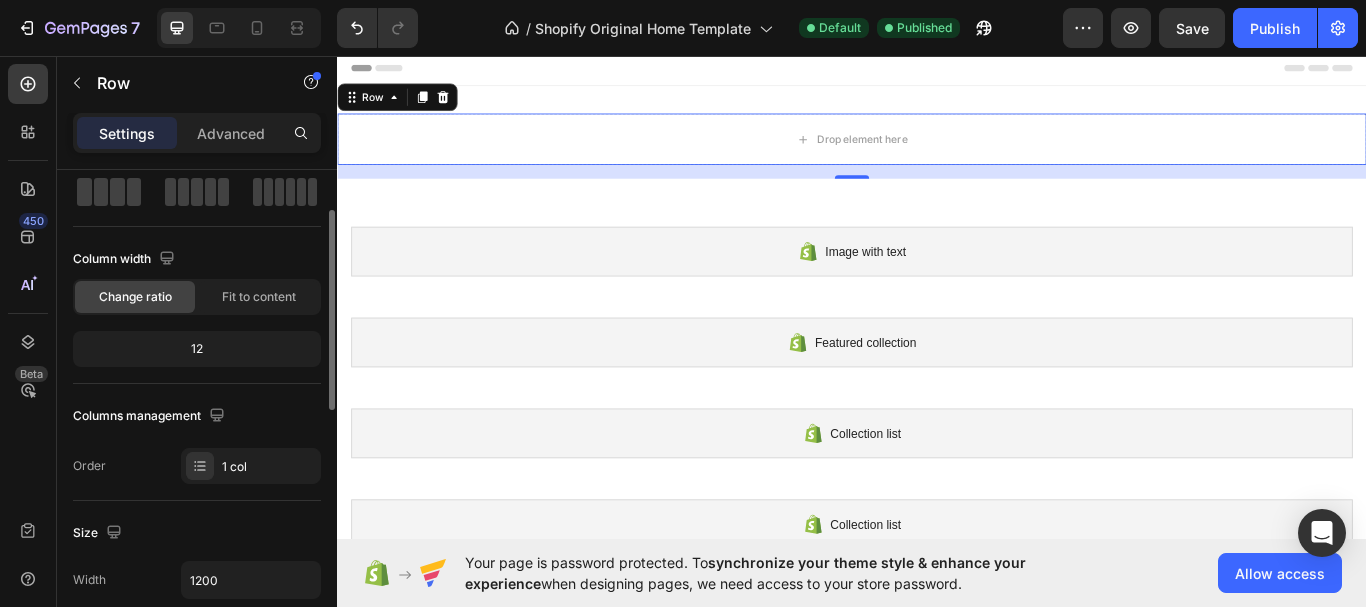 scroll, scrollTop: 200, scrollLeft: 0, axis: vertical 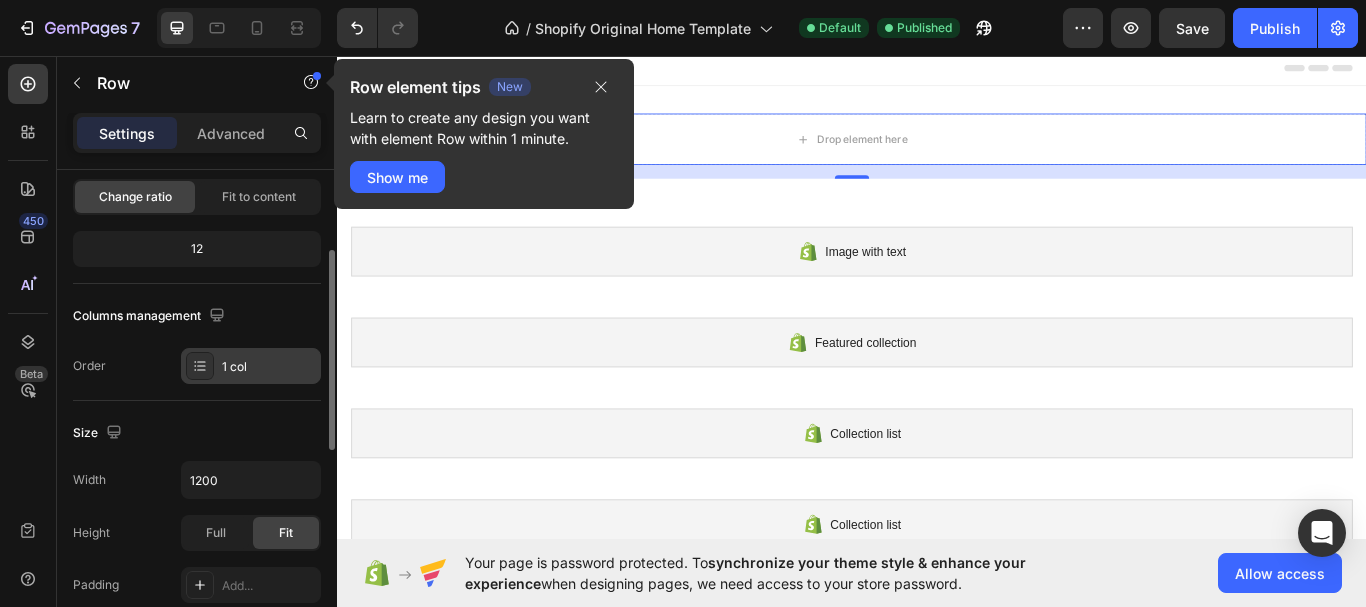 click on "1 col" at bounding box center (269, 367) 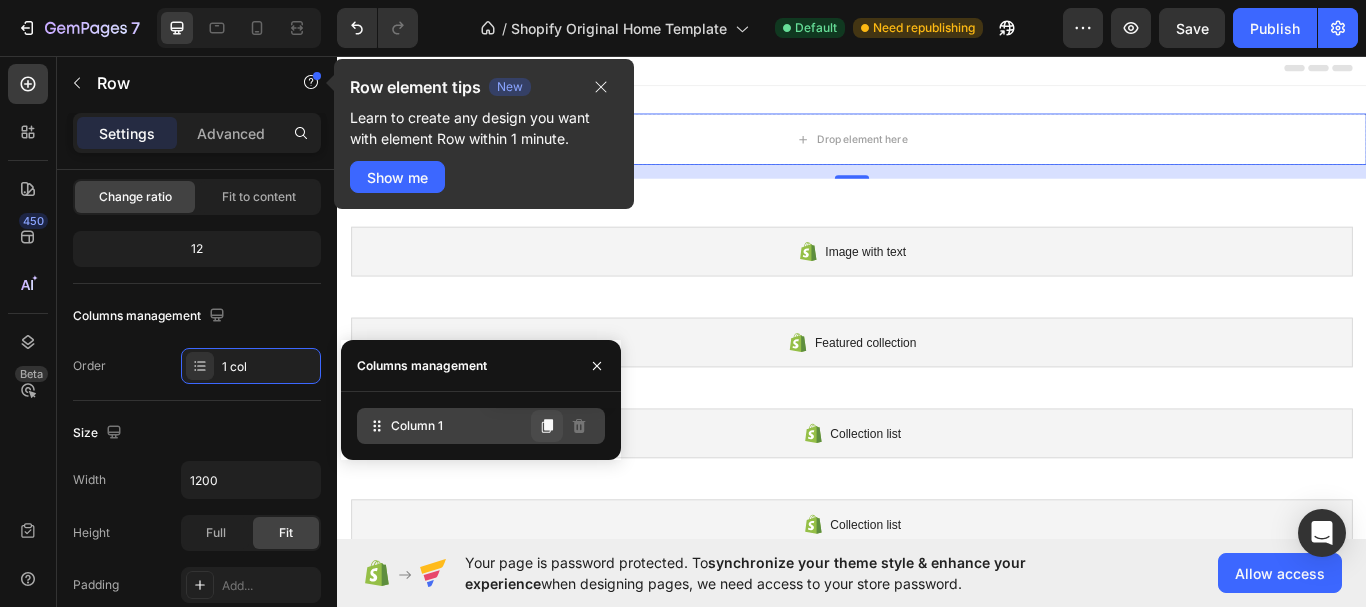 click 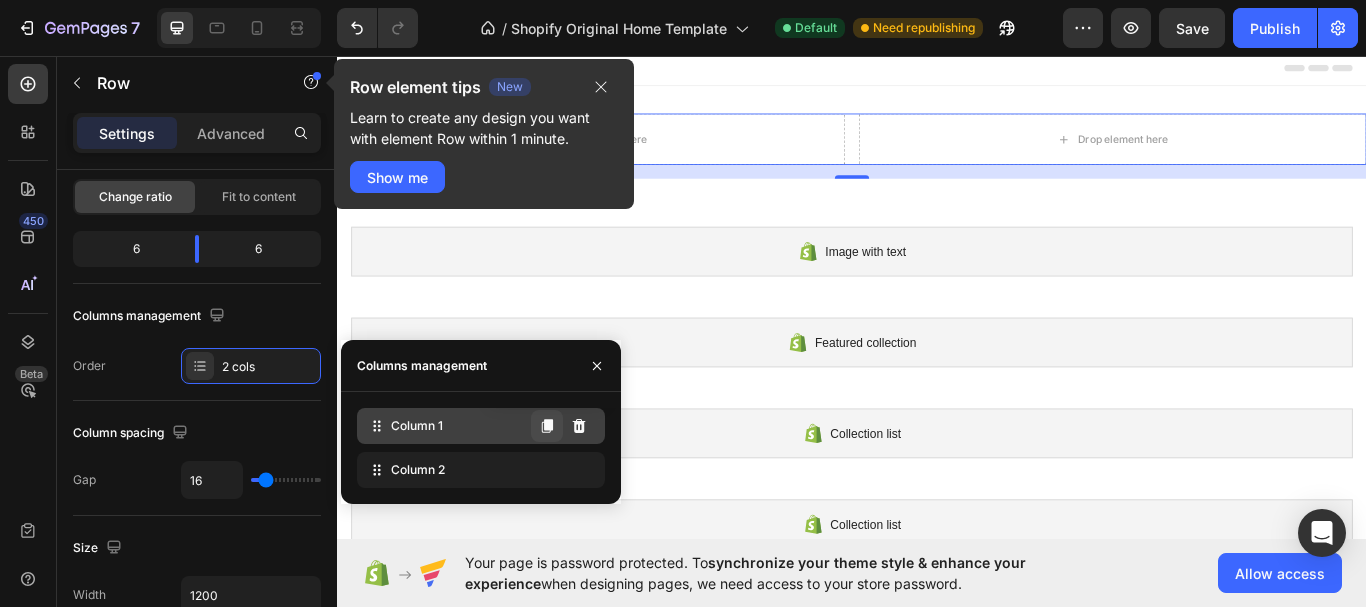 click 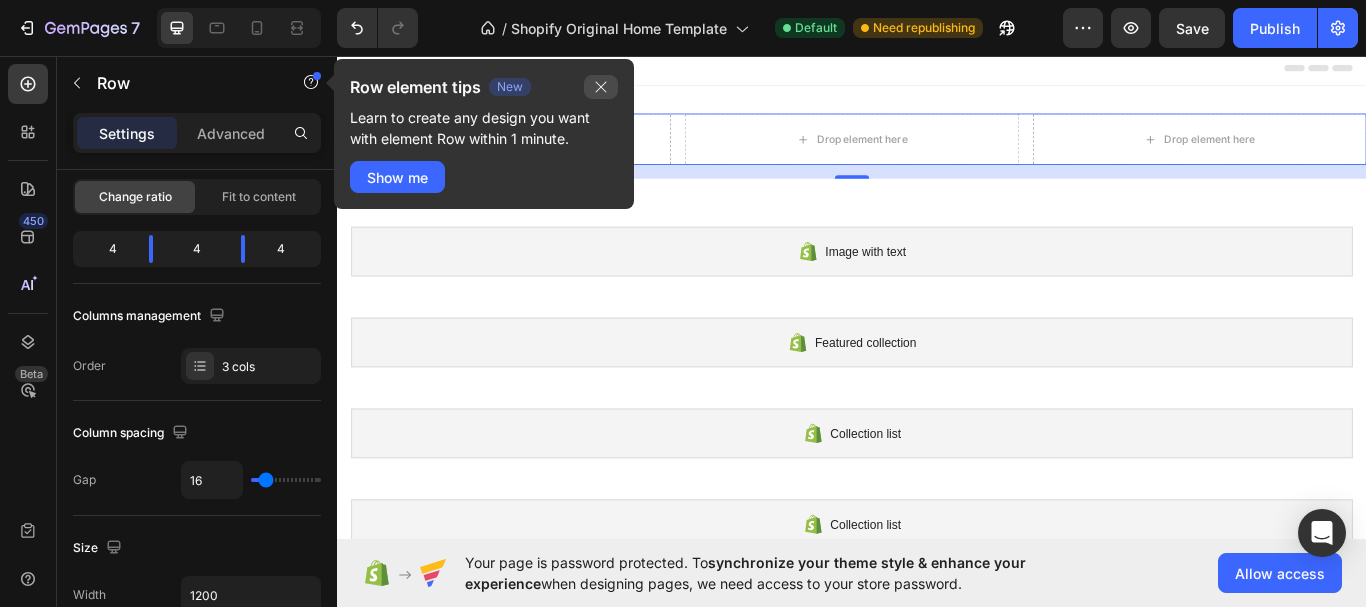 click 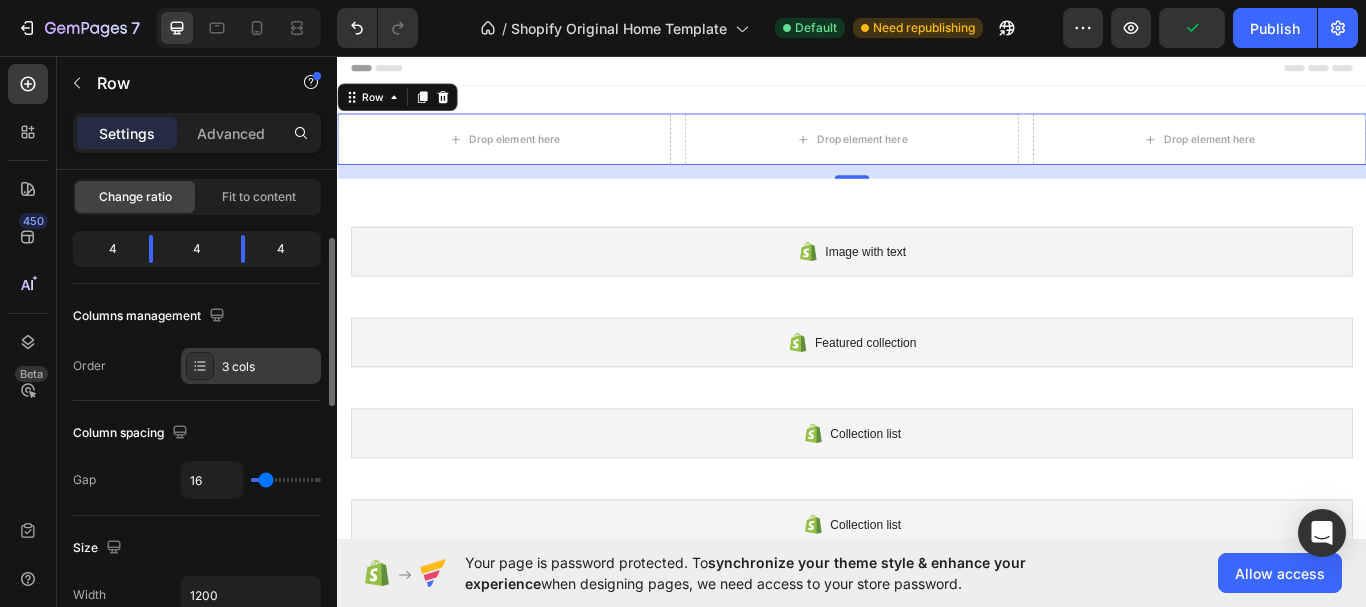 scroll, scrollTop: 0, scrollLeft: 0, axis: both 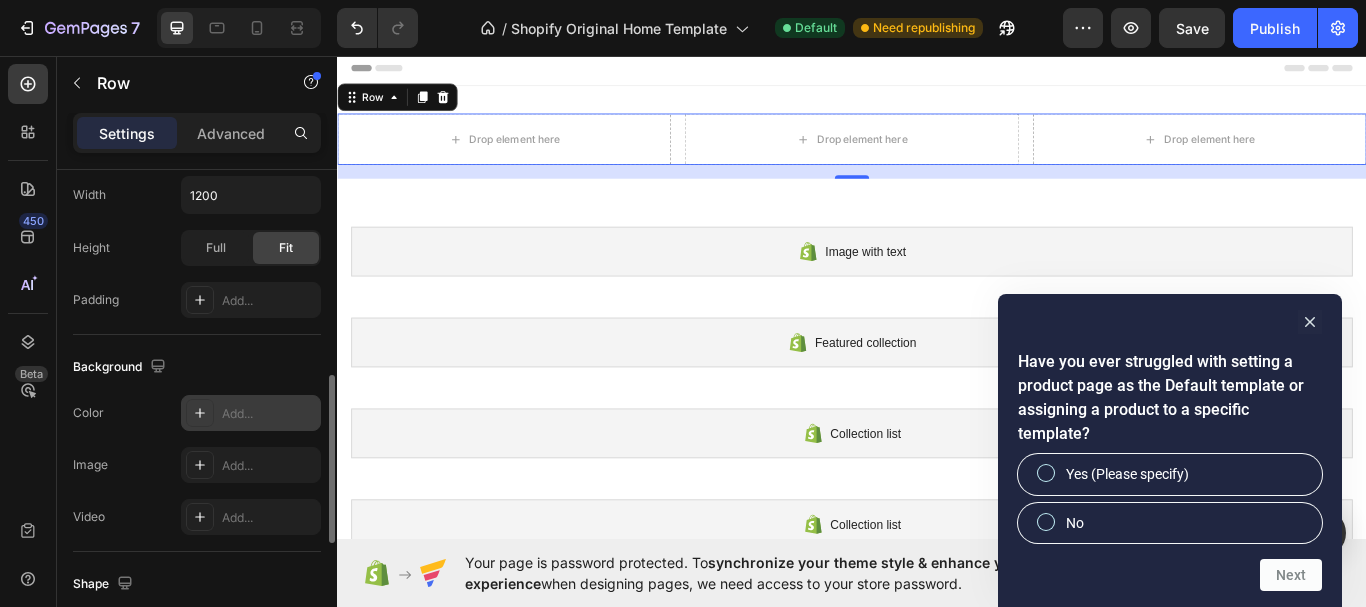 click 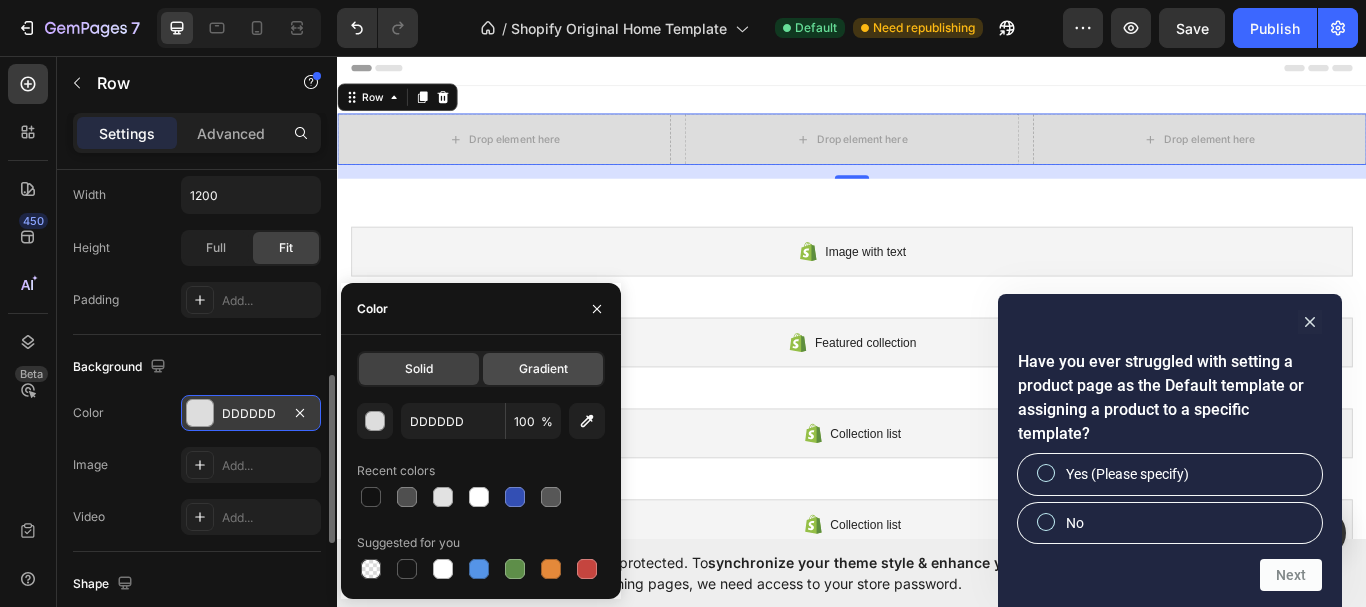 click on "Gradient" 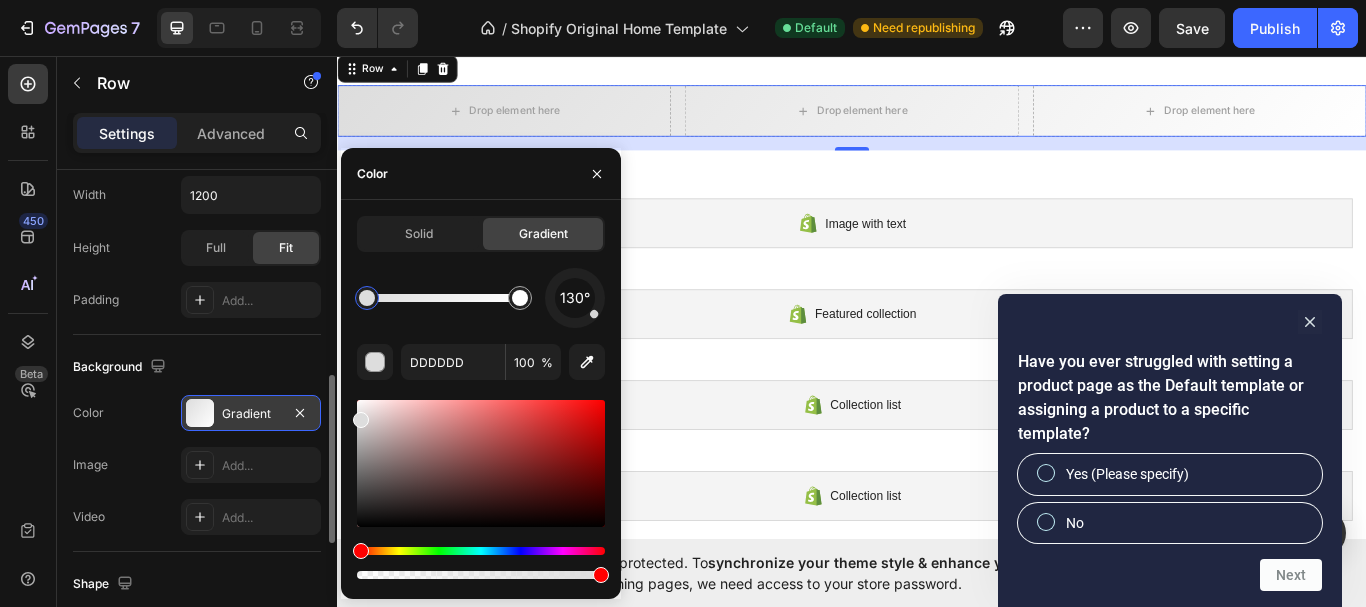 scroll, scrollTop: 0, scrollLeft: 0, axis: both 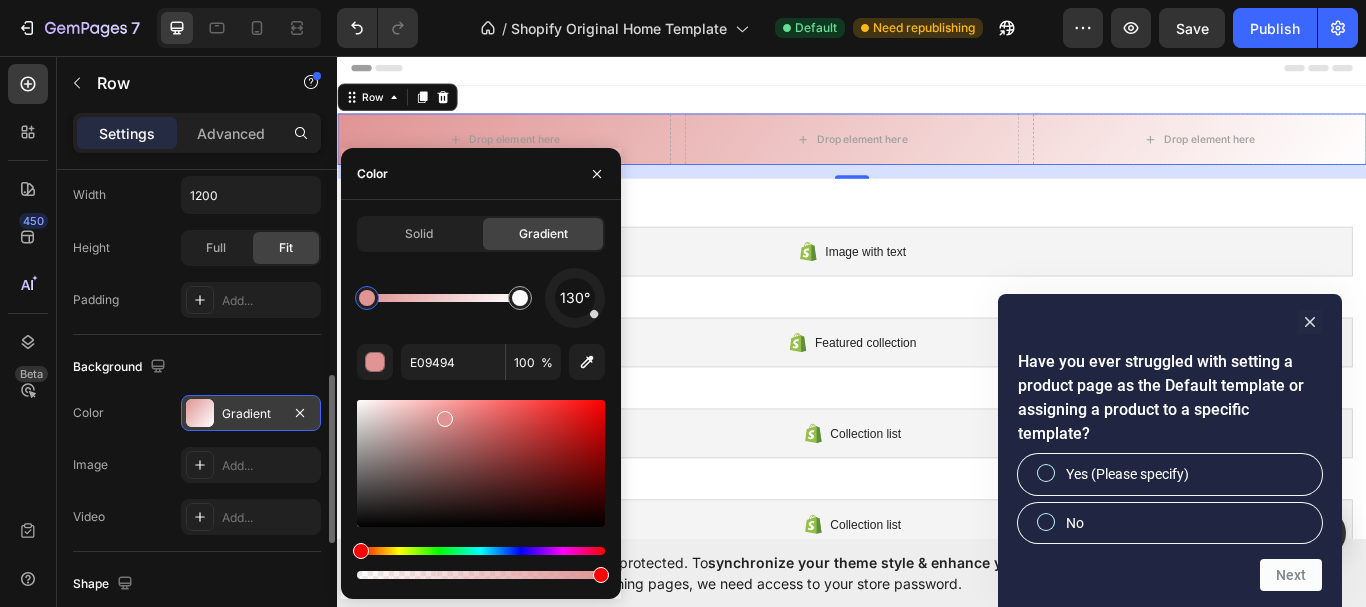 drag, startPoint x: 357, startPoint y: 418, endPoint x: 408, endPoint y: 397, distance: 55.154327 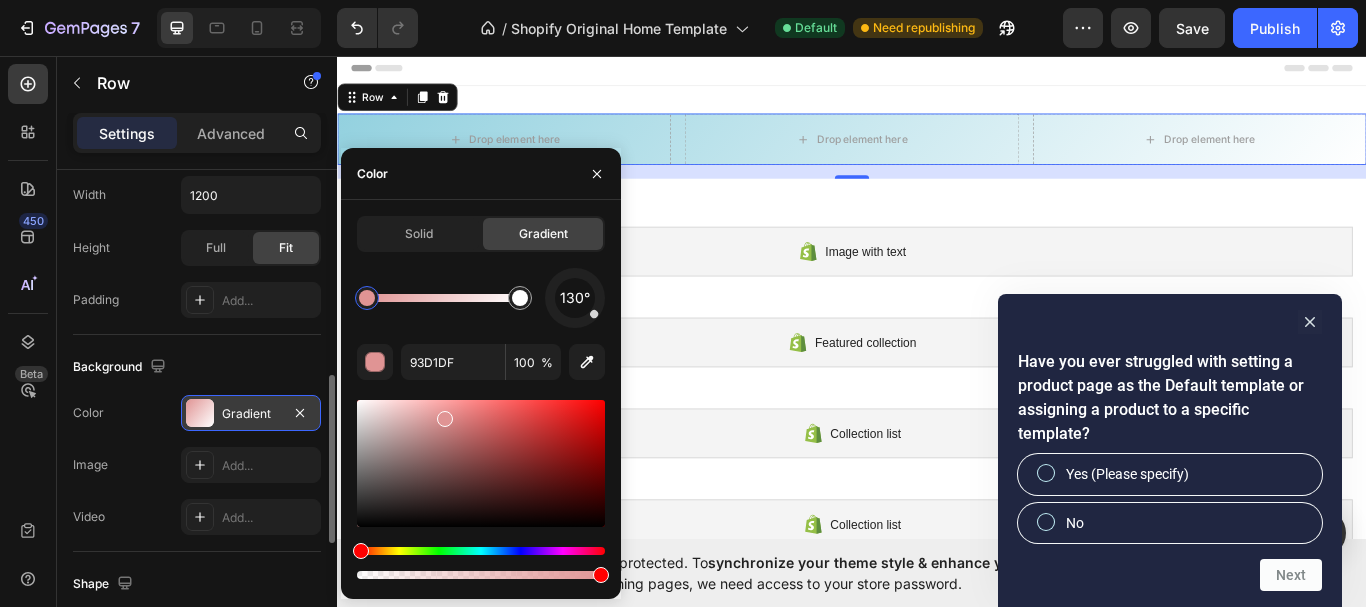 click at bounding box center (481, 551) 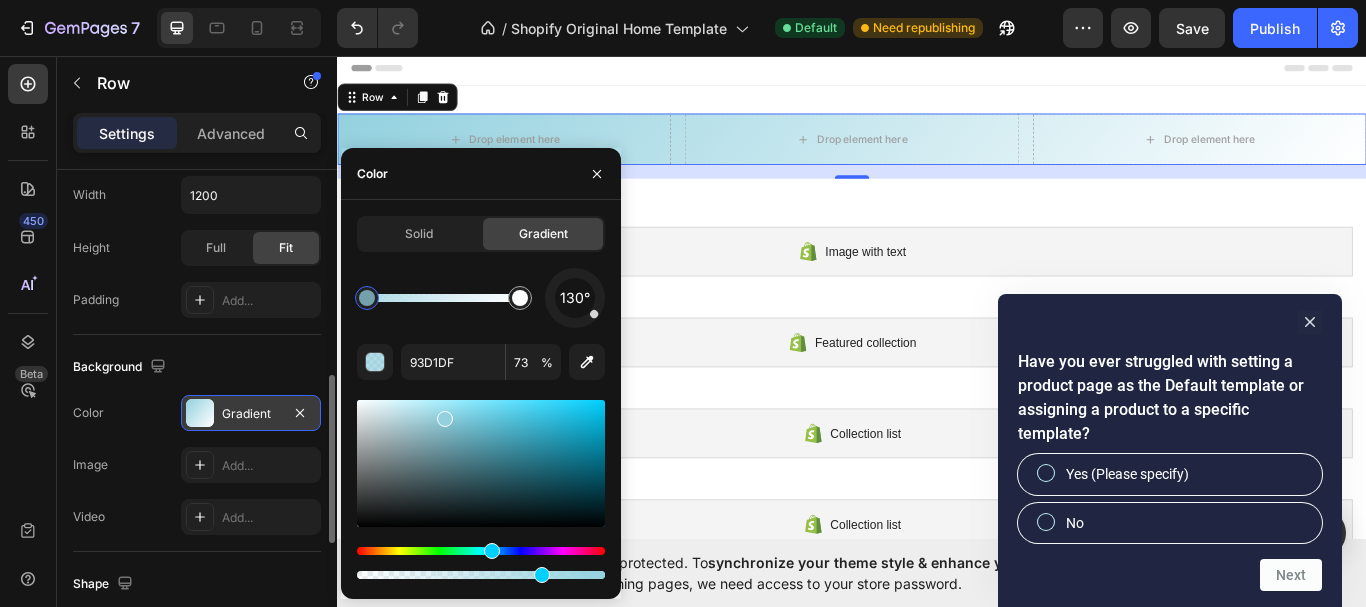 click at bounding box center [481, 575] 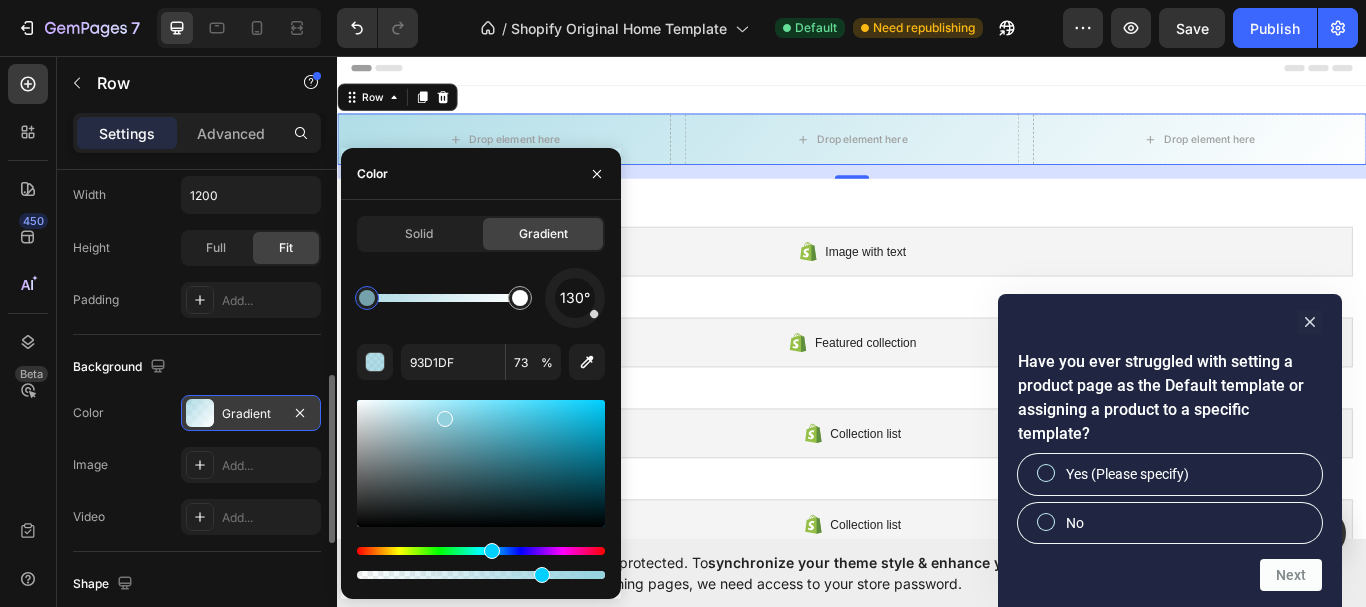 type on "97" 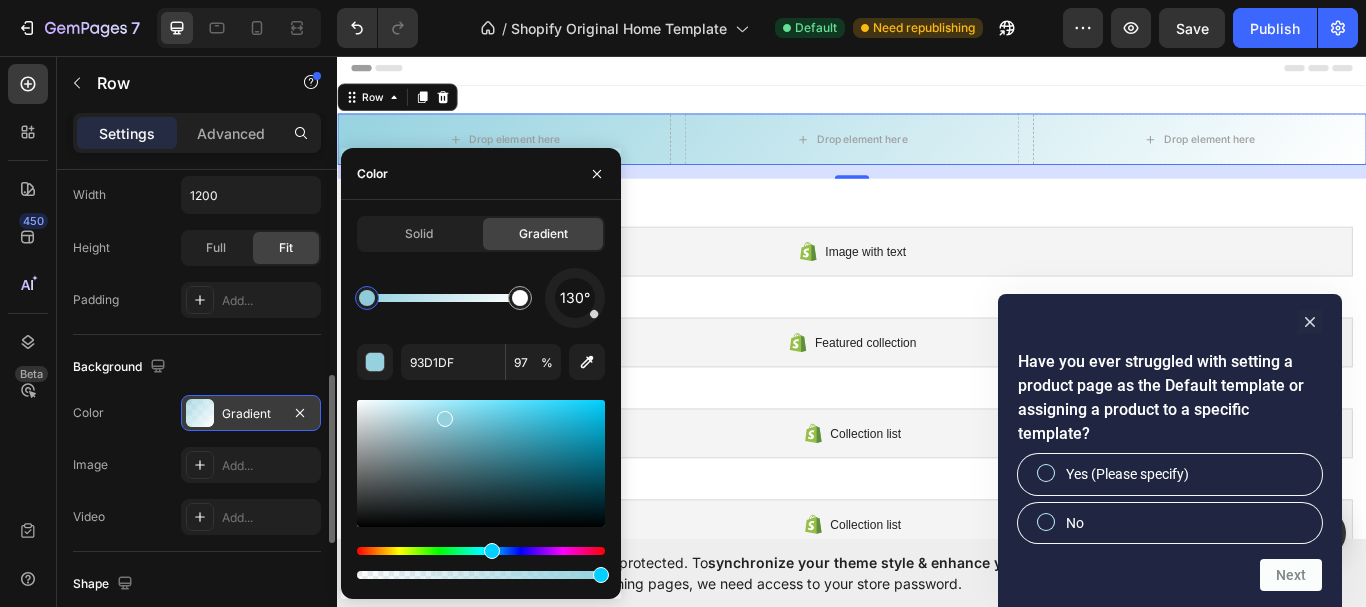 click at bounding box center [481, 575] 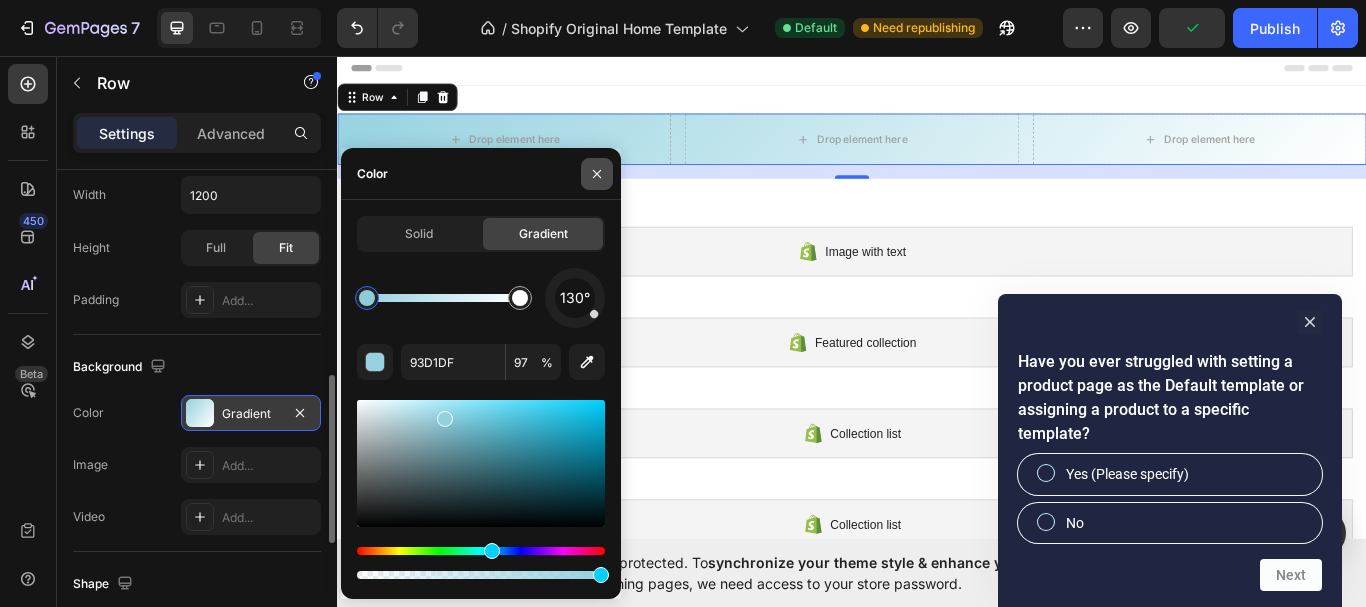 click 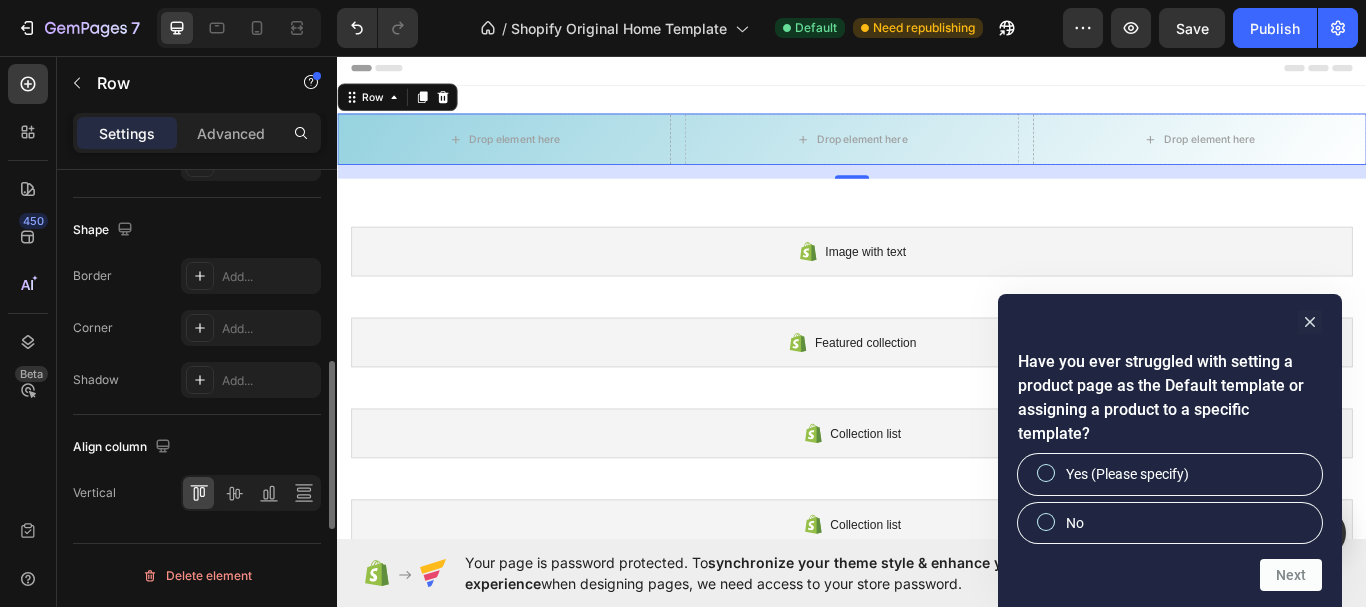 scroll, scrollTop: 854, scrollLeft: 0, axis: vertical 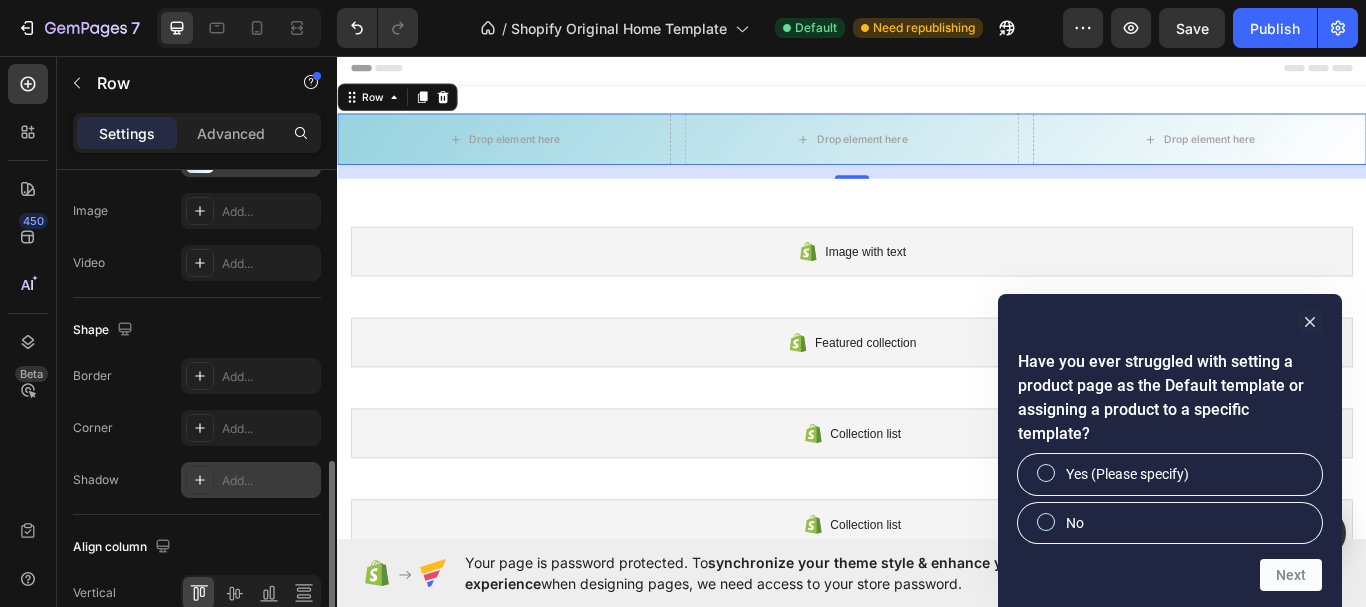 click 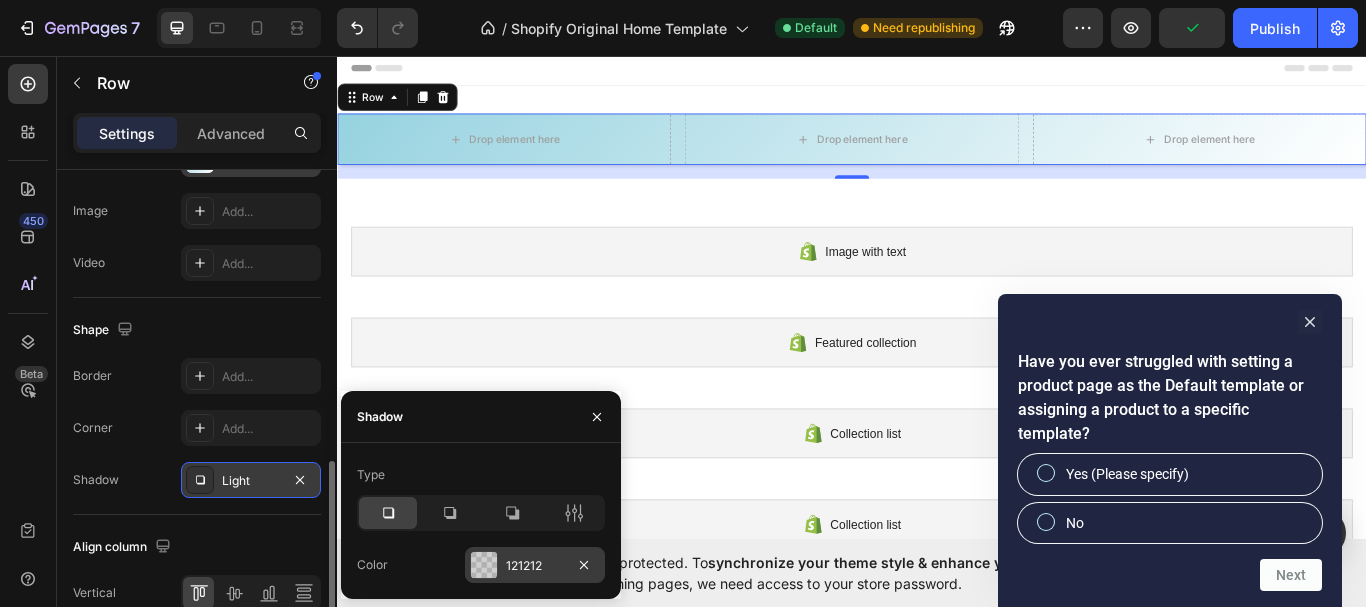 click at bounding box center [484, 565] 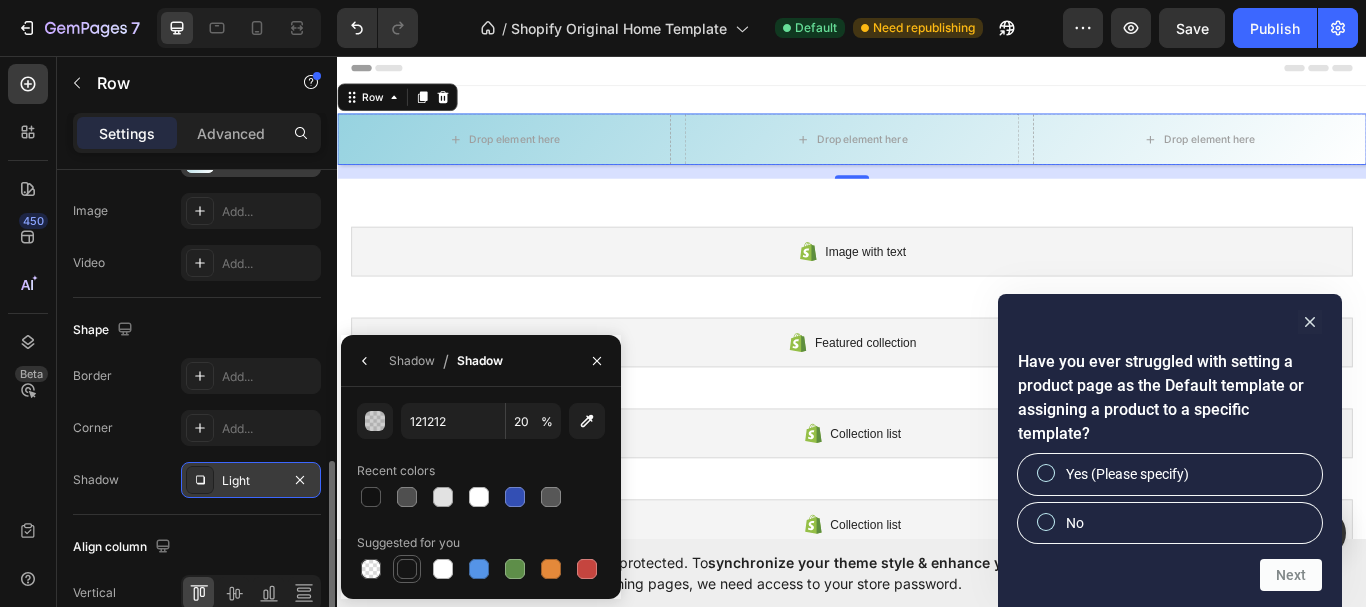 click at bounding box center [407, 569] 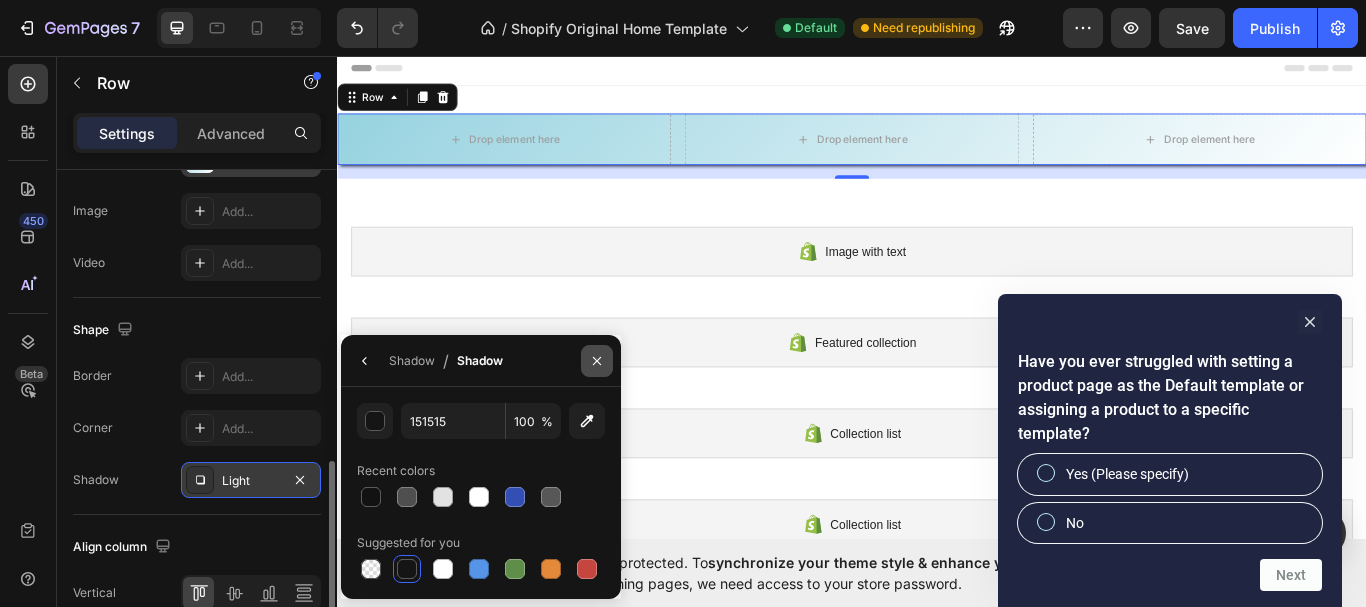 click 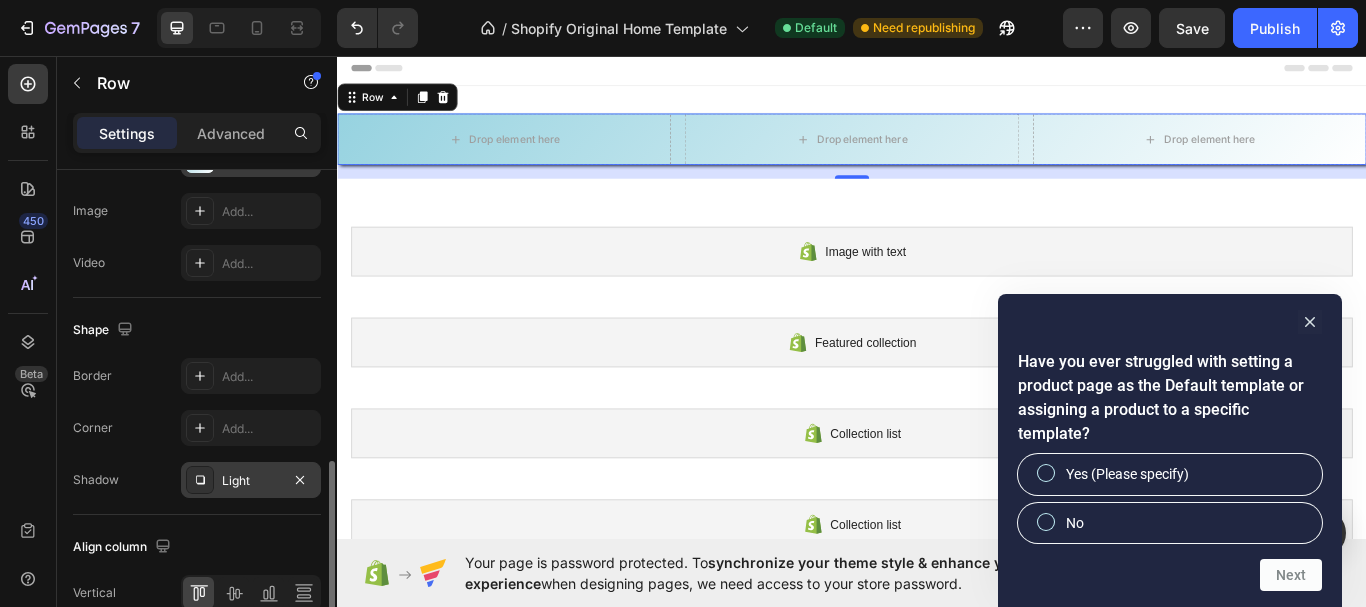 scroll, scrollTop: 954, scrollLeft: 0, axis: vertical 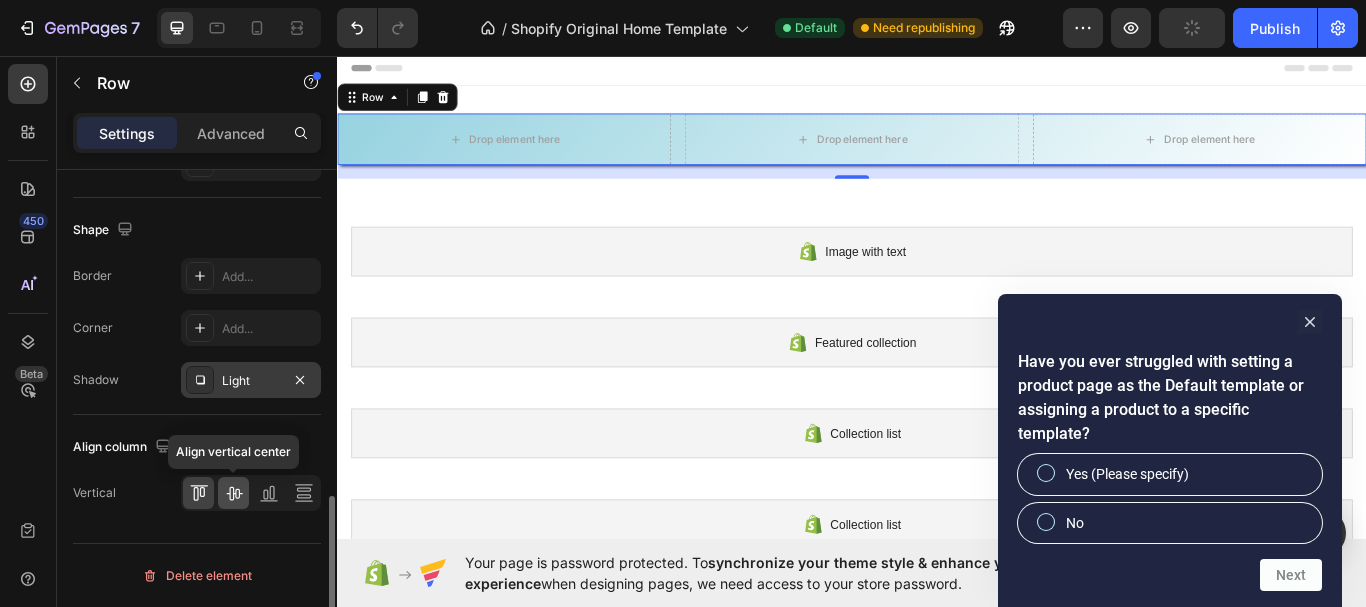 click 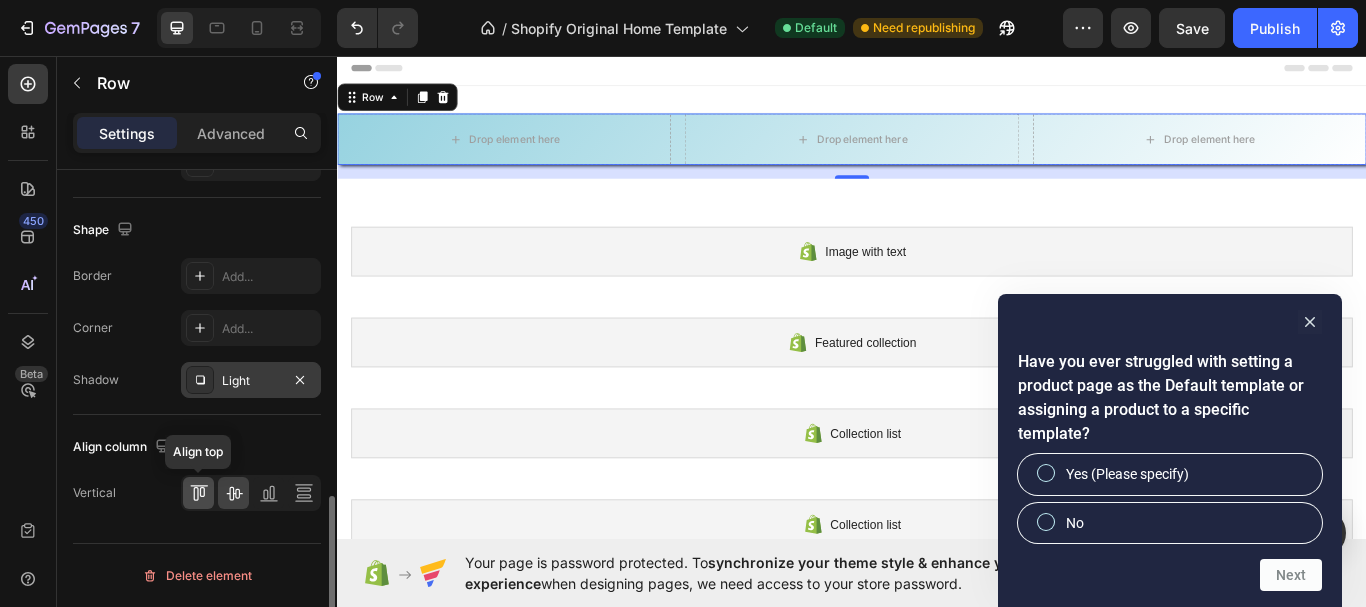 click 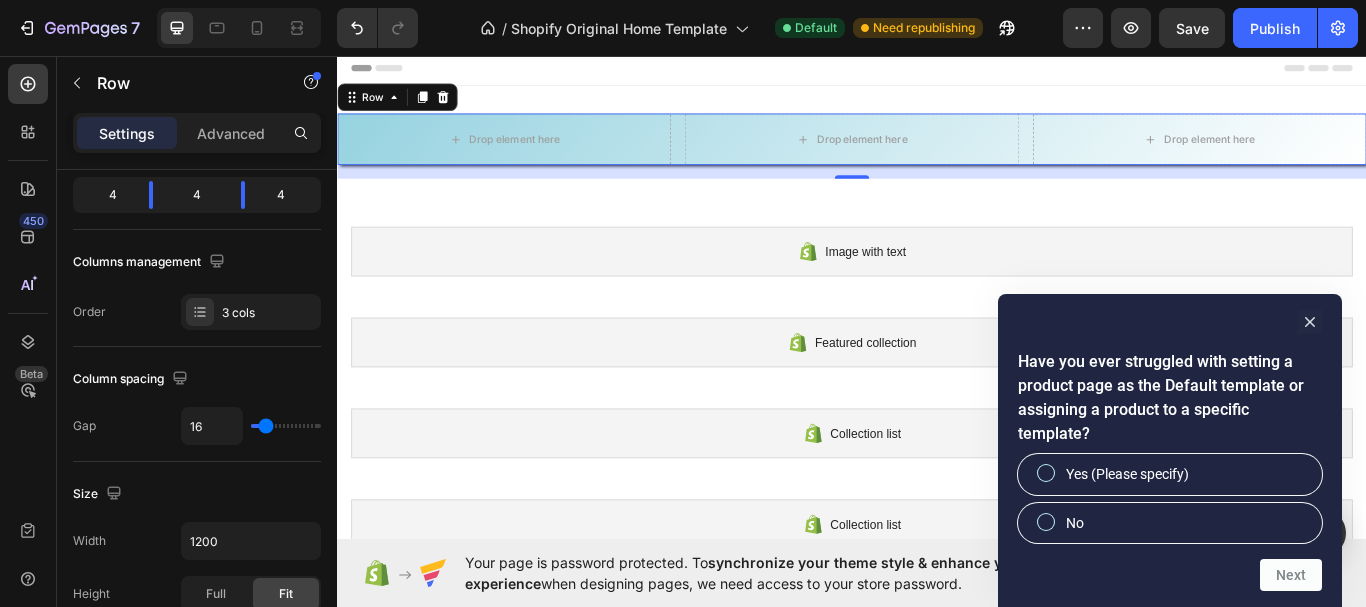 scroll, scrollTop: 0, scrollLeft: 0, axis: both 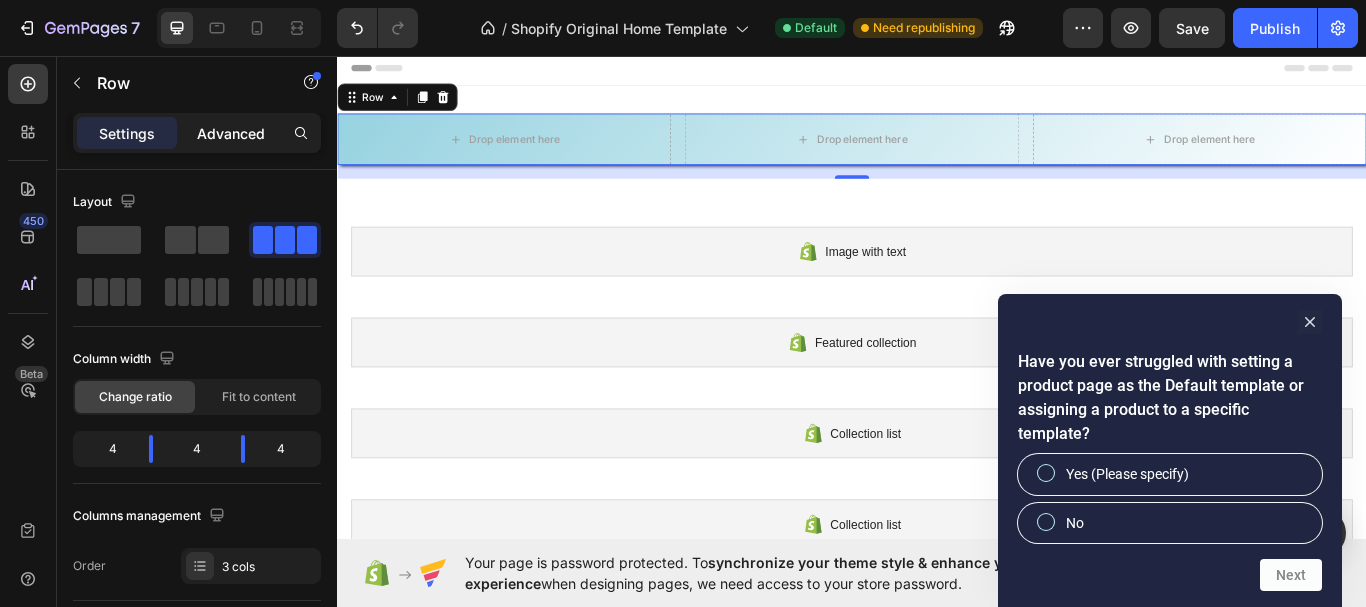 click on "Advanced" at bounding box center (231, 133) 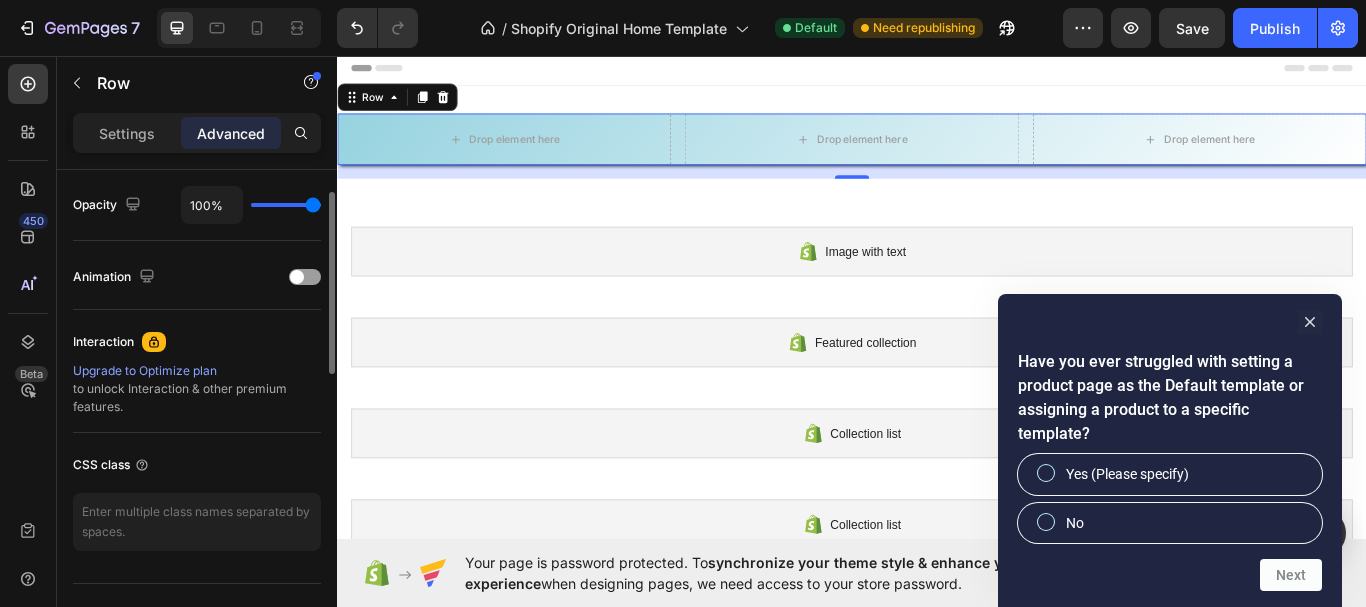 scroll, scrollTop: 600, scrollLeft: 0, axis: vertical 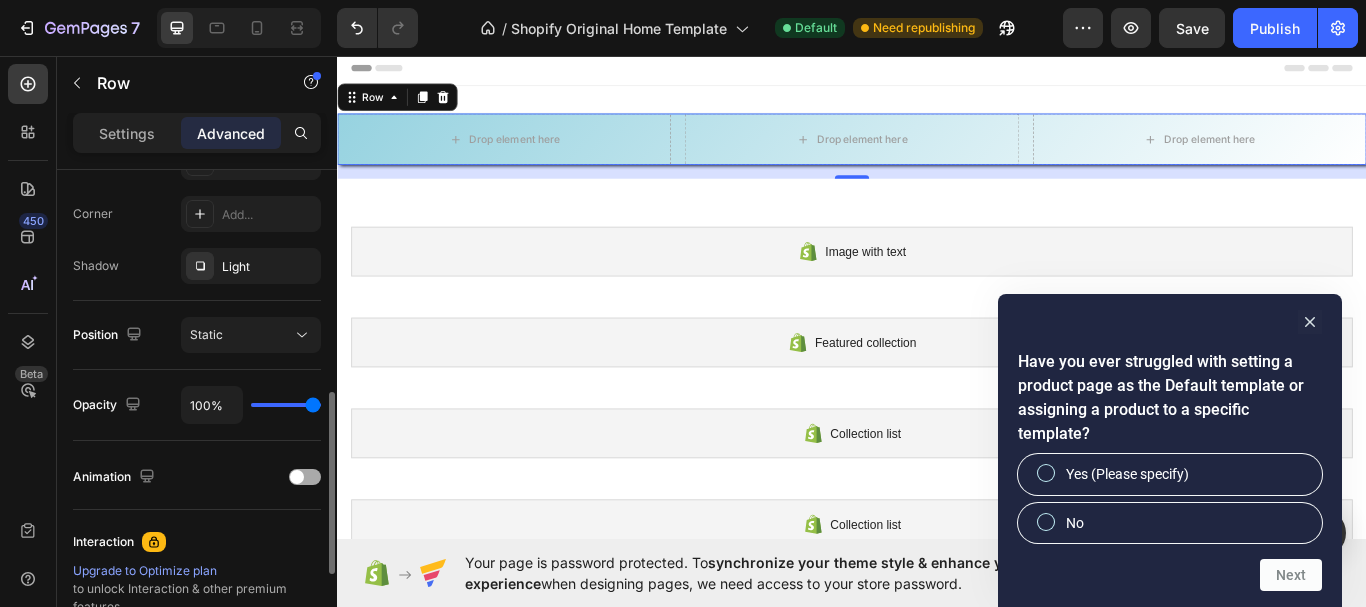 click at bounding box center (305, 477) 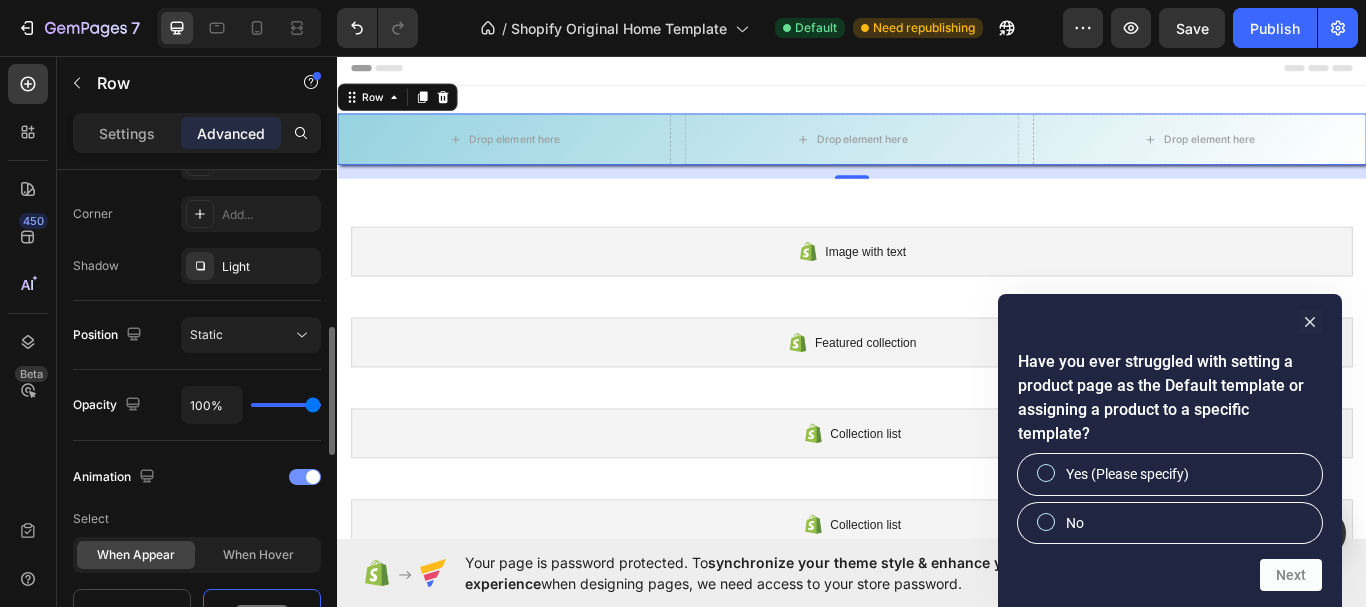 click at bounding box center (305, 477) 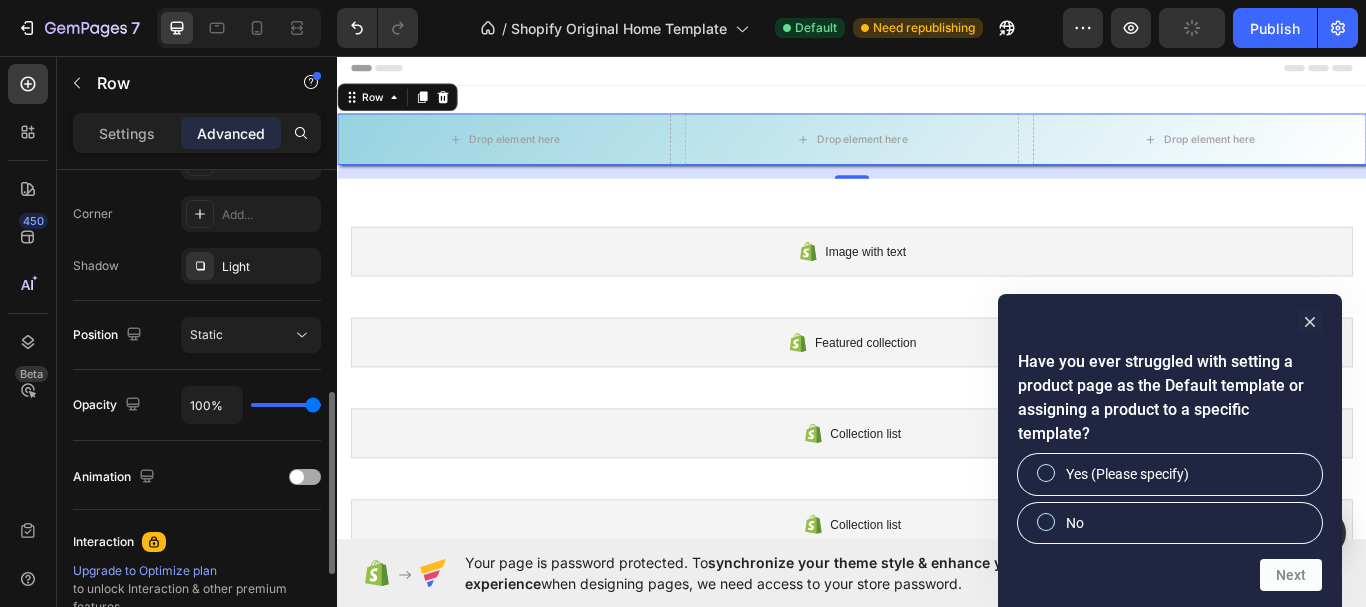 click at bounding box center [305, 477] 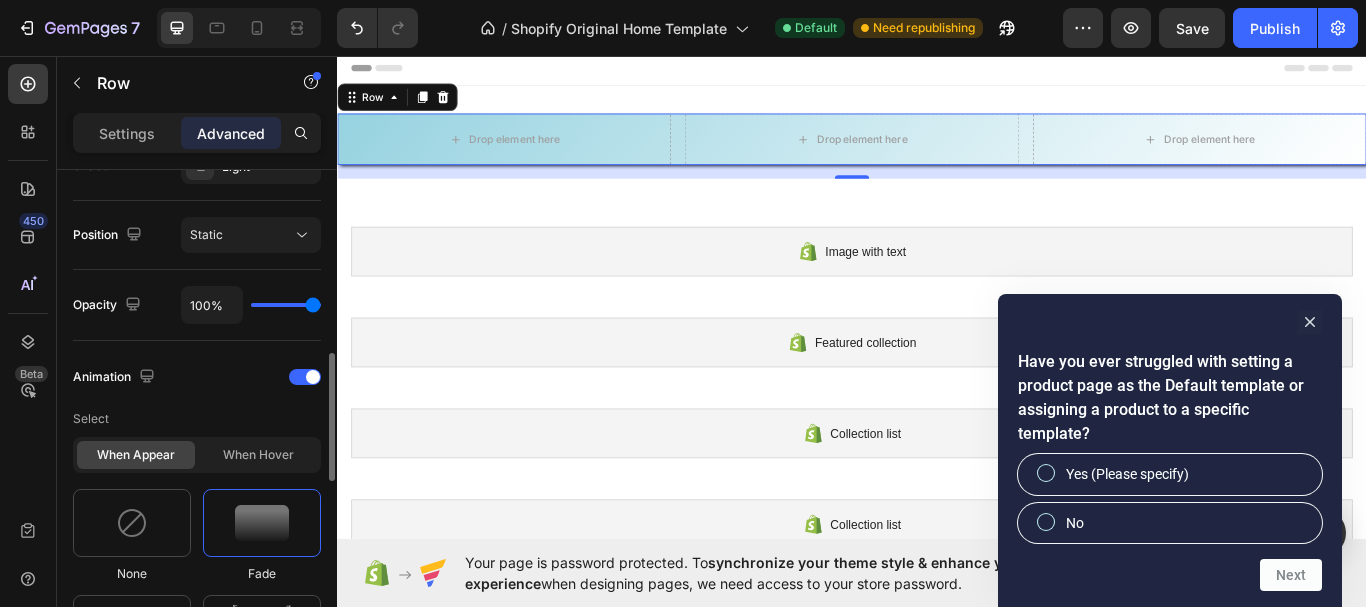 scroll, scrollTop: 800, scrollLeft: 0, axis: vertical 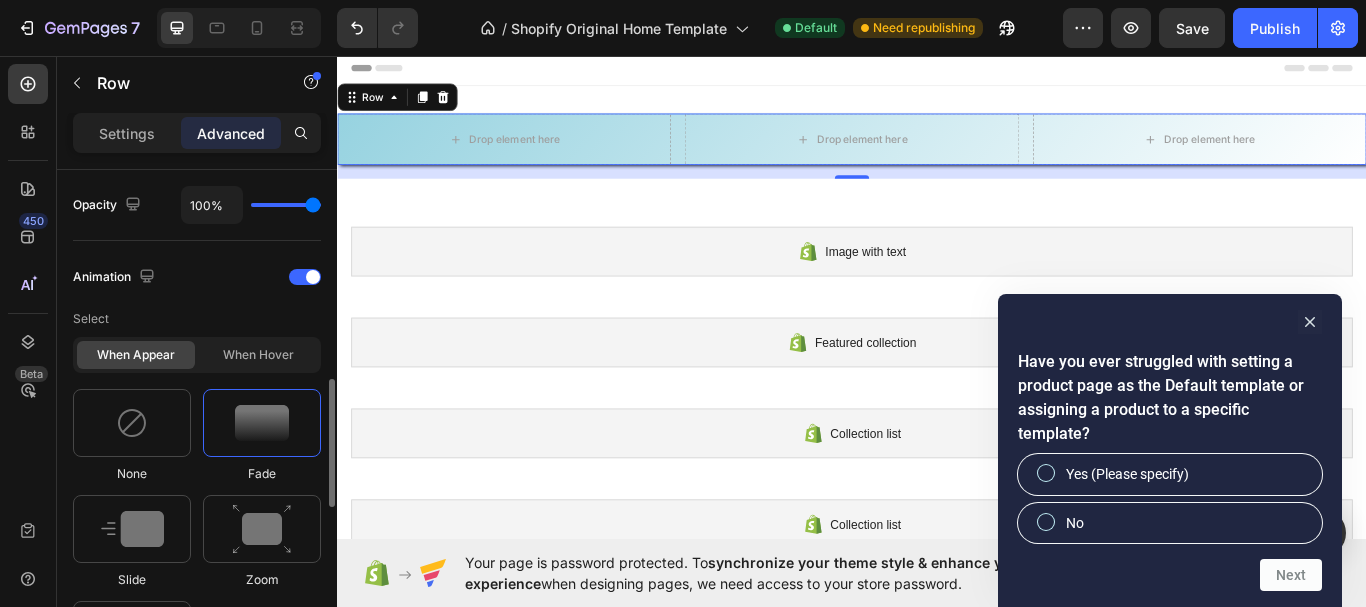 click at bounding box center (262, 423) 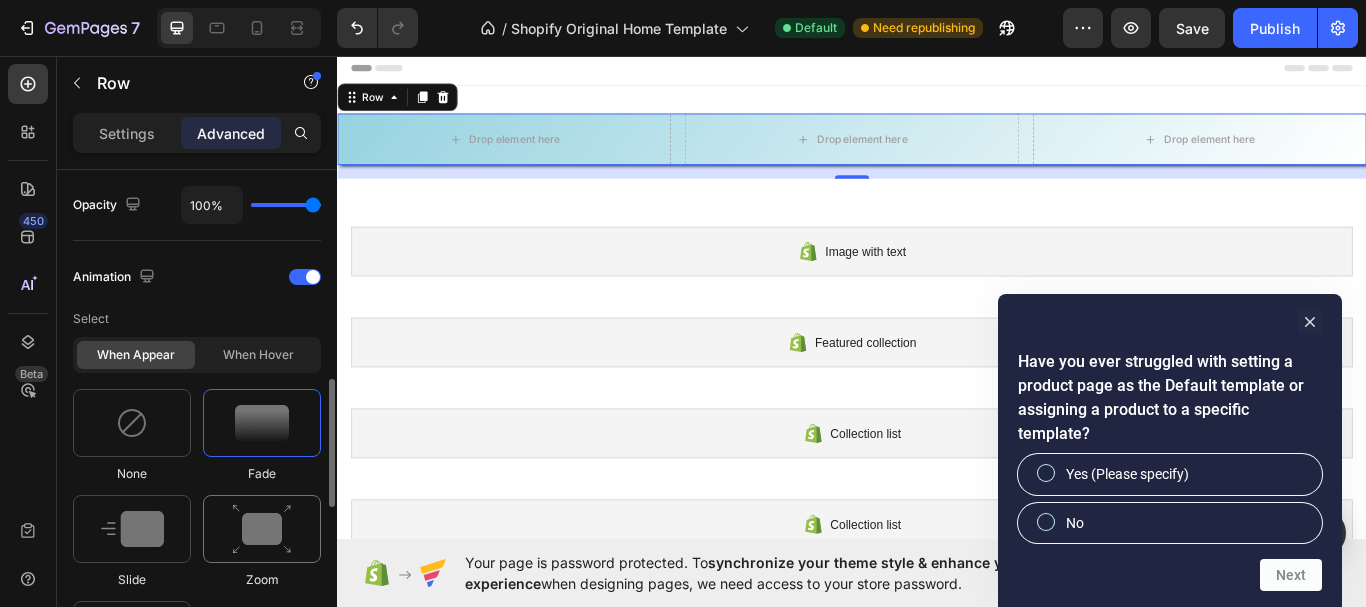 click at bounding box center (262, 529) 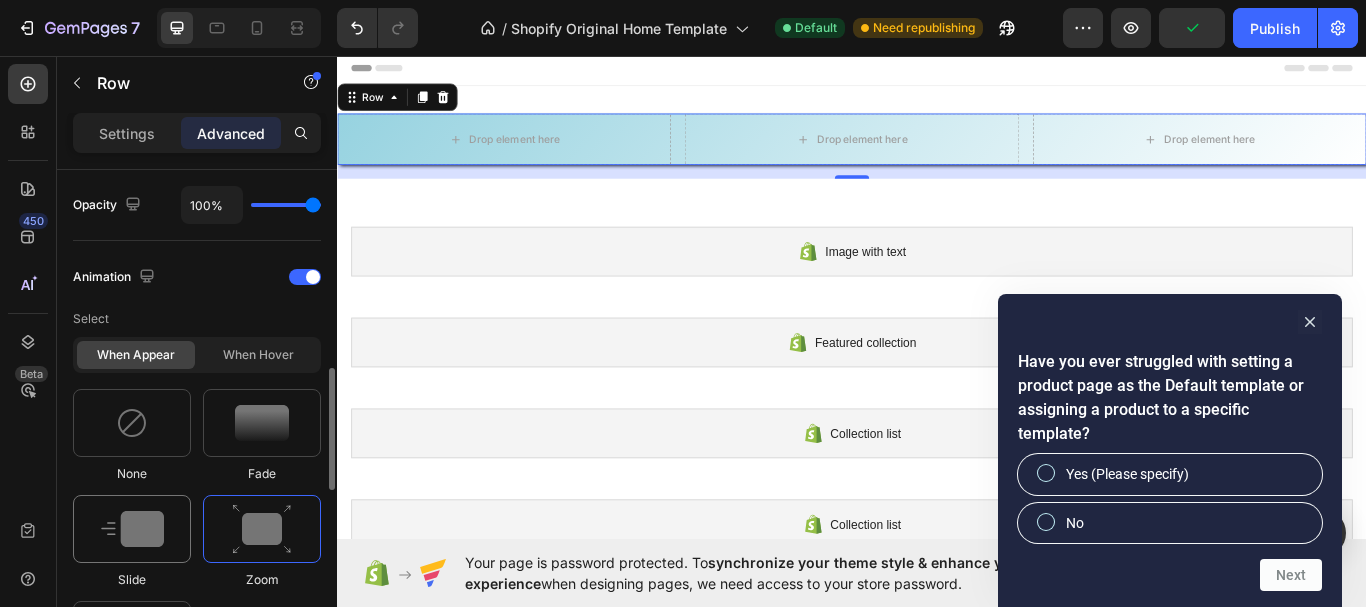click at bounding box center [132, 529] 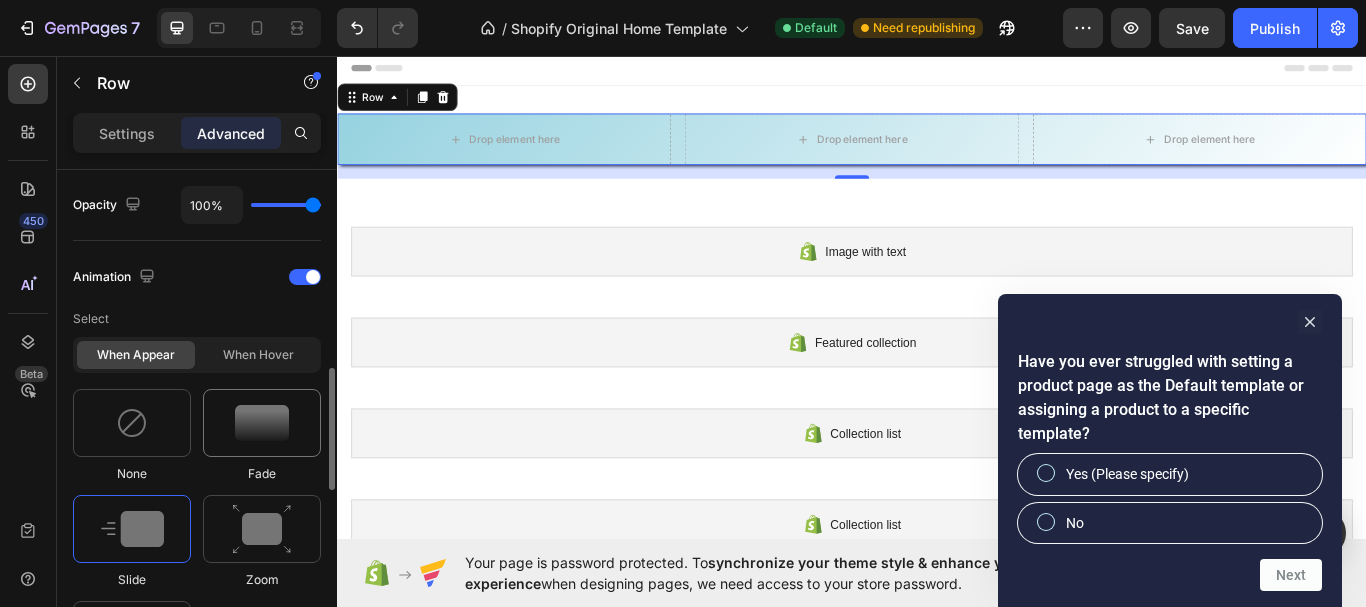 click at bounding box center [262, 423] 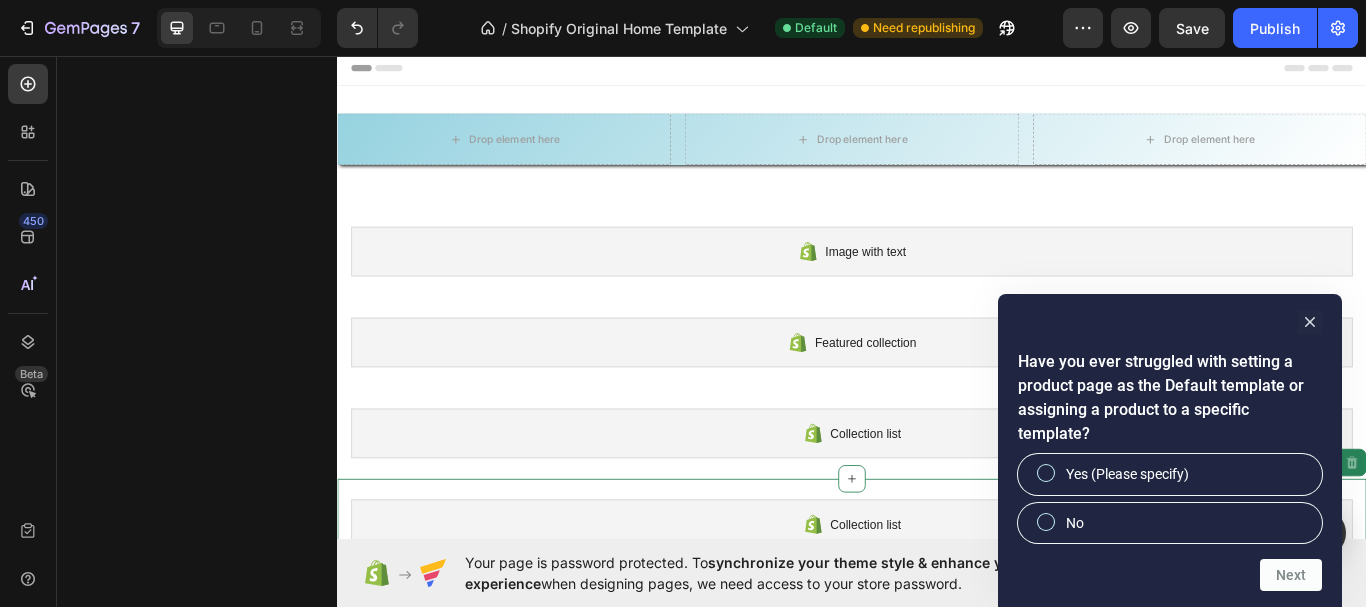 click on "Collection list Shopify section: Collection list   Disabled. Please edit in Shopify Editor Disabled. Please edit in Shopify Editor" at bounding box center (937, 603) 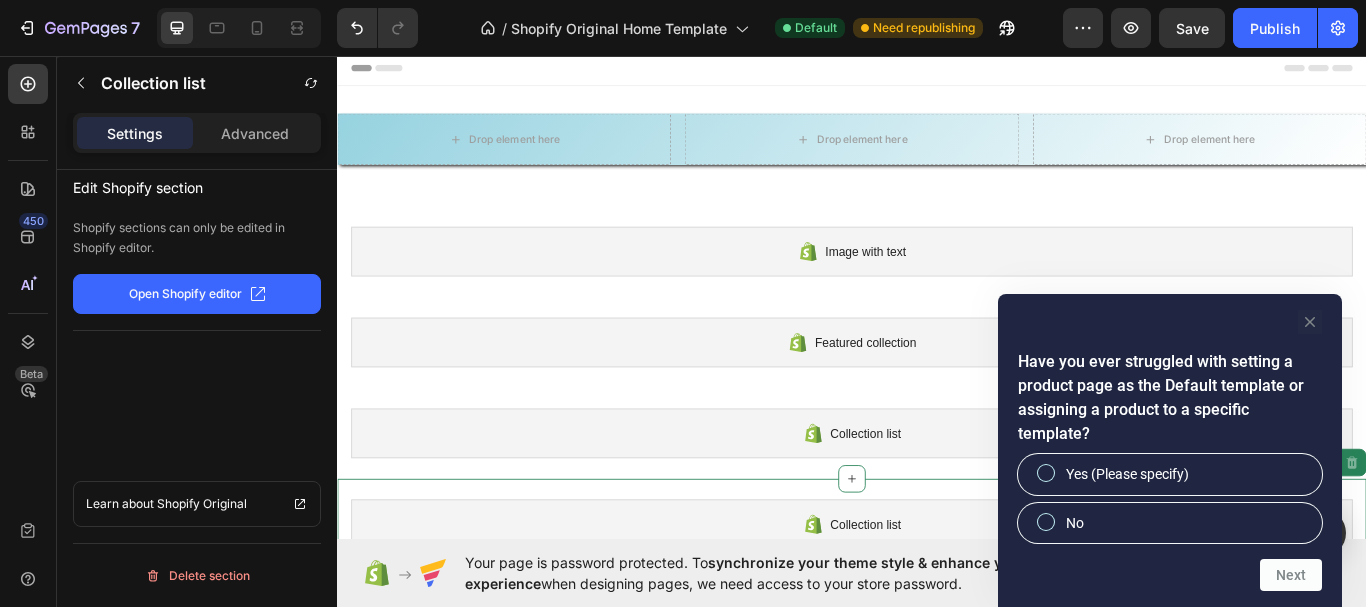 click 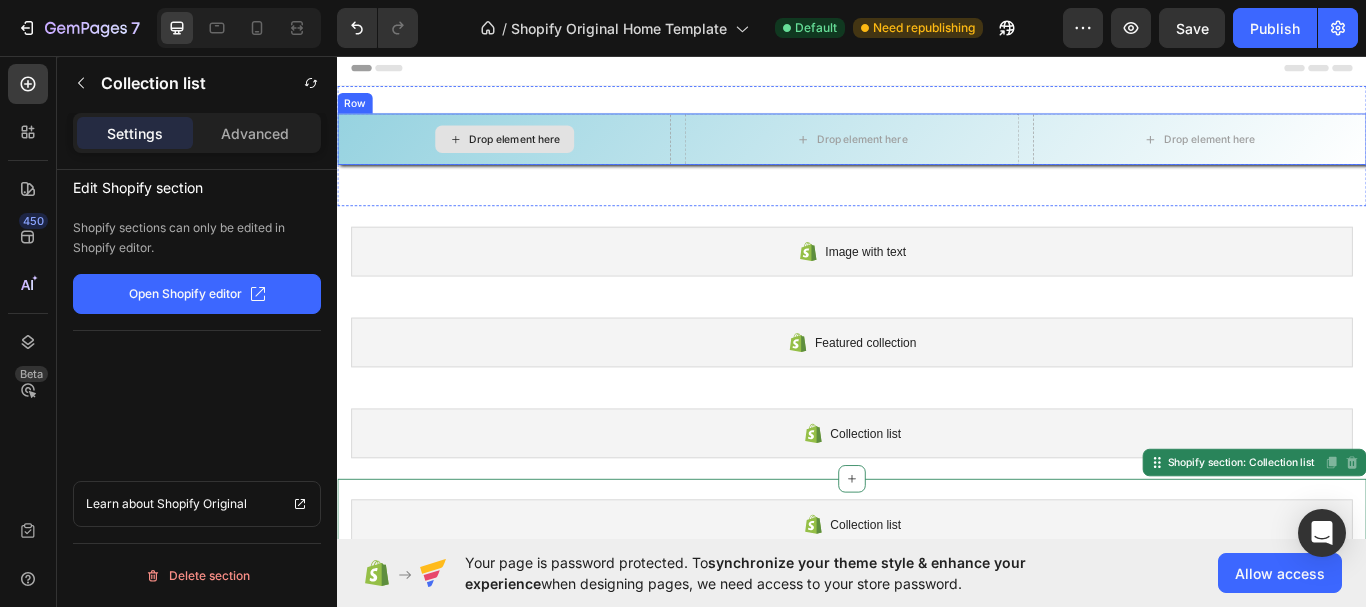 click on "Drop element here" at bounding box center (531, 154) 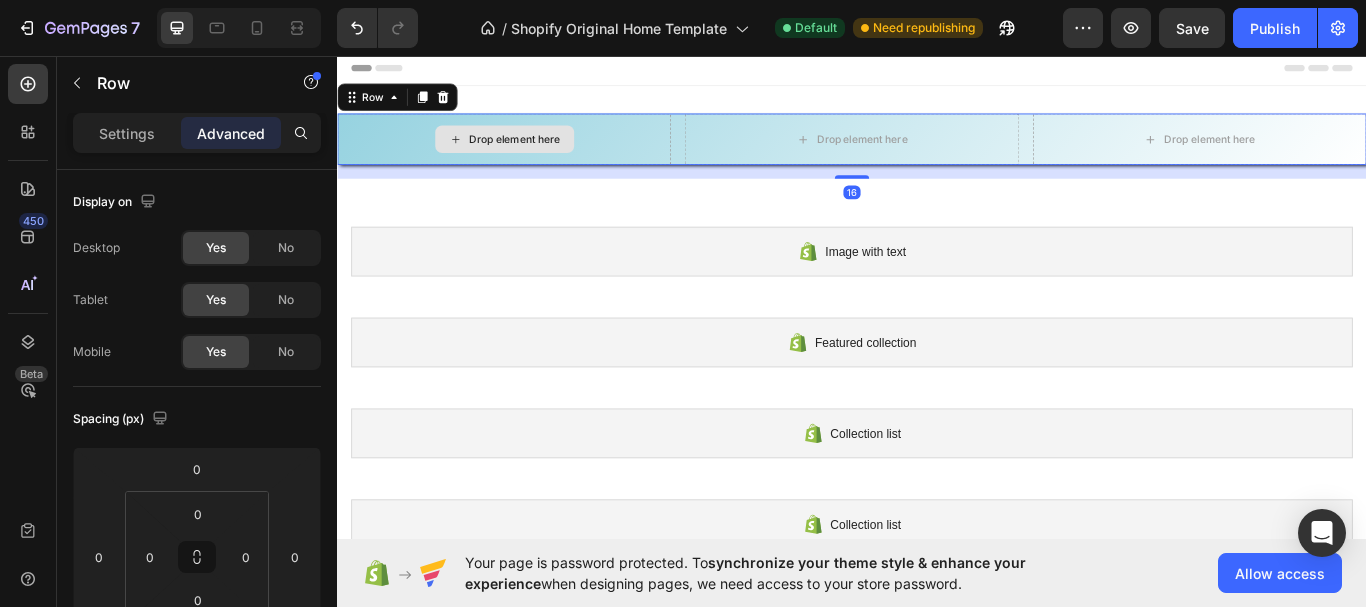 click on "Drop element here" at bounding box center (531, 154) 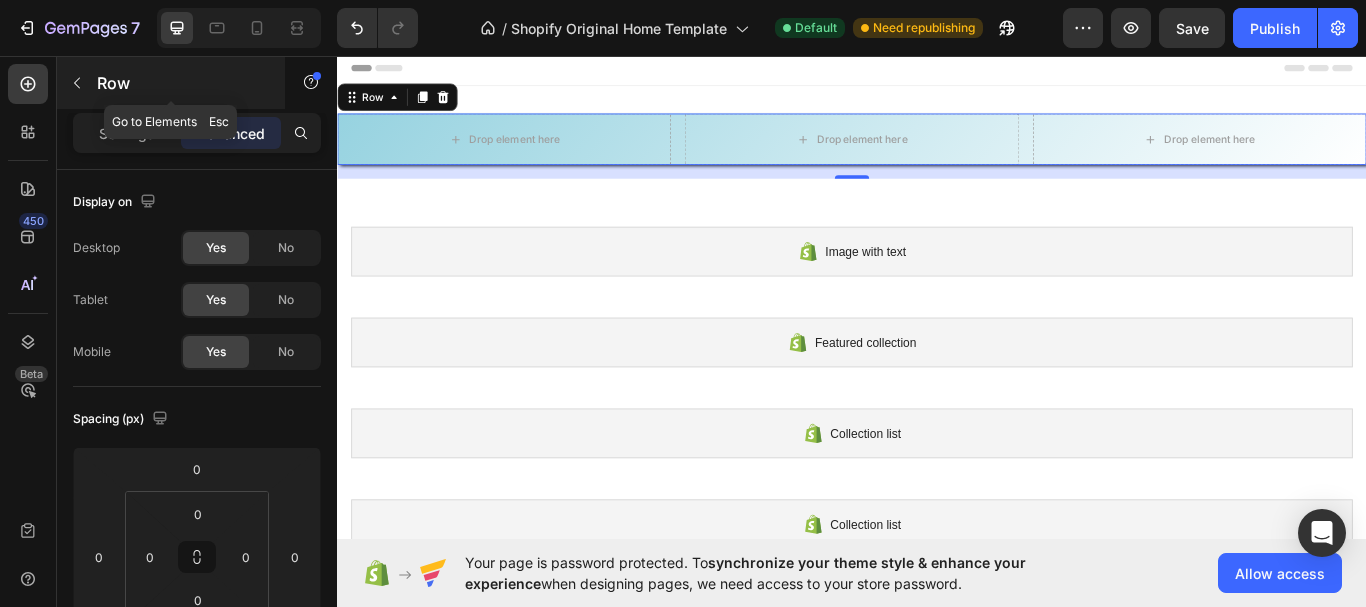 click 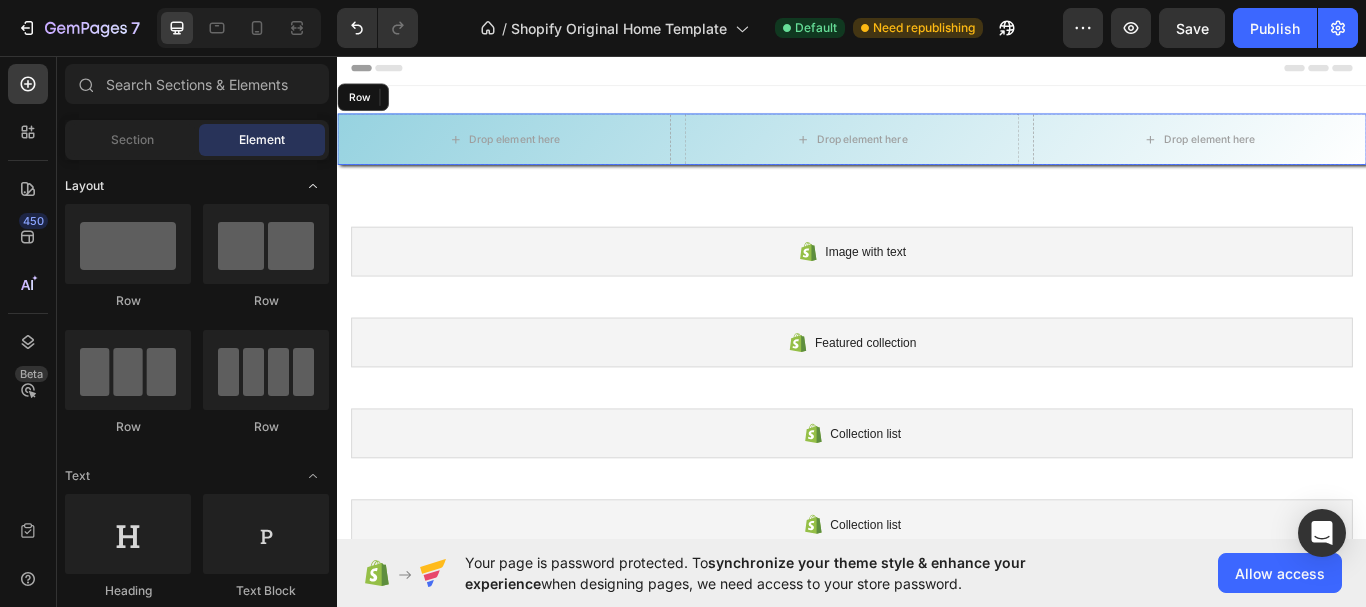click on "Layout" at bounding box center (84, 186) 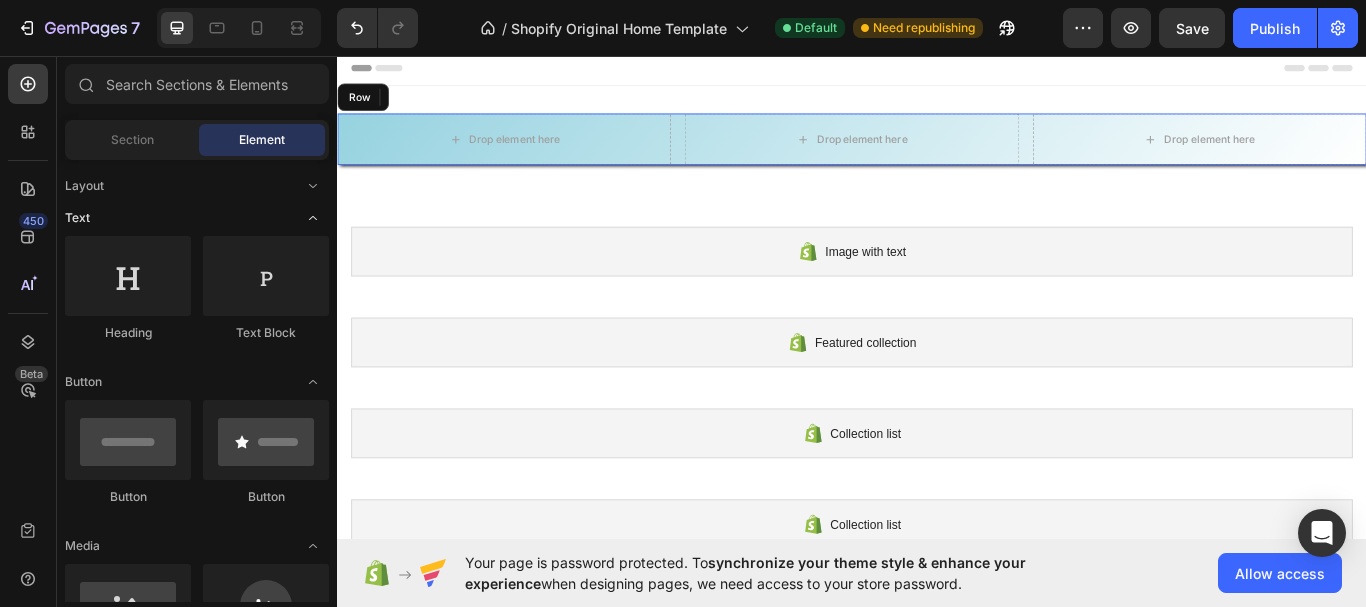 click on "Text" at bounding box center (77, 218) 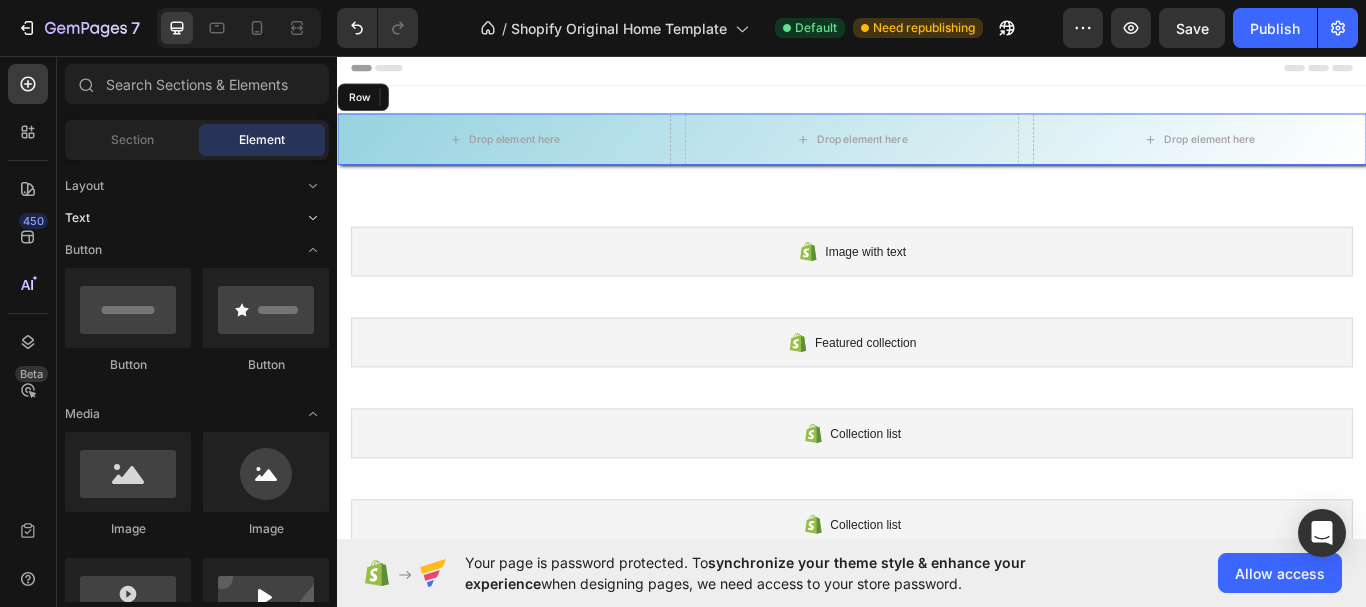 click on "Text" at bounding box center [77, 218] 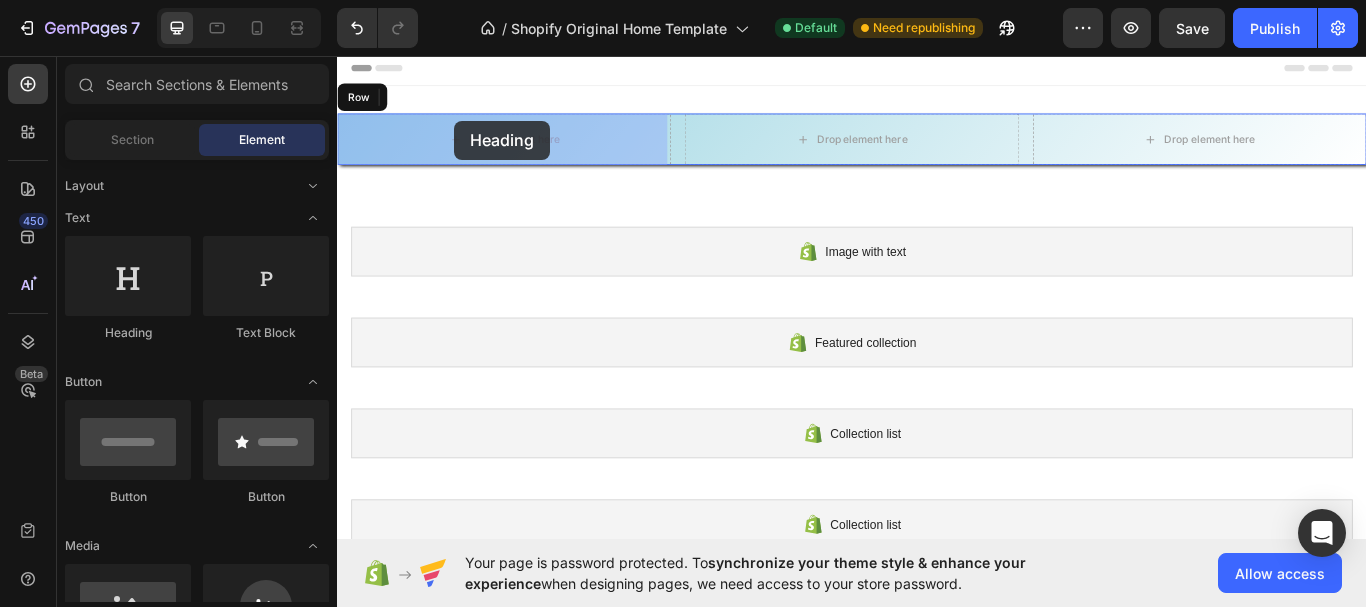 drag, startPoint x: 439, startPoint y: 320, endPoint x: 474, endPoint y: 130, distance: 193.1968 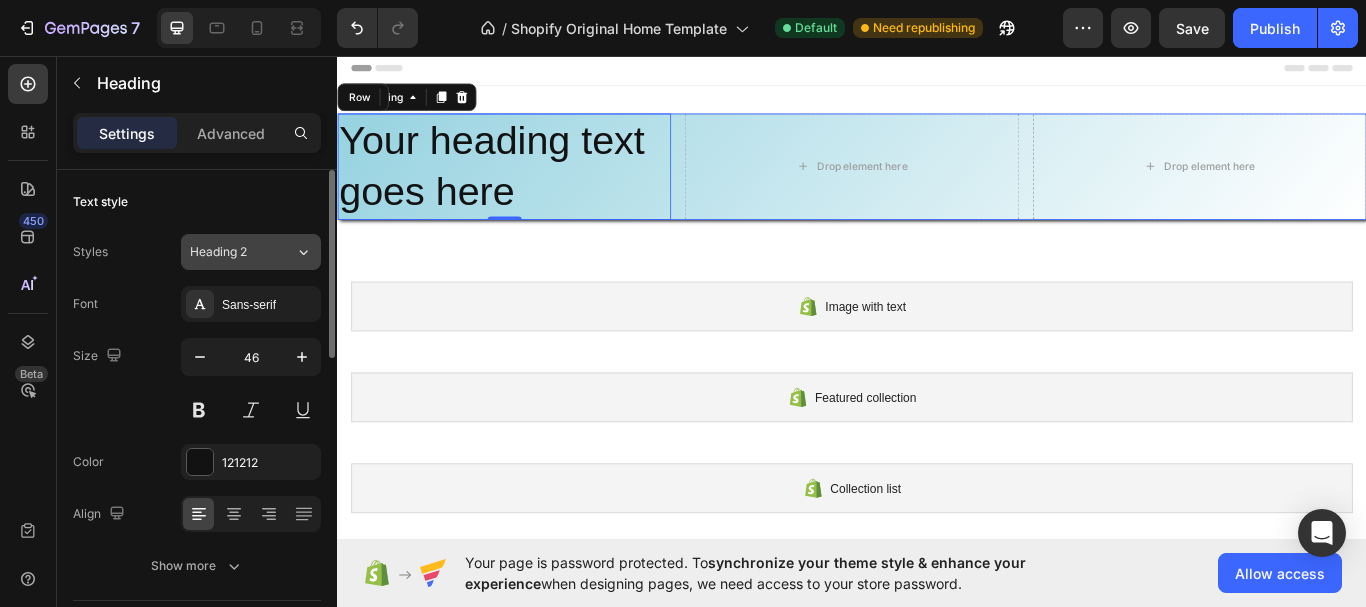 click 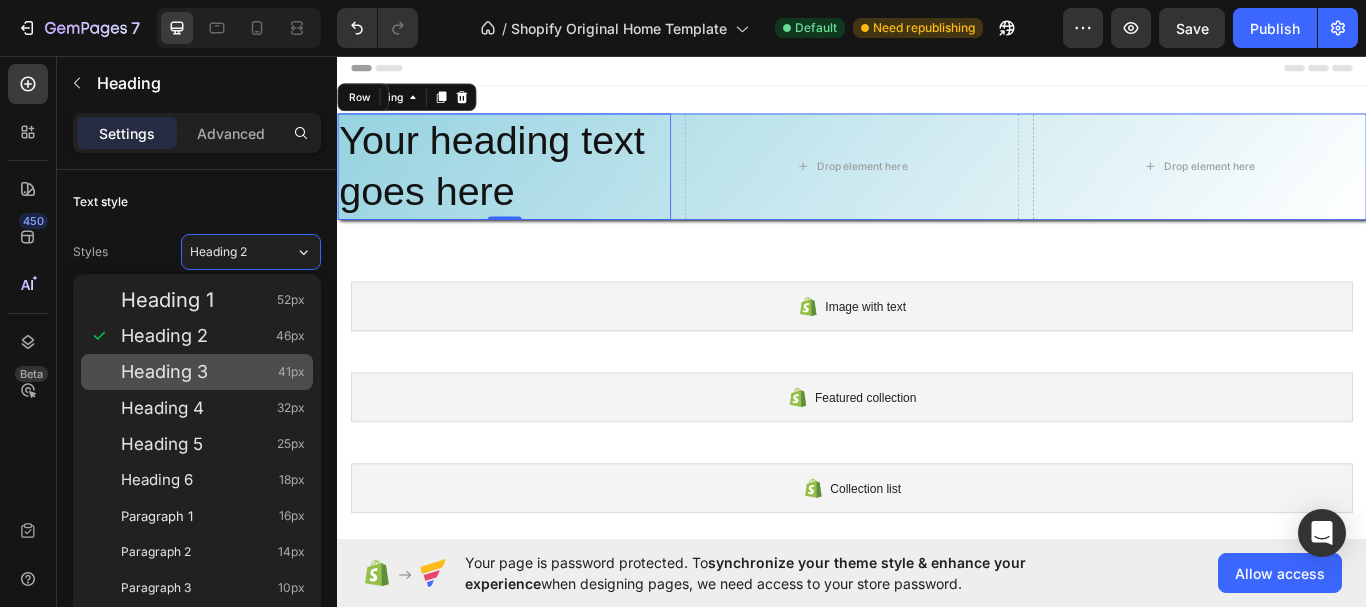 click on "Heading 3" at bounding box center [164, 372] 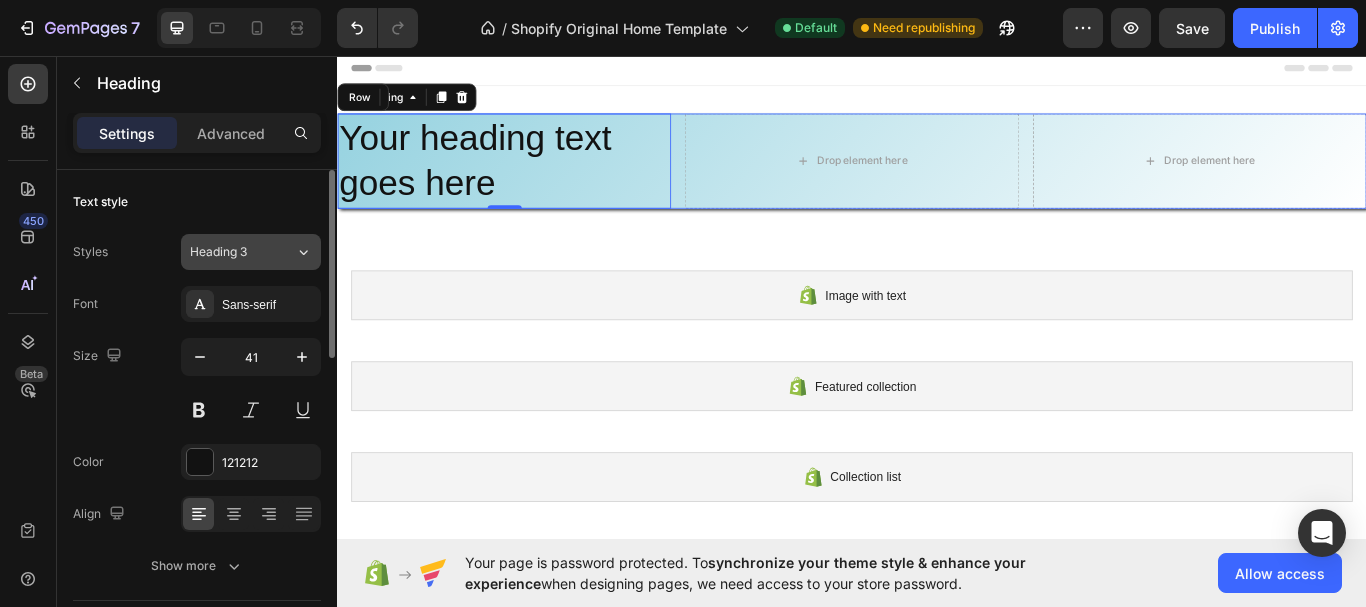 click 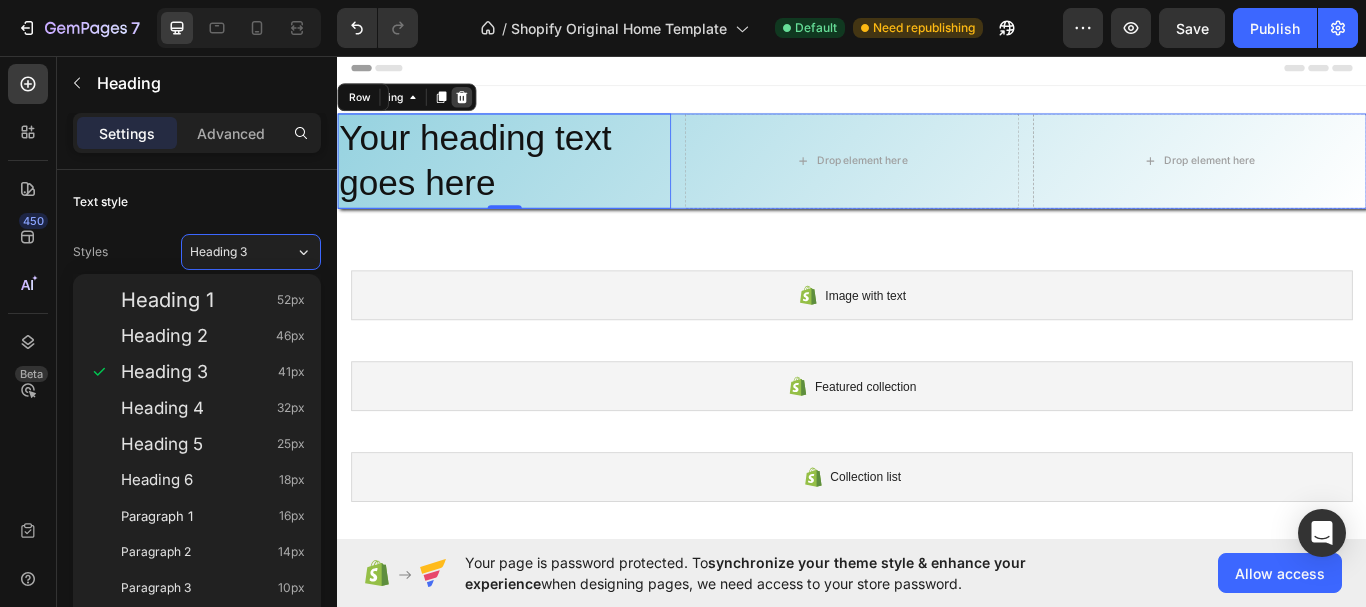 click at bounding box center [482, 105] 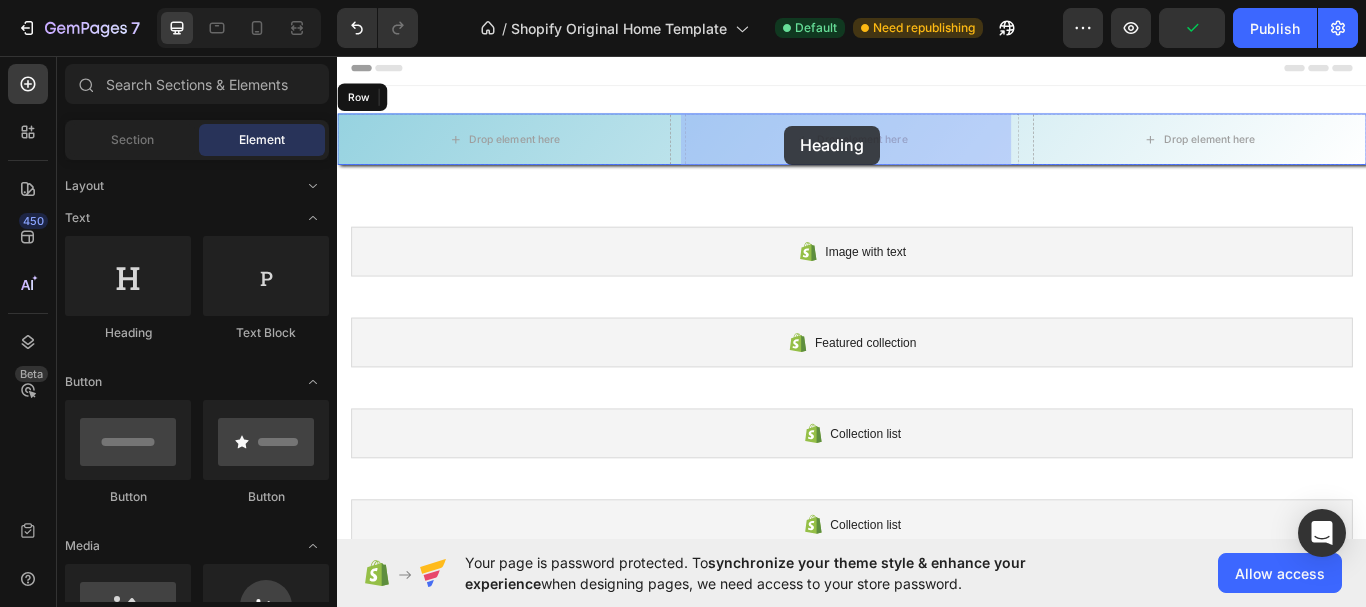 drag, startPoint x: 472, startPoint y: 340, endPoint x: 858, endPoint y: 138, distance: 435.66043 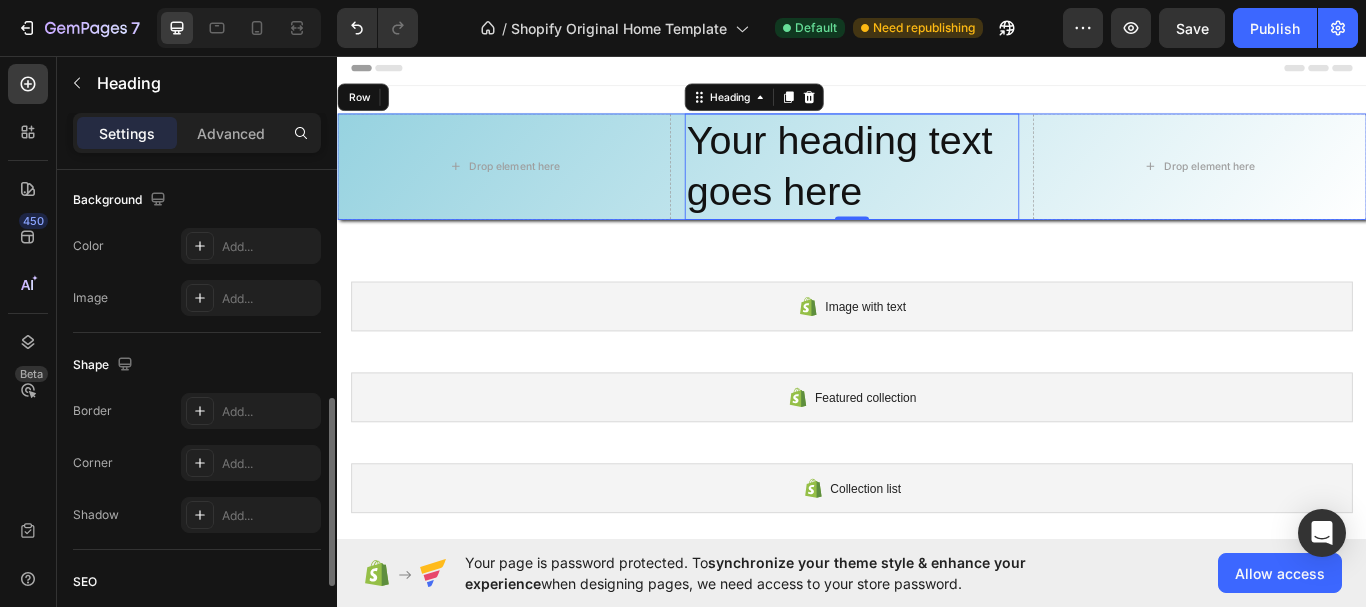 scroll, scrollTop: 500, scrollLeft: 0, axis: vertical 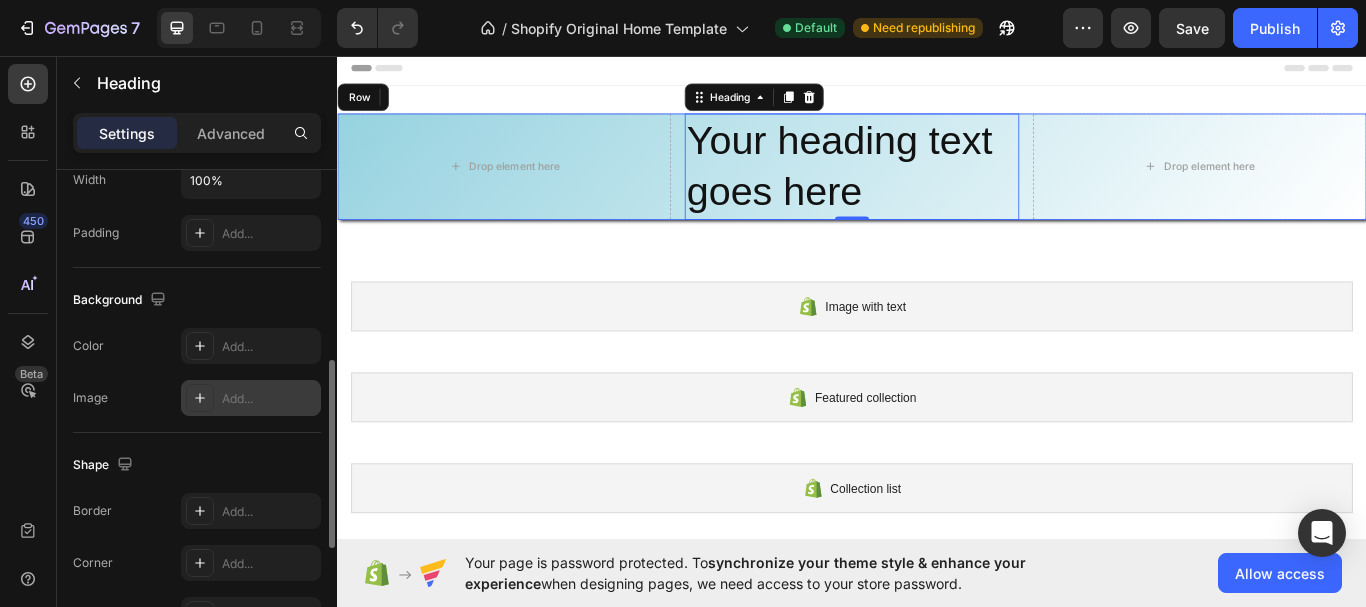 click at bounding box center (200, 398) 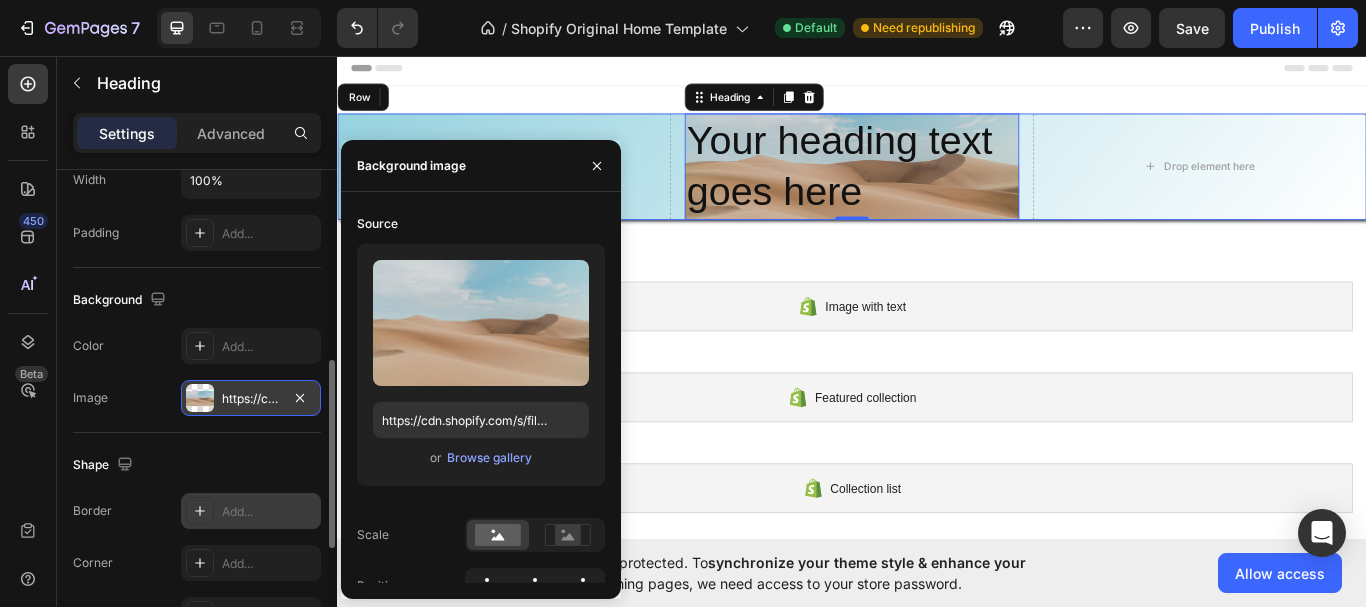 scroll, scrollTop: 600, scrollLeft: 0, axis: vertical 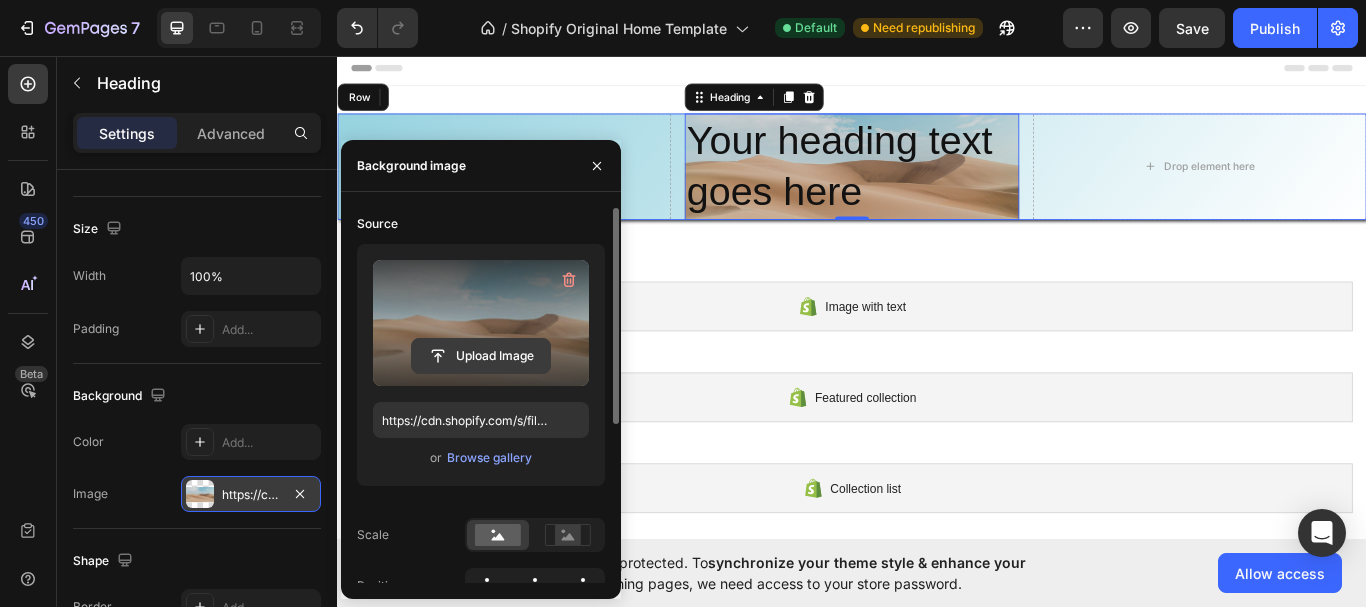 click 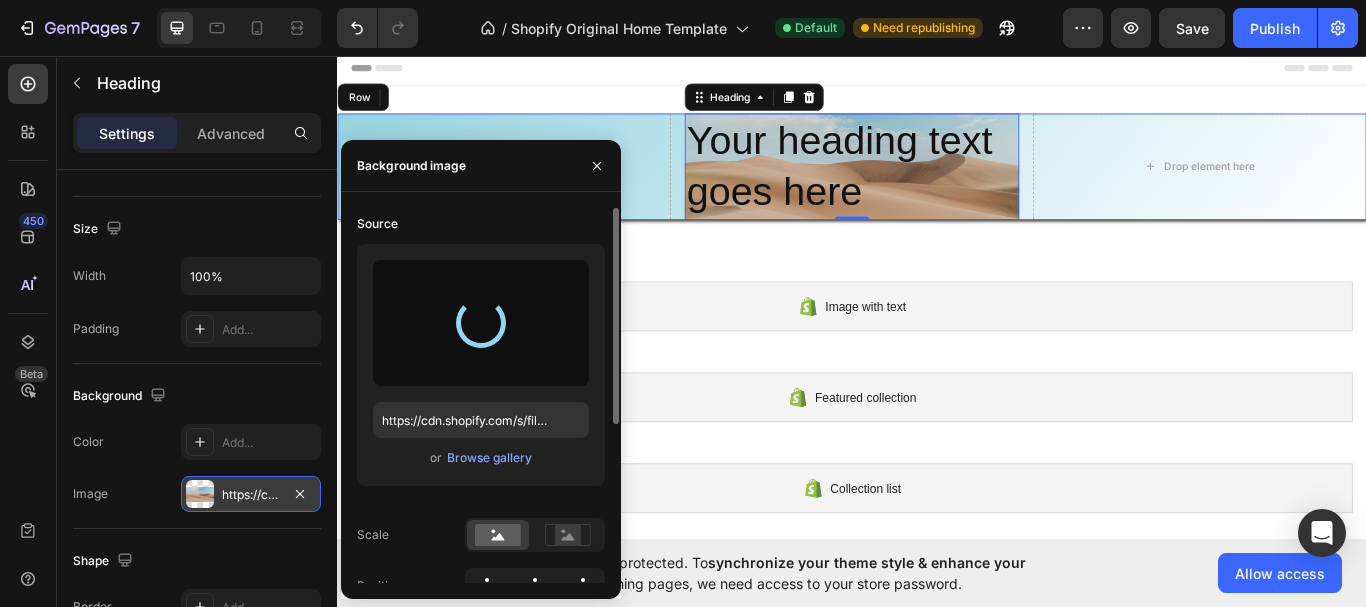 type on "https://cdn.shopify.com/s/files/1/0649/7366/8526/files/gempages_578390212707615506-6581ec76-2caa-4427-ac3e-8716e6f3bd93.png" 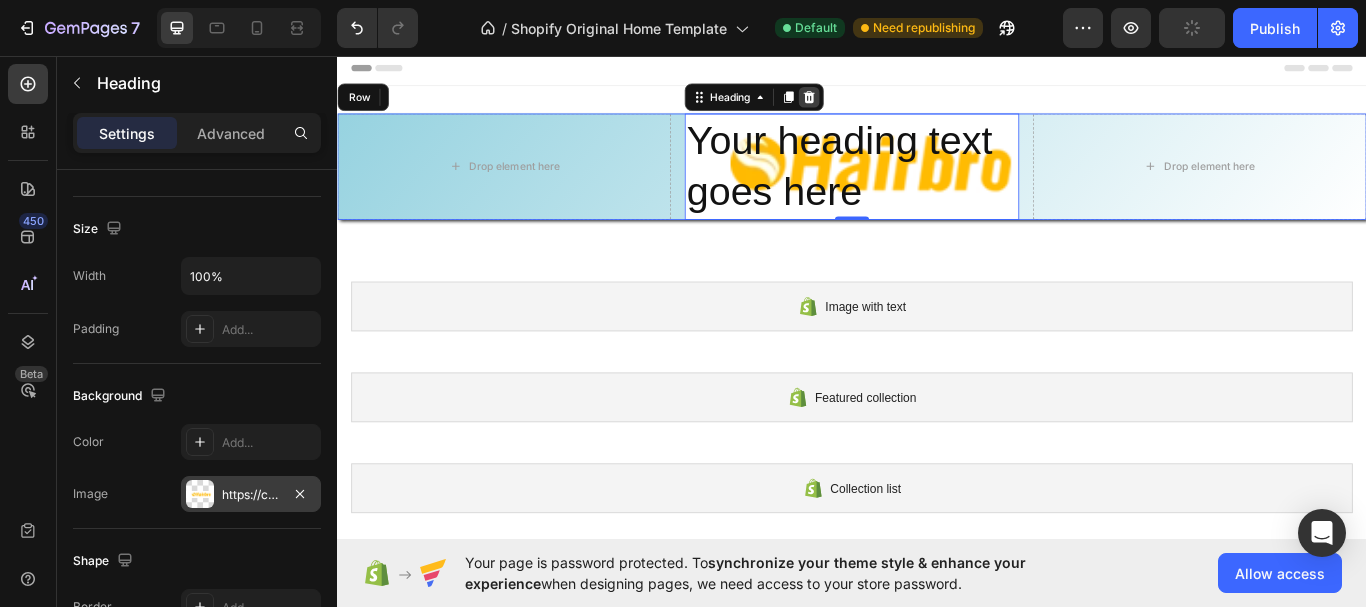 click 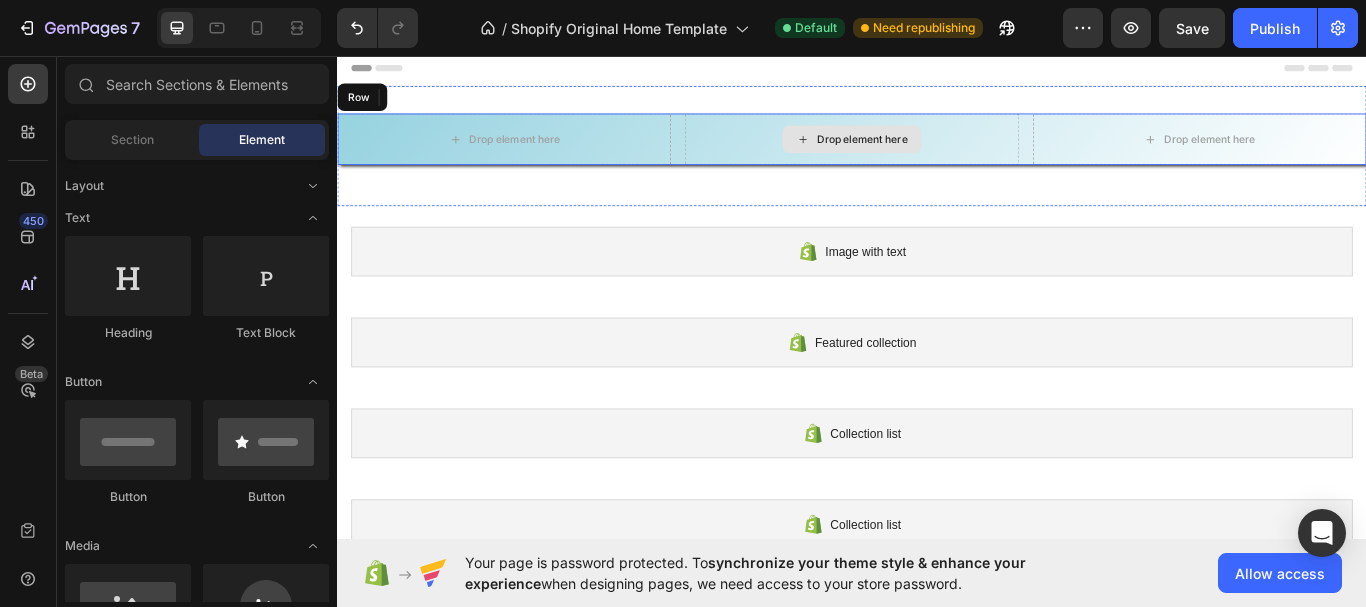 click on "Drop element here" at bounding box center (936, 154) 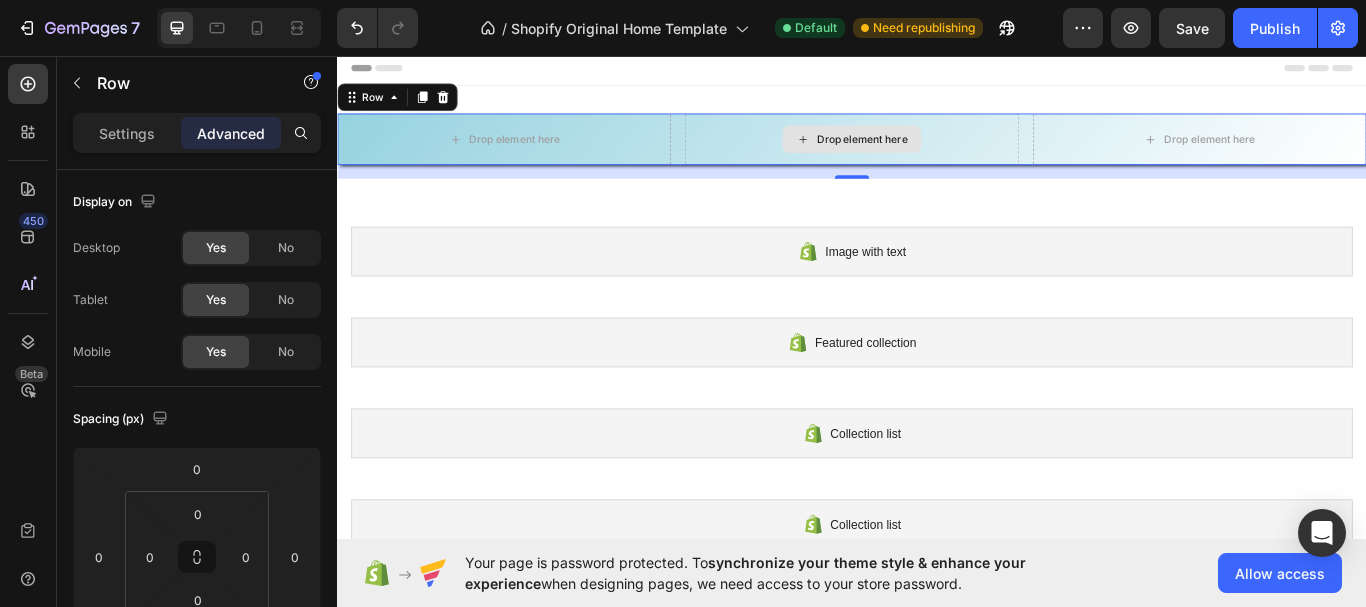 click on "Drop element here" at bounding box center (936, 154) 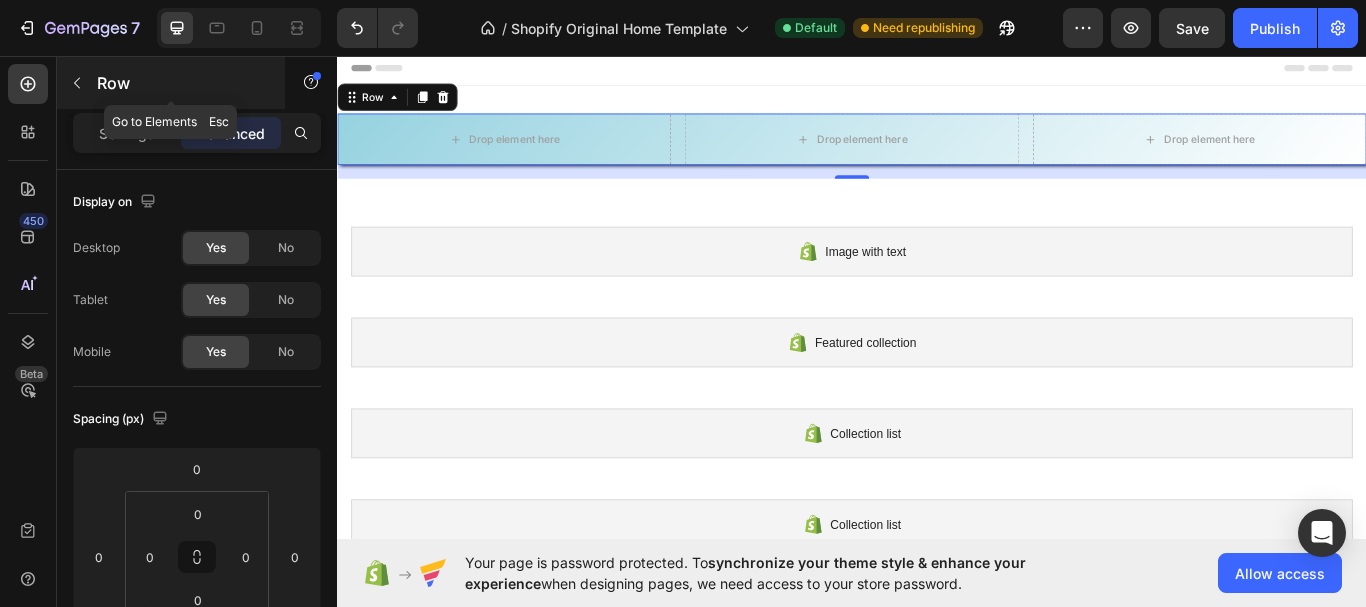 click 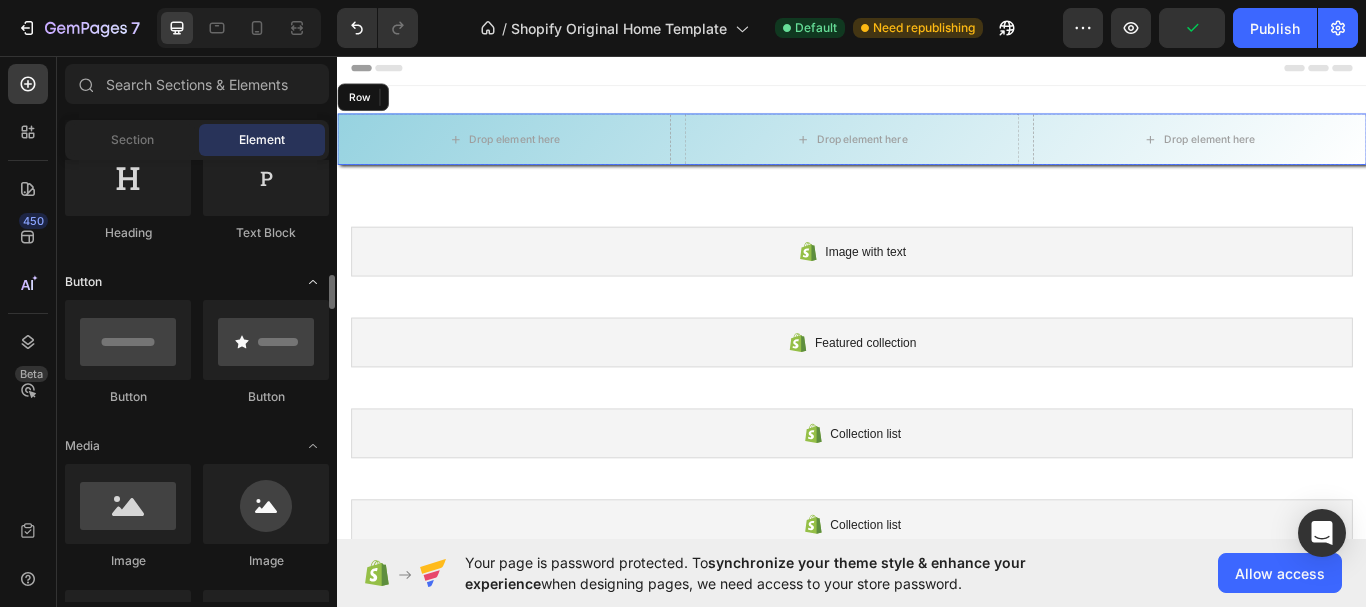 scroll, scrollTop: 200, scrollLeft: 0, axis: vertical 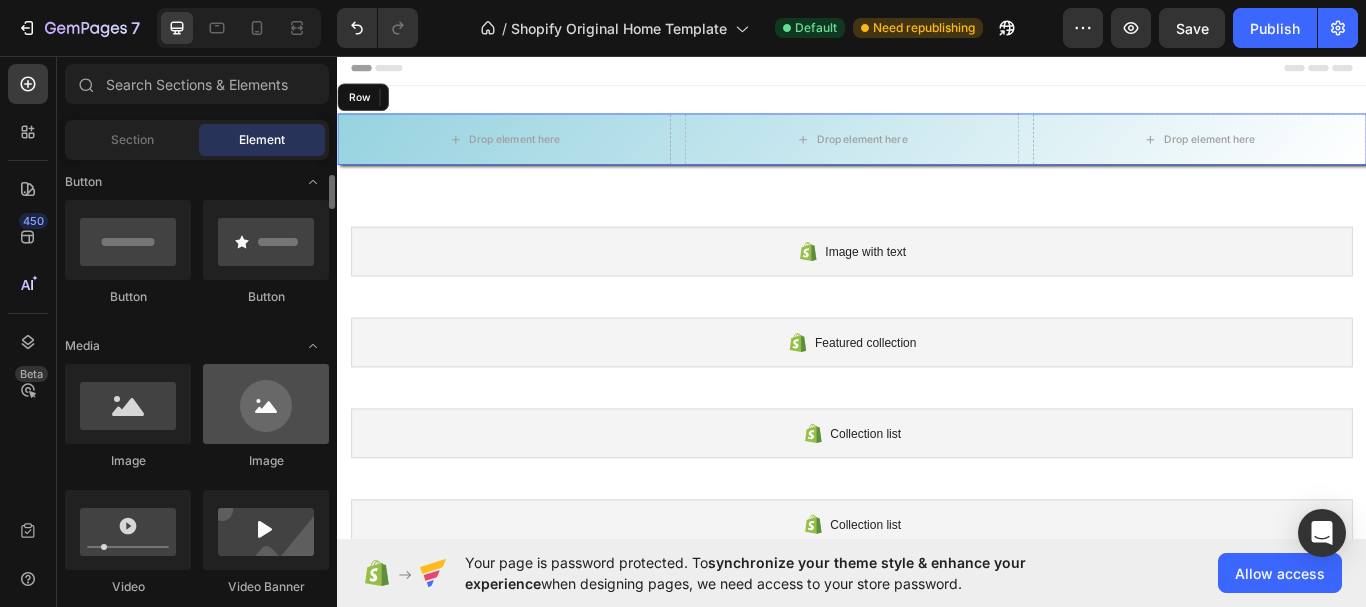 click at bounding box center [266, 404] 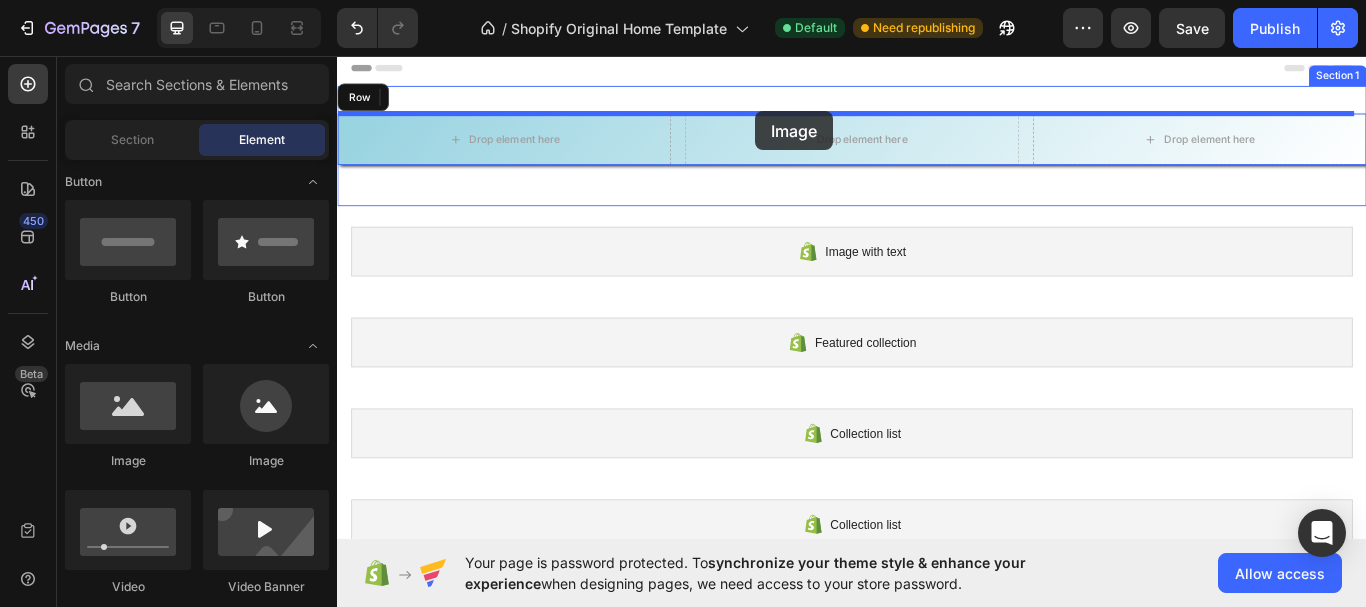 drag, startPoint x: 605, startPoint y: 462, endPoint x: 824, endPoint y: 121, distance: 405.26782 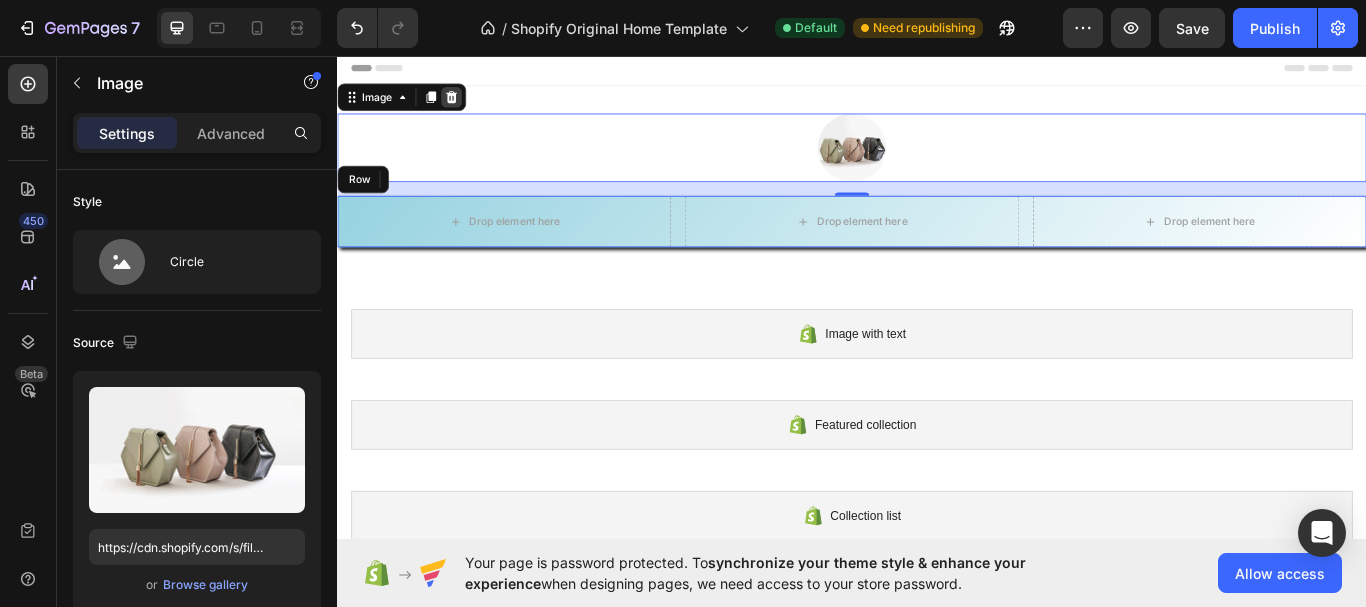 click 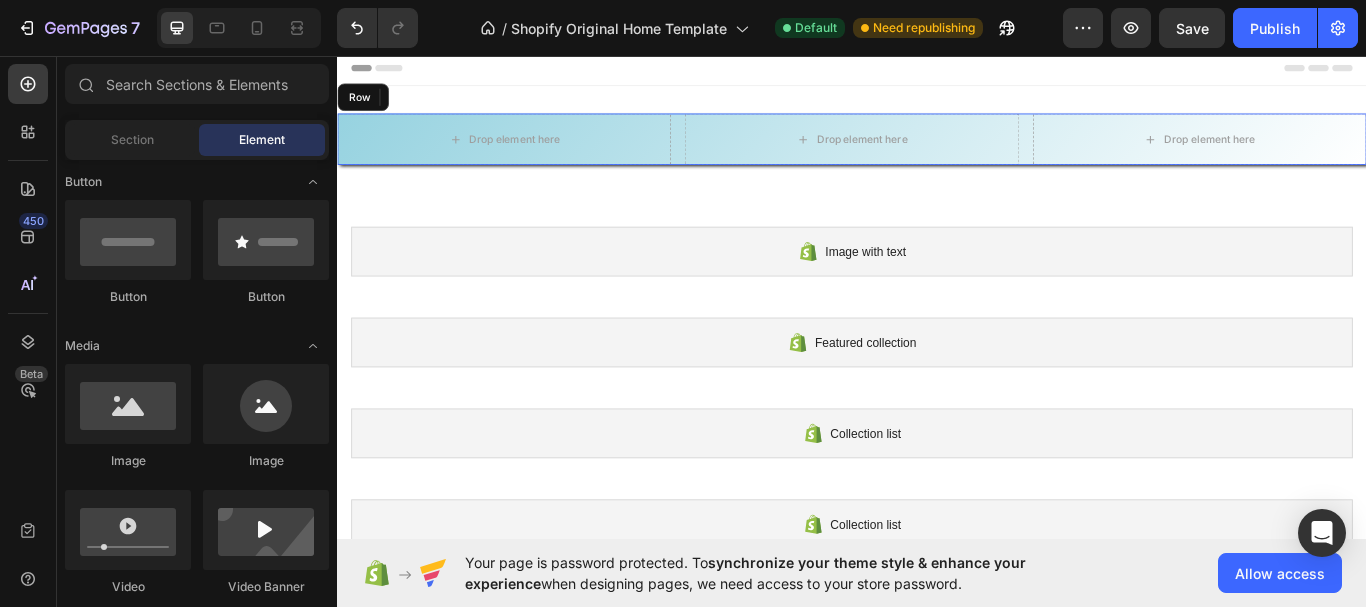 scroll, scrollTop: 0, scrollLeft: 0, axis: both 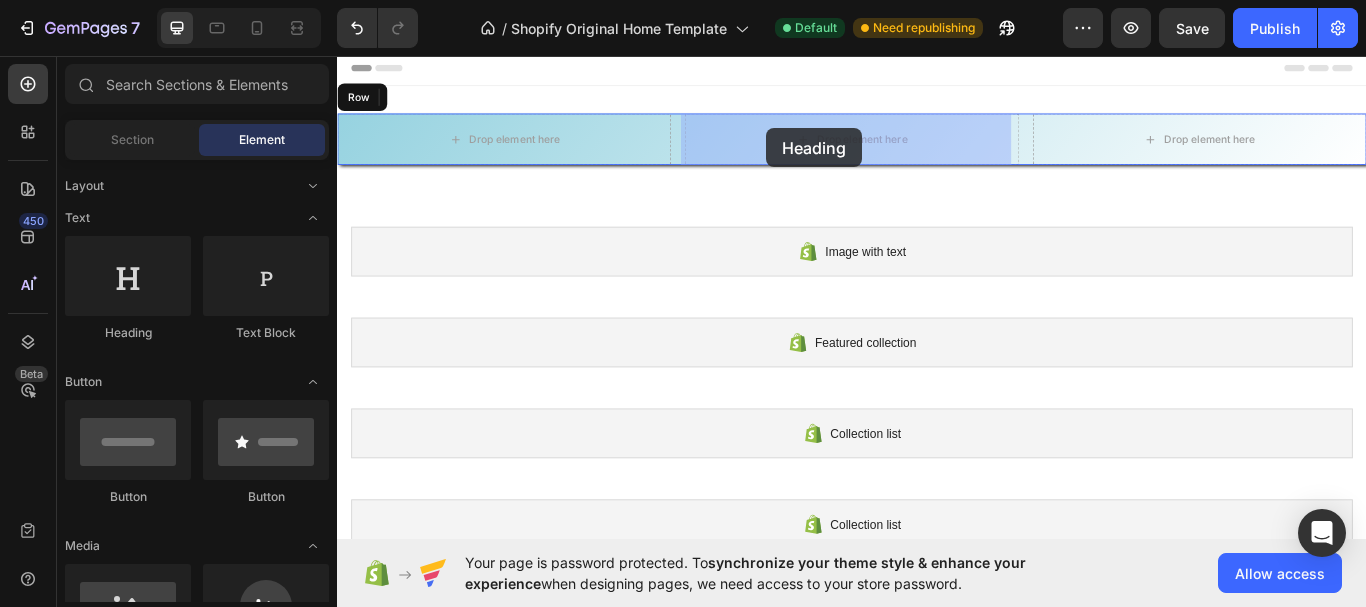 drag, startPoint x: 475, startPoint y: 335, endPoint x: 837, endPoint y: 141, distance: 410.7067 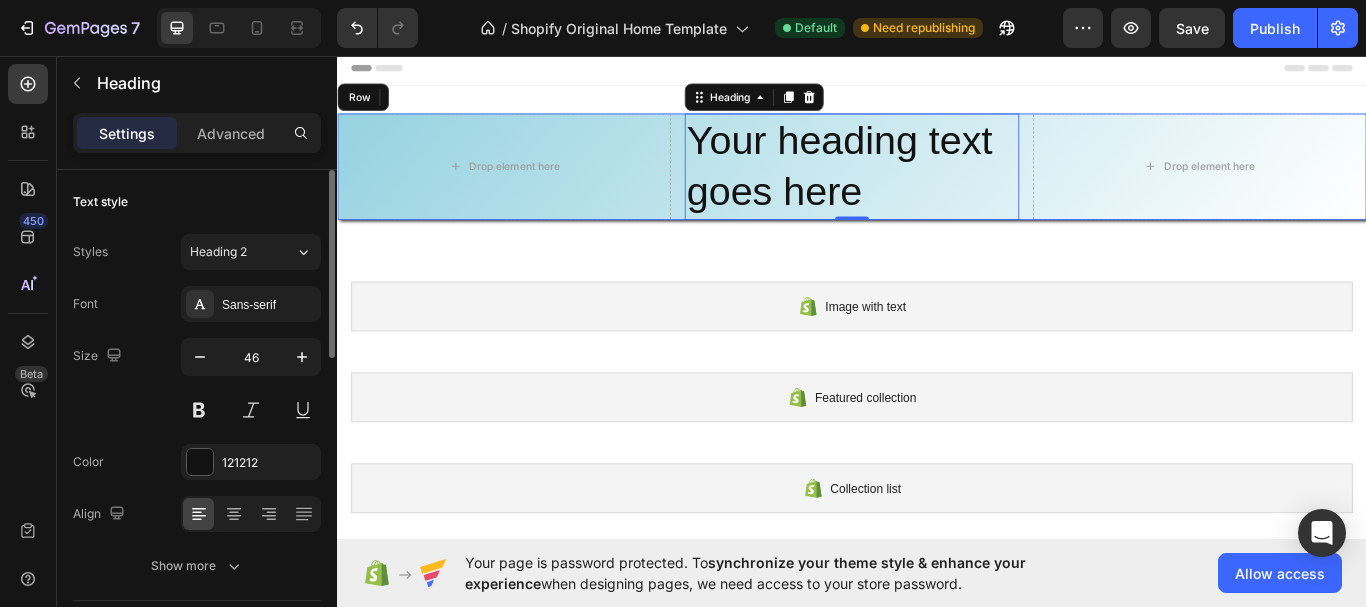 scroll, scrollTop: 100, scrollLeft: 0, axis: vertical 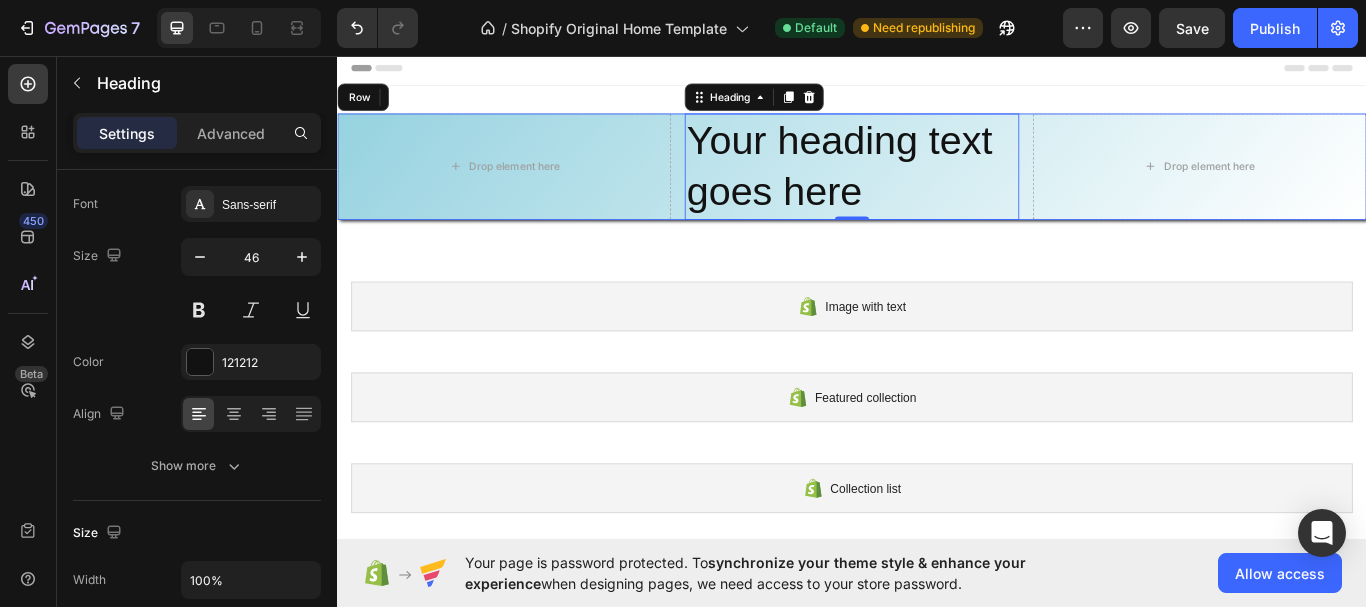 click on "Your heading text goes here" at bounding box center (936, 186) 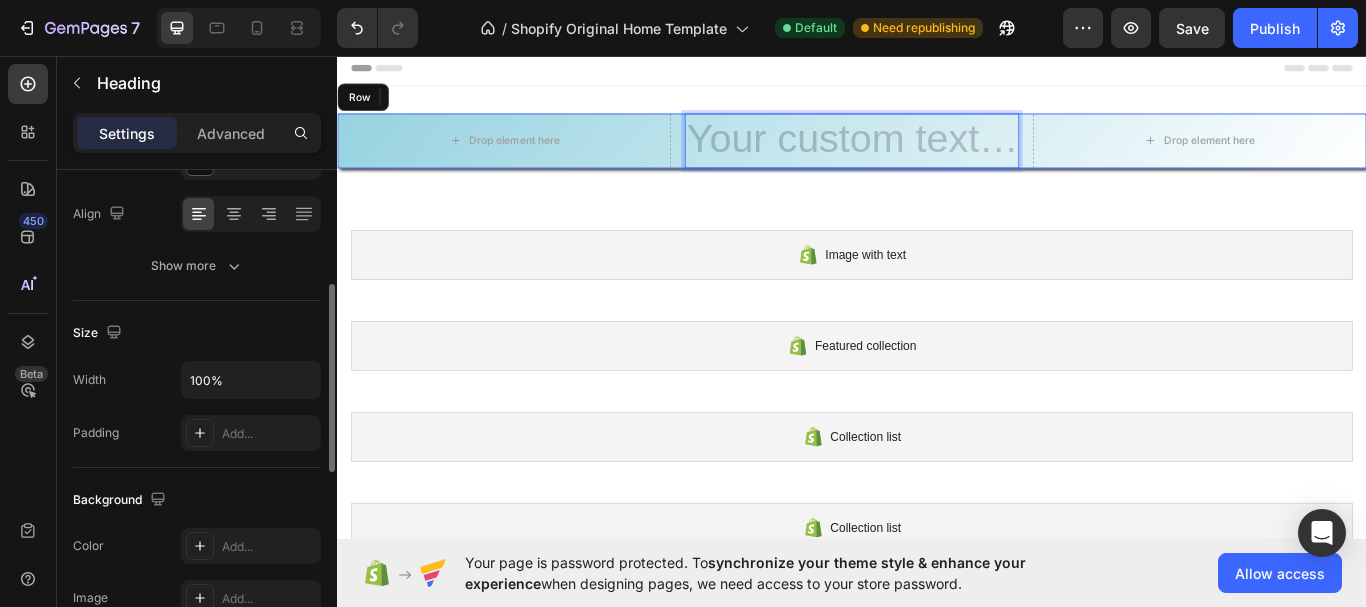 scroll, scrollTop: 400, scrollLeft: 0, axis: vertical 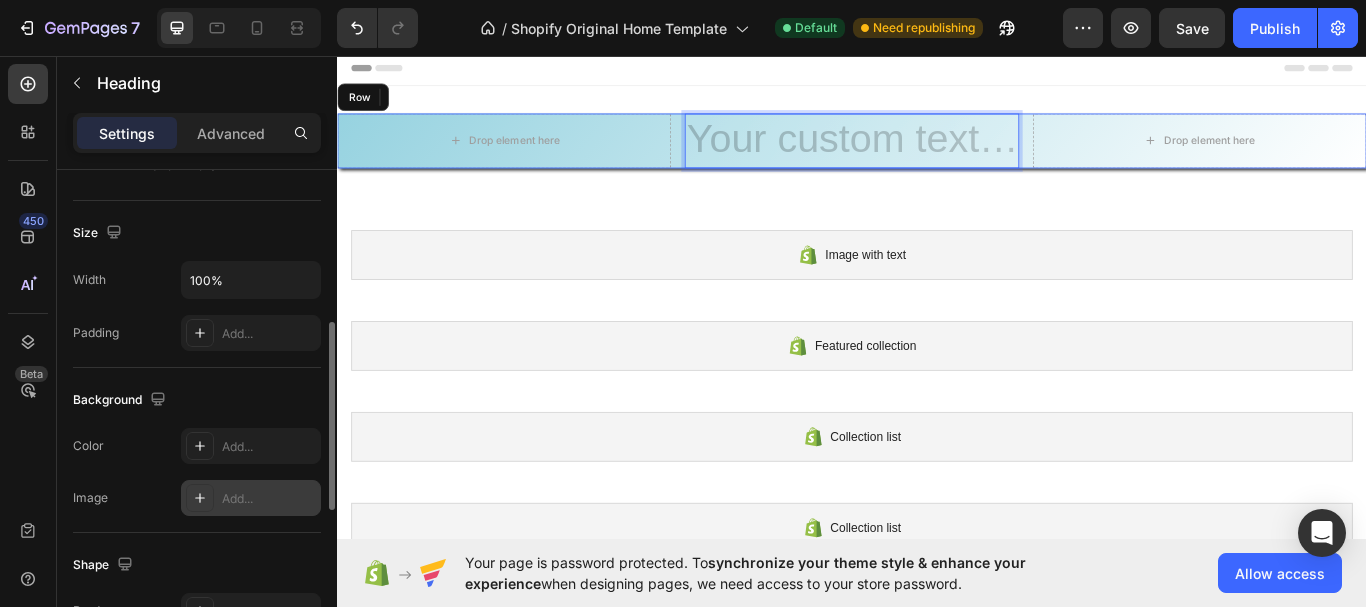 click 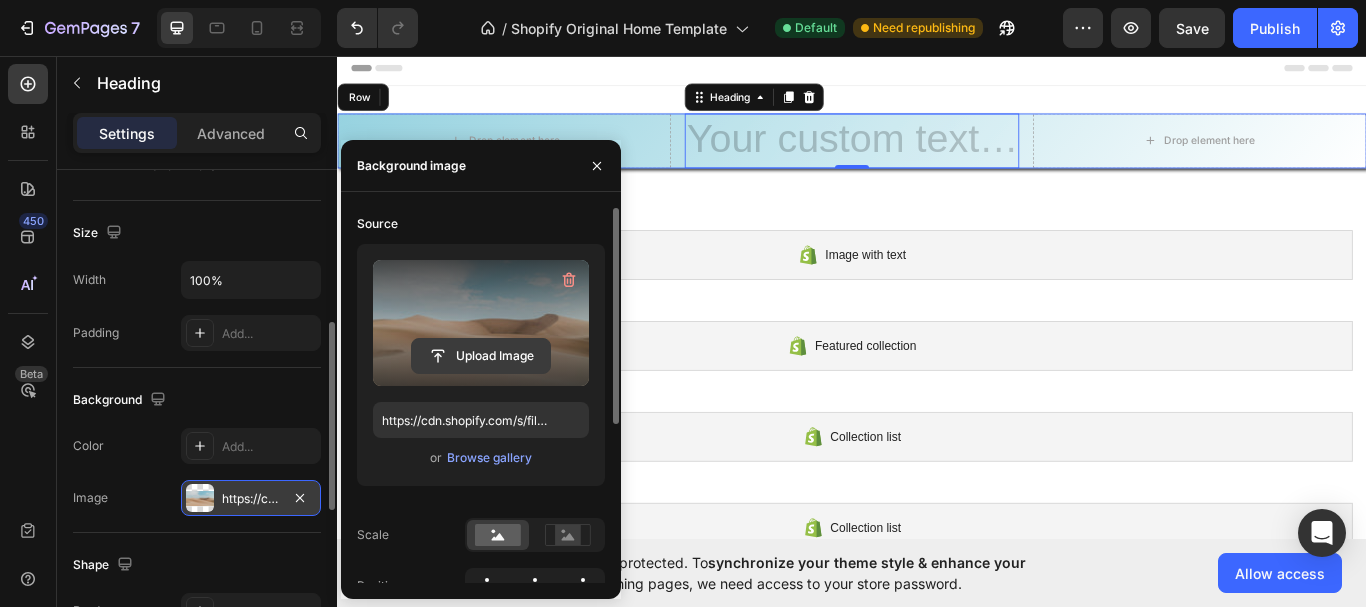 click 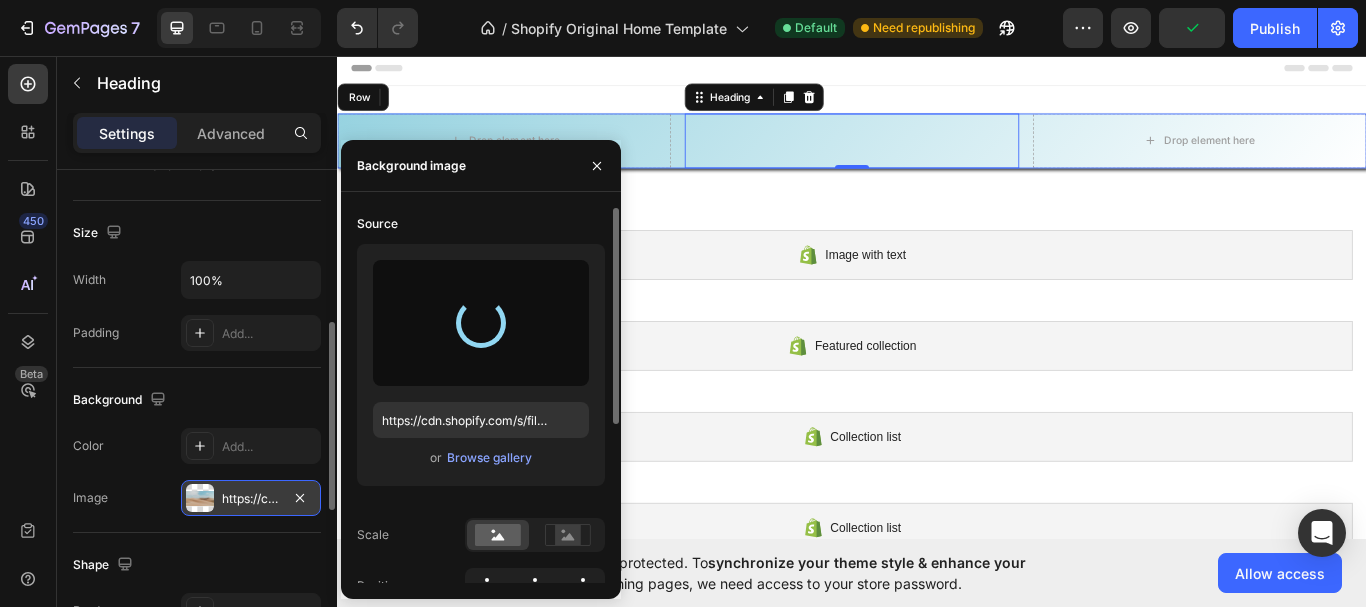 type on "https://cdn.shopify.com/s/files/1/0649/7366/8526/files/gempages_578390212707615506-6581ec76-2caa-4427-ac3e-8716e6f3bd93.png" 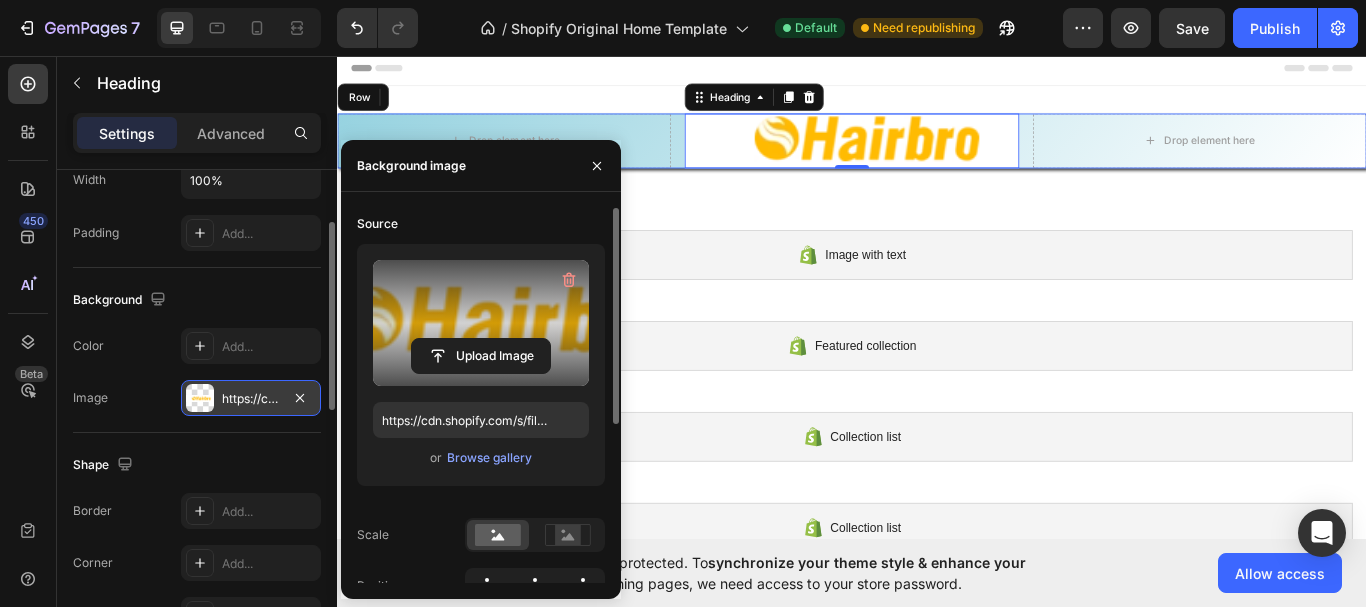 scroll, scrollTop: 400, scrollLeft: 0, axis: vertical 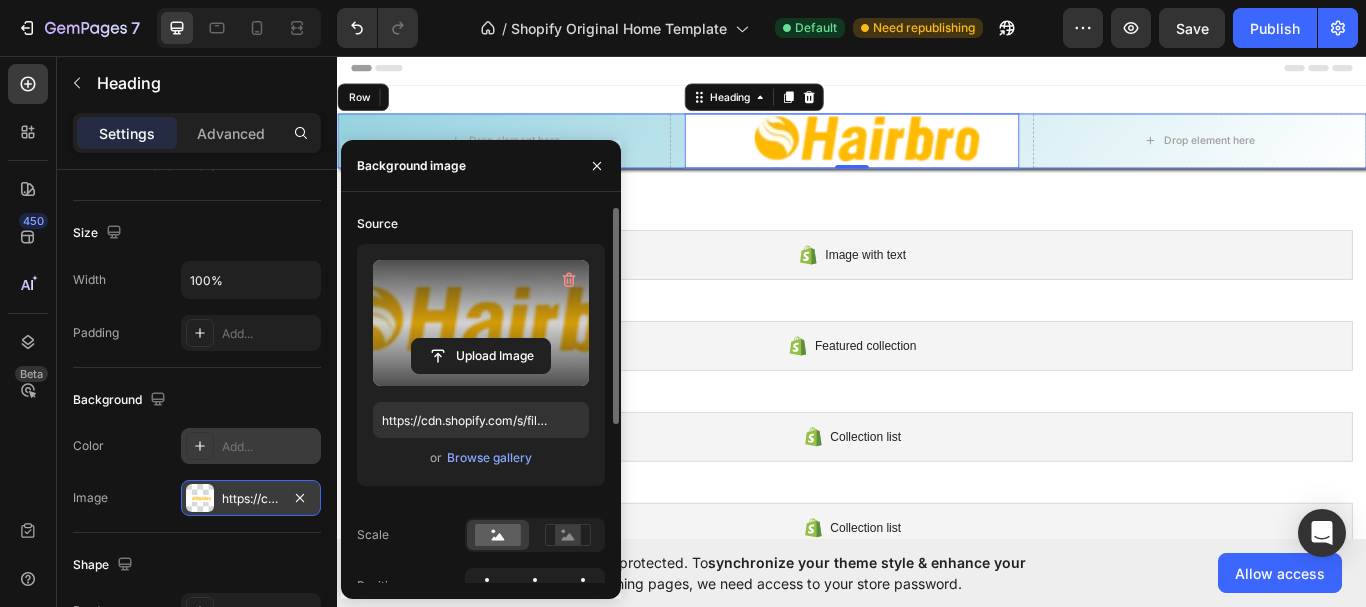 click 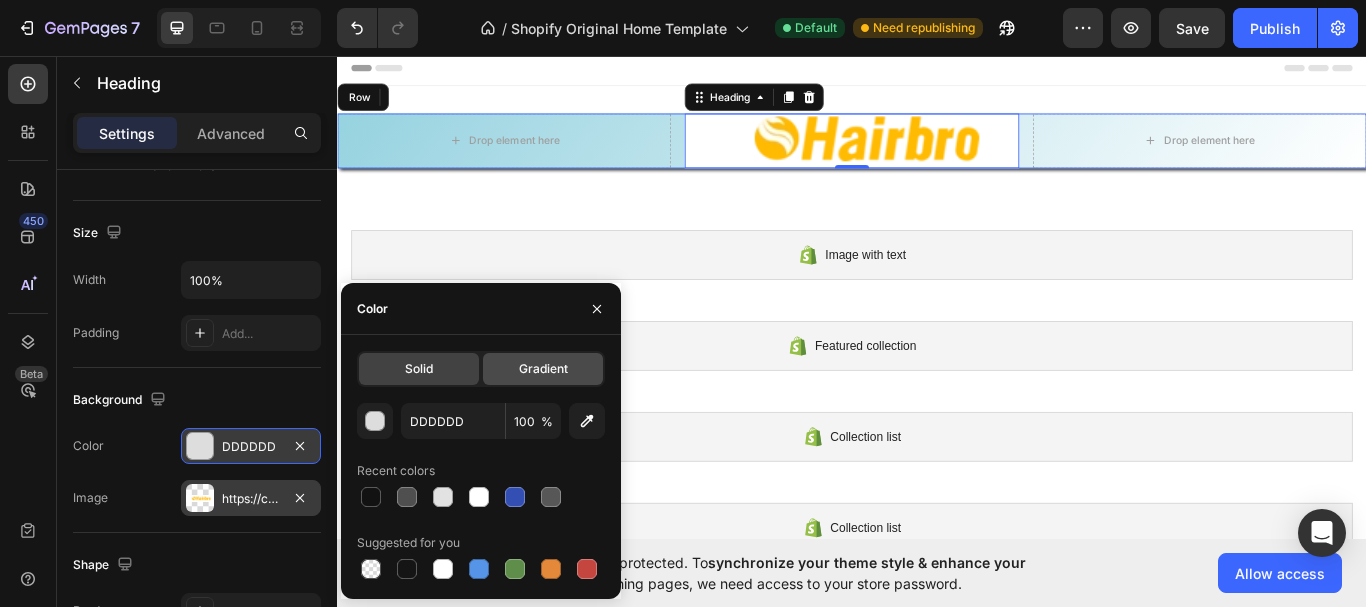 click on "Gradient" 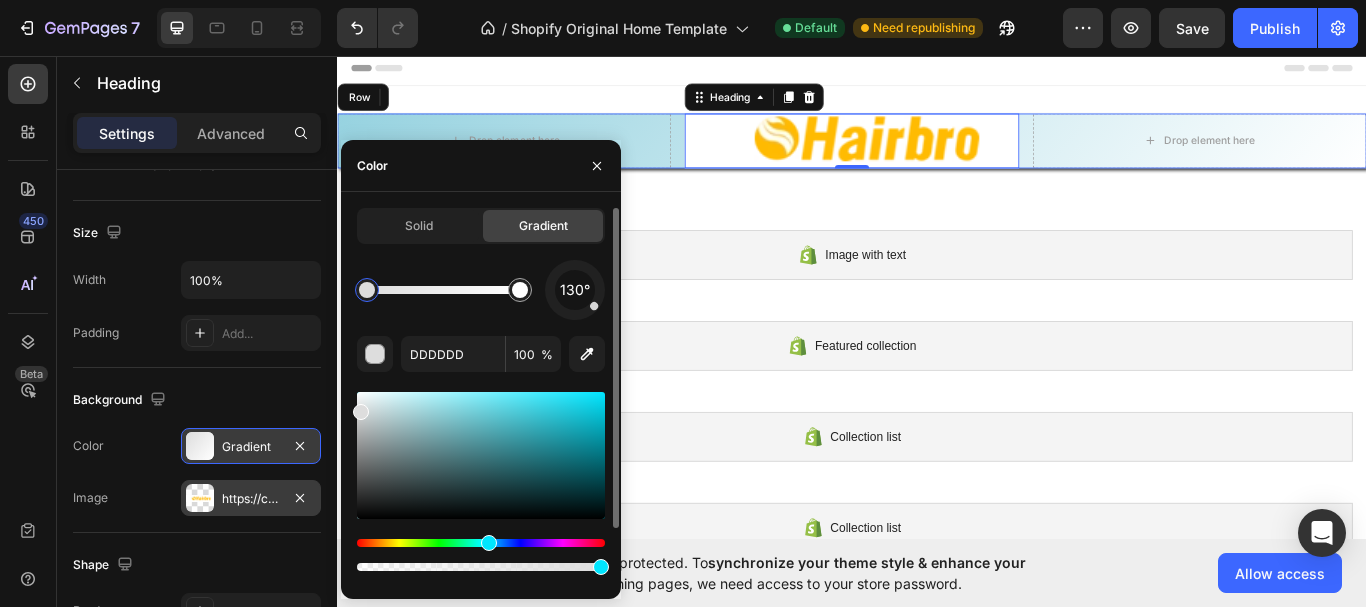 click at bounding box center [481, 543] 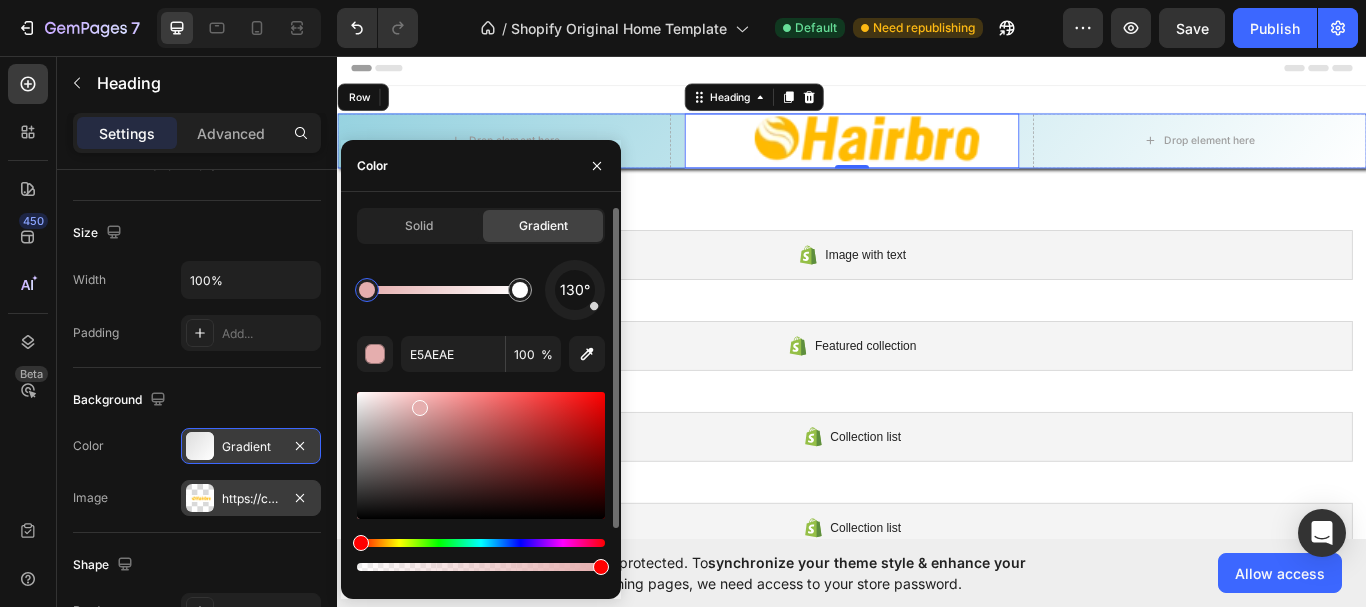 drag, startPoint x: 358, startPoint y: 412, endPoint x: 418, endPoint y: 404, distance: 60.530983 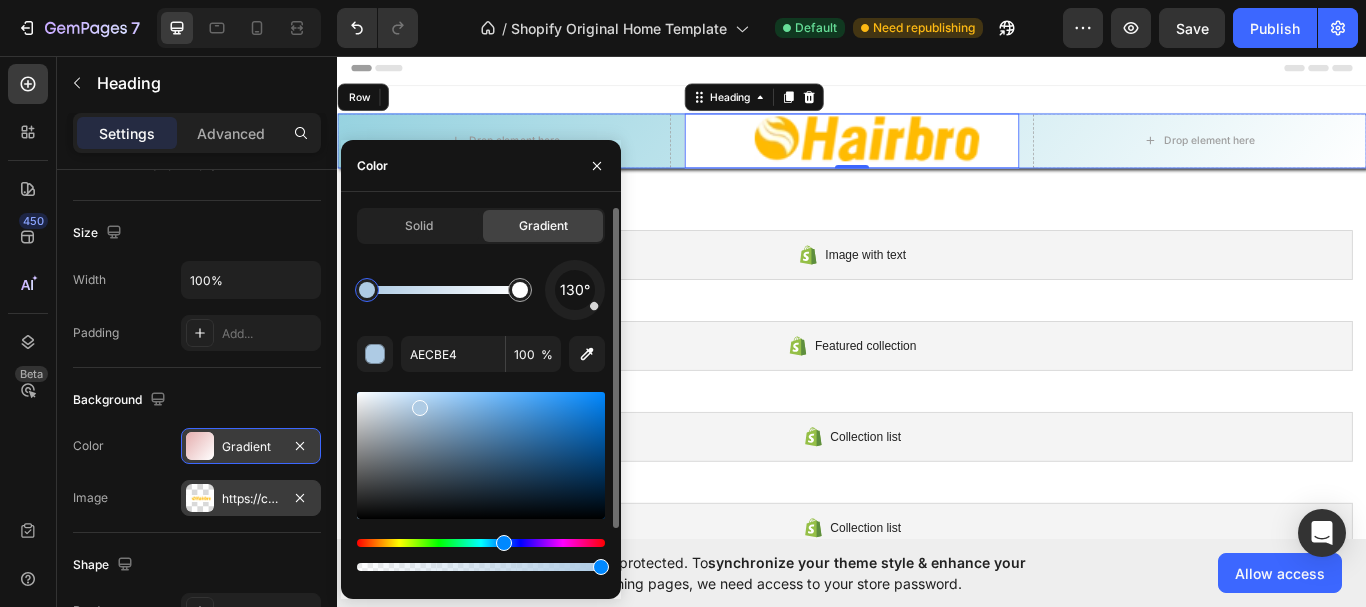 click at bounding box center [481, 543] 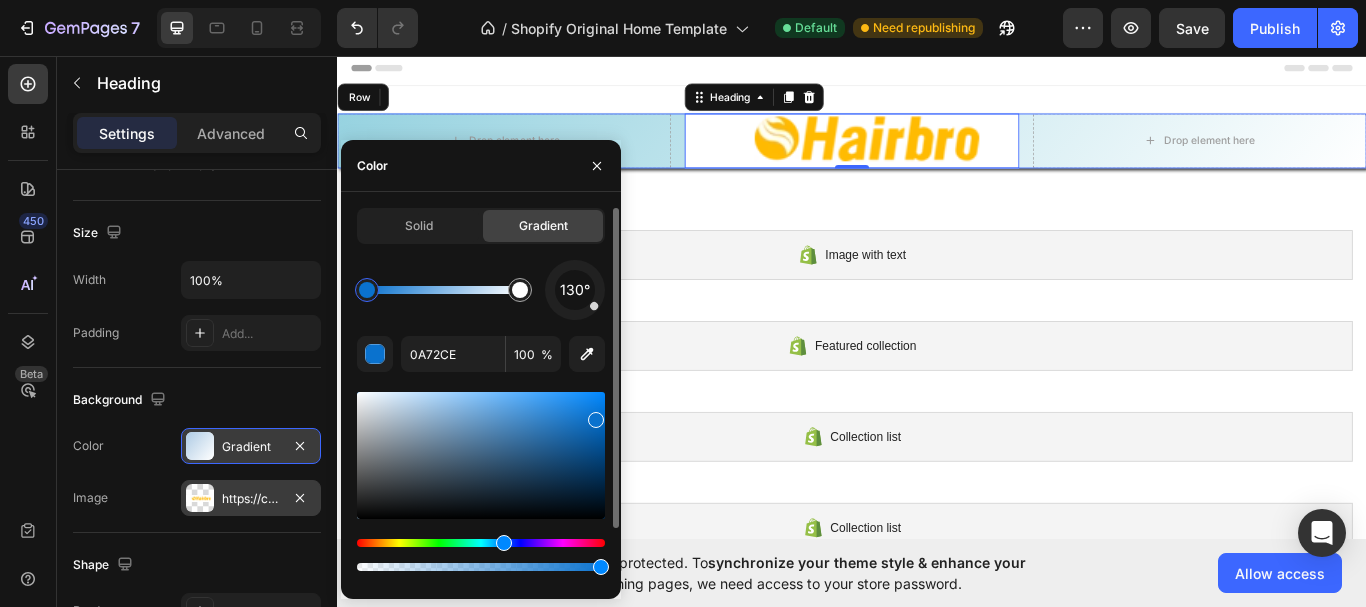 drag, startPoint x: 413, startPoint y: 410, endPoint x: 594, endPoint y: 416, distance: 181.09943 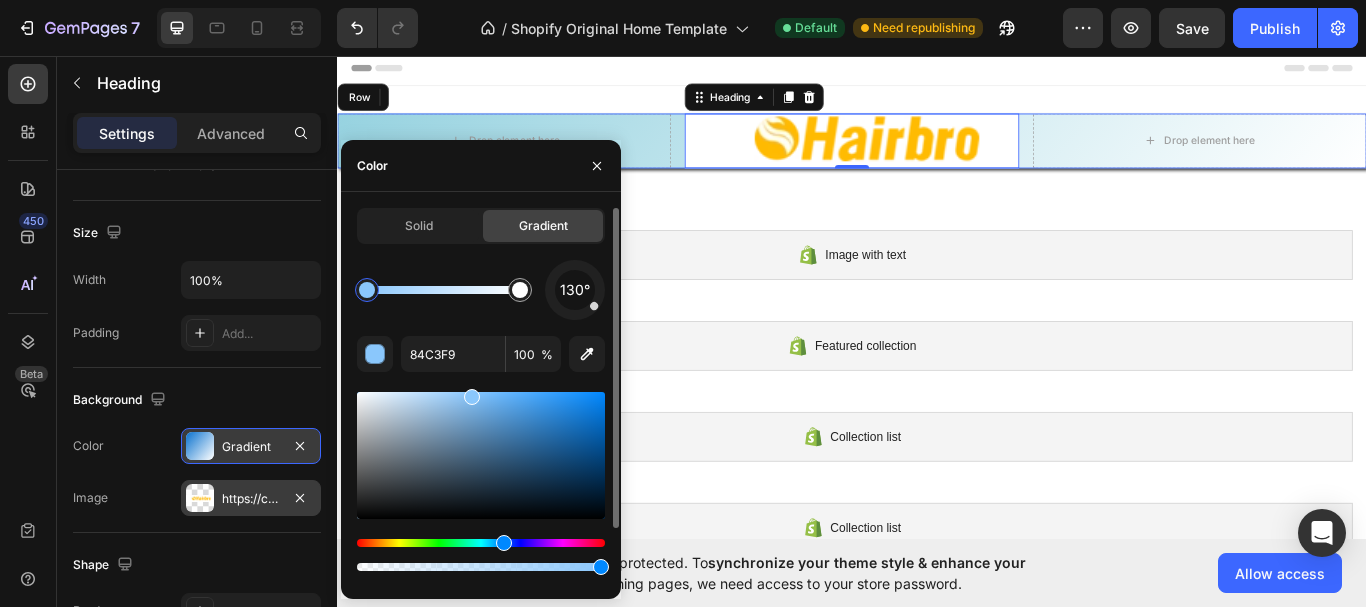 type on "83C1F7" 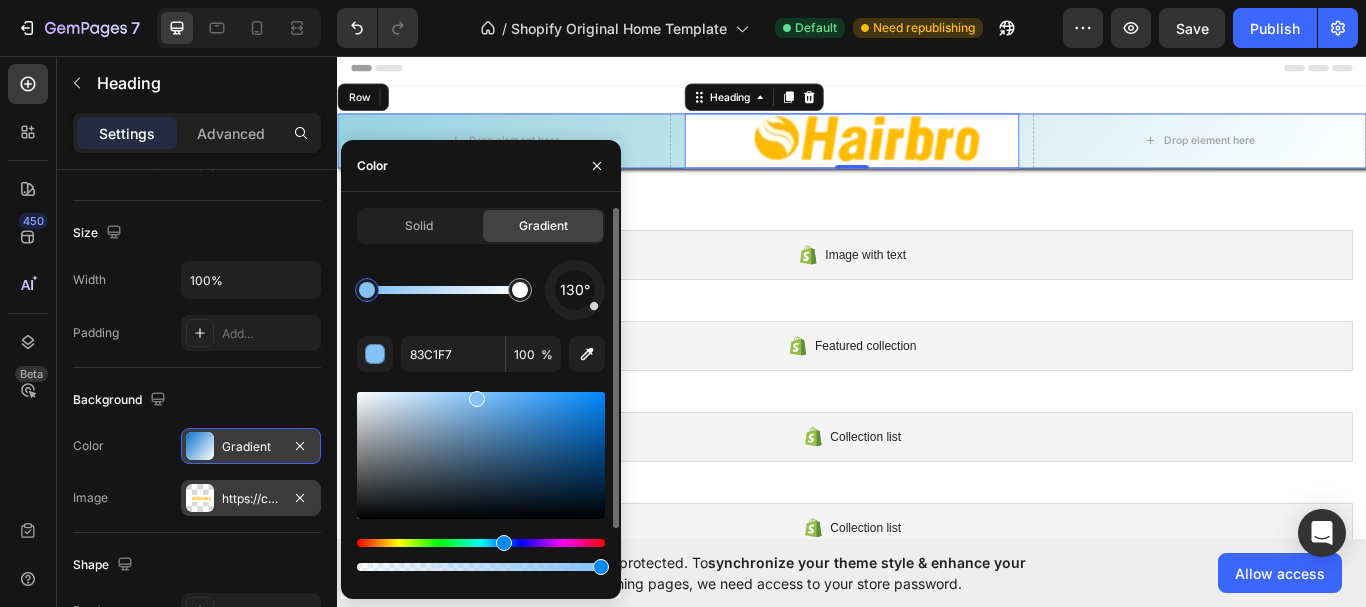 drag, startPoint x: 594, startPoint y: 416, endPoint x: 474, endPoint y: 395, distance: 121.82365 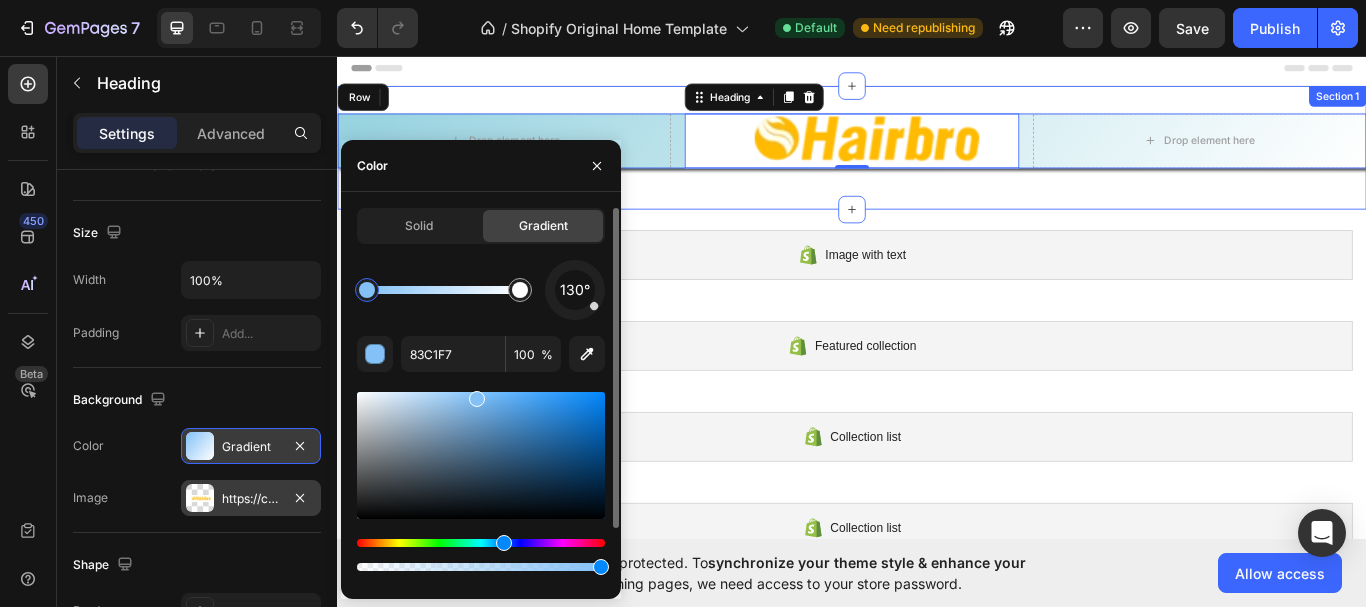 click on "Drop element here Heading   0
Drop element here Row Section 1" at bounding box center [937, 164] 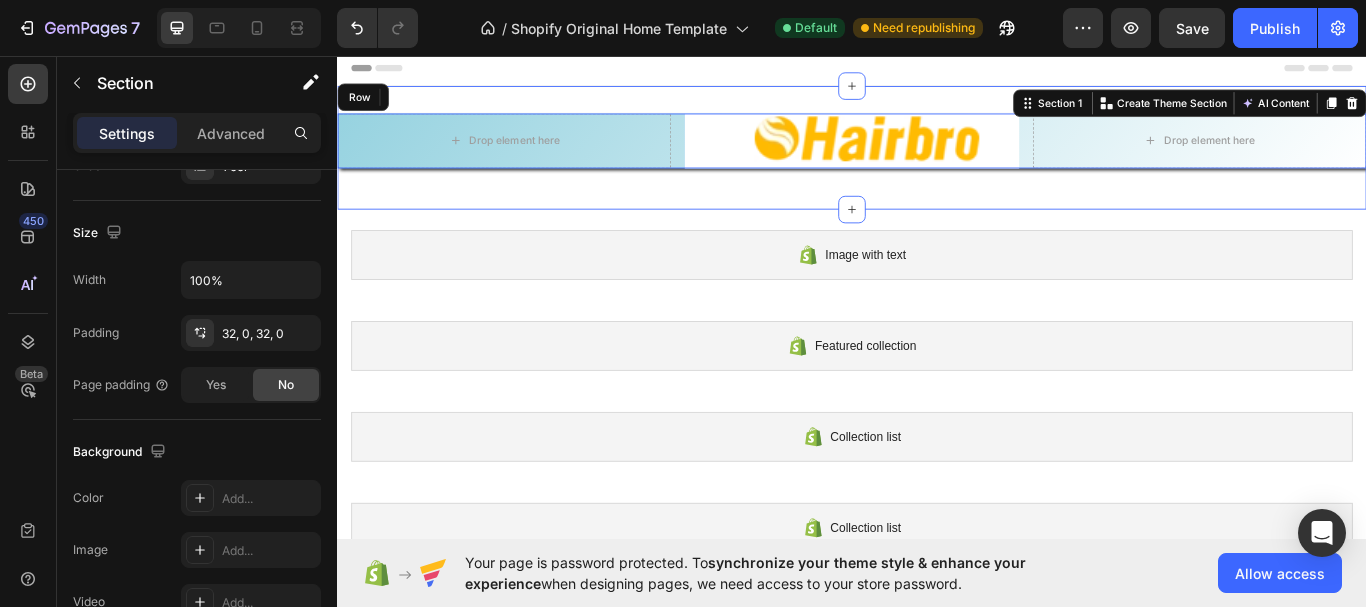 scroll, scrollTop: 0, scrollLeft: 0, axis: both 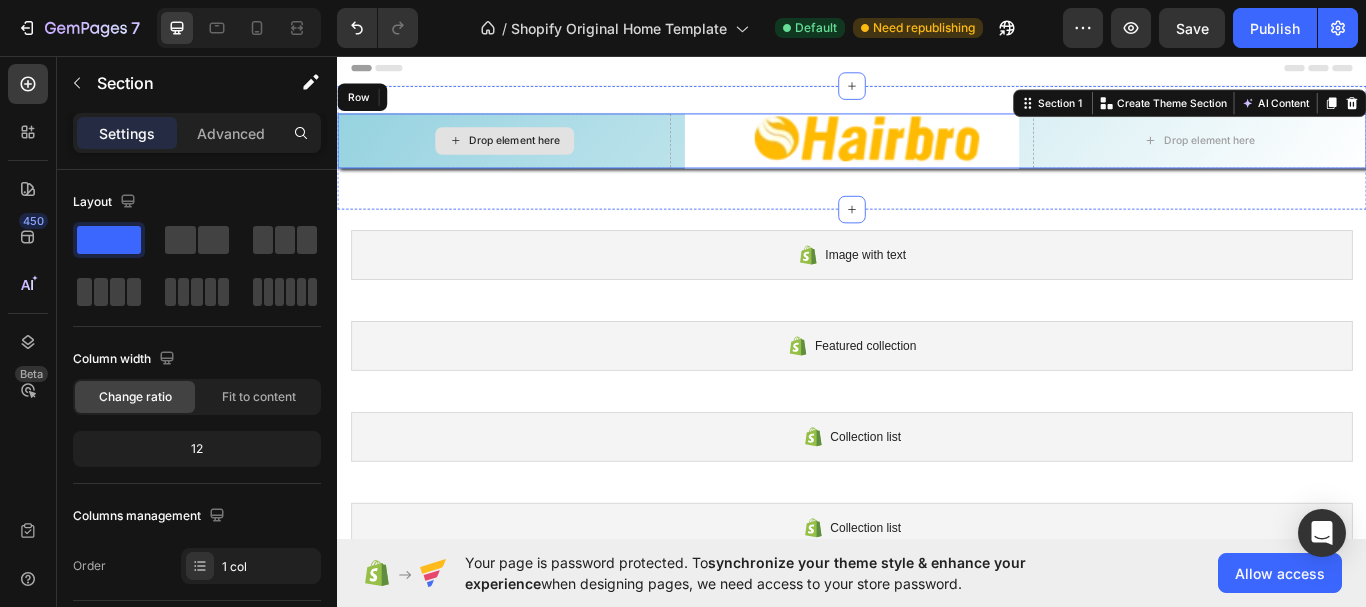 click on "Drop element here" at bounding box center [531, 156] 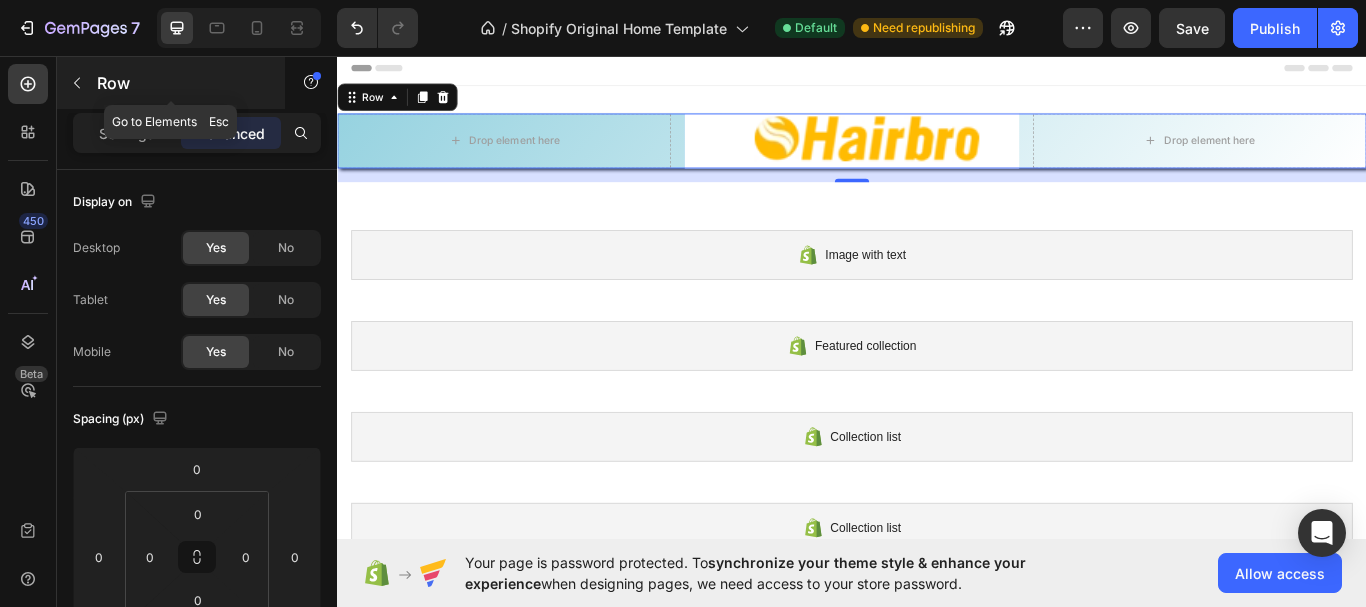 click on "Row" at bounding box center (182, 83) 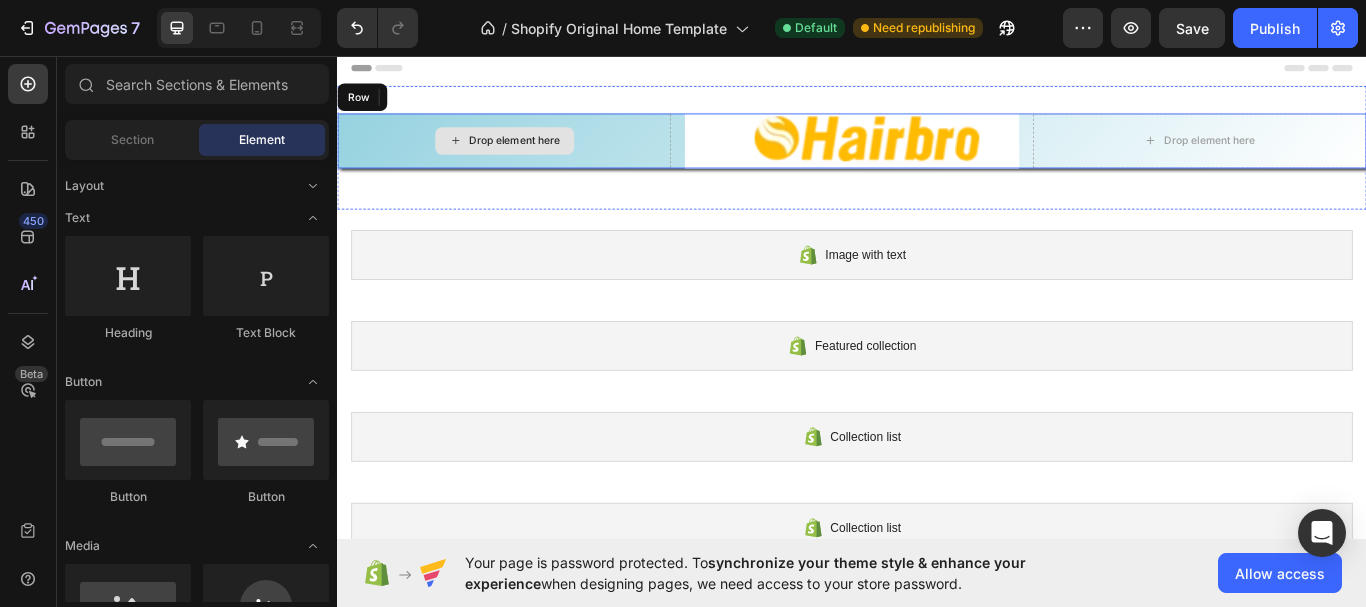 click on "Drop element here" at bounding box center [532, 156] 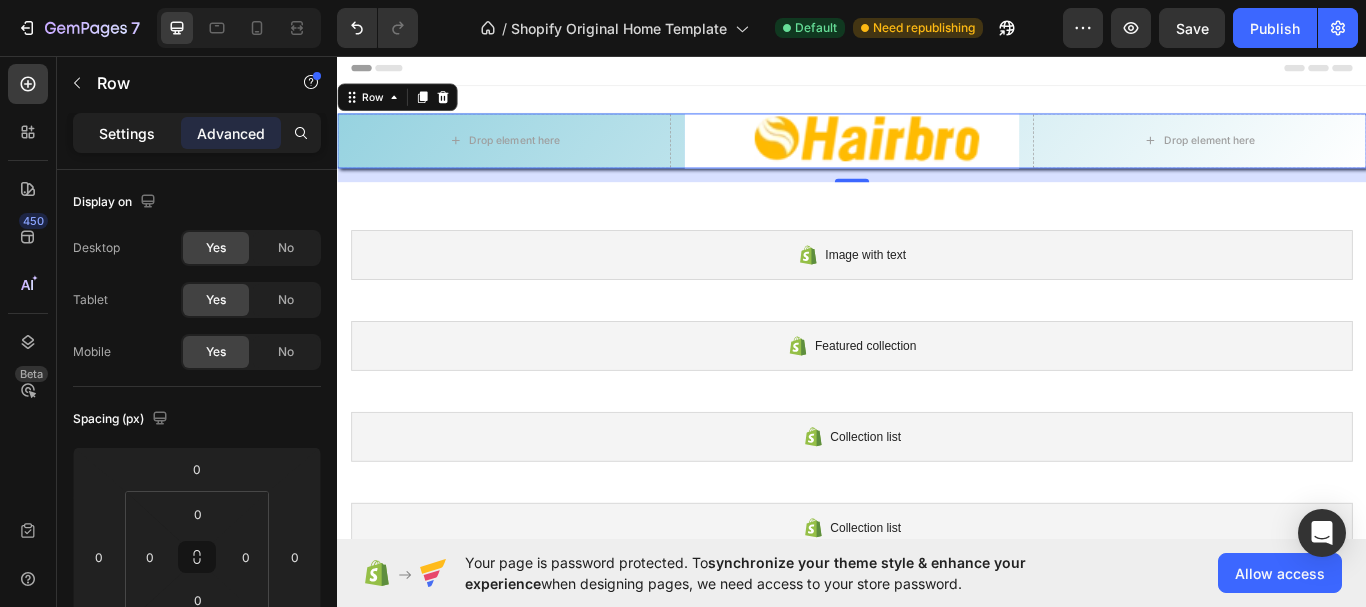 click on "Settings" at bounding box center [127, 133] 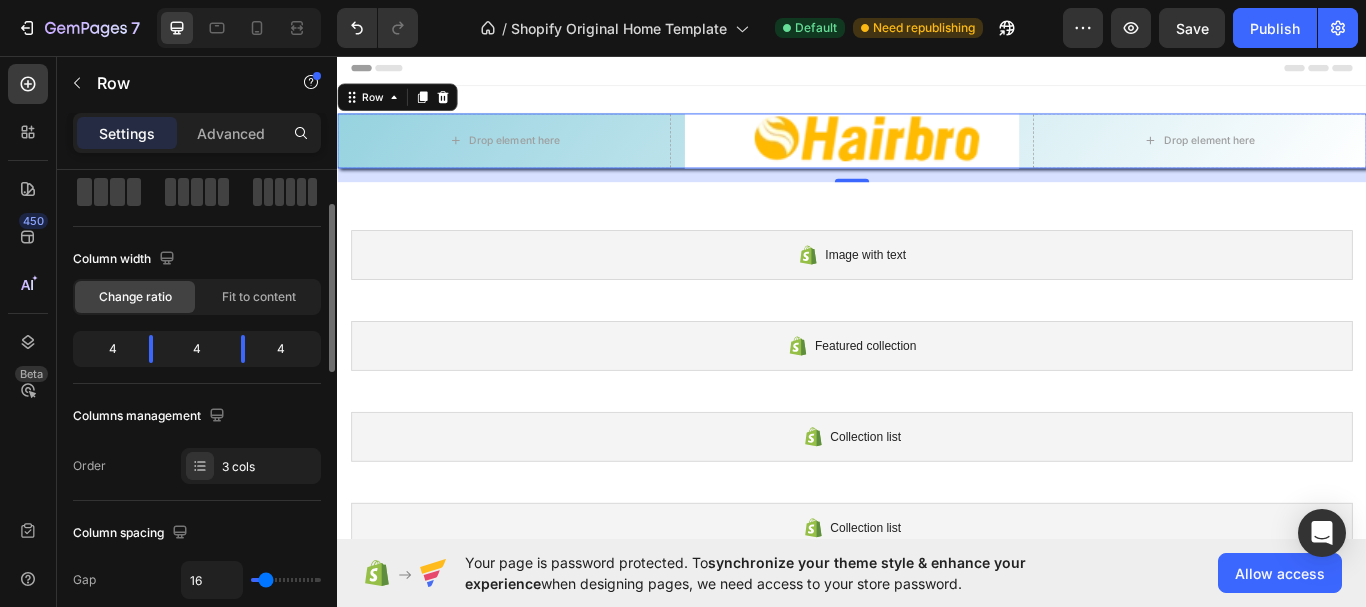scroll, scrollTop: 200, scrollLeft: 0, axis: vertical 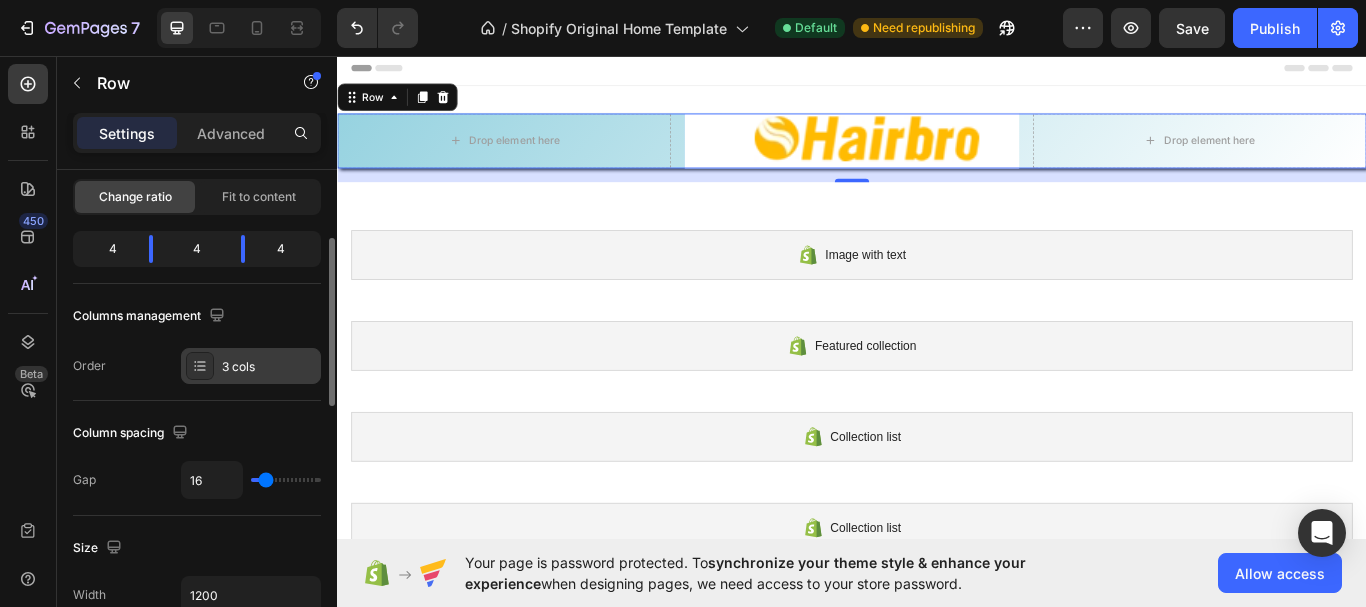 click on "3 cols" at bounding box center (269, 367) 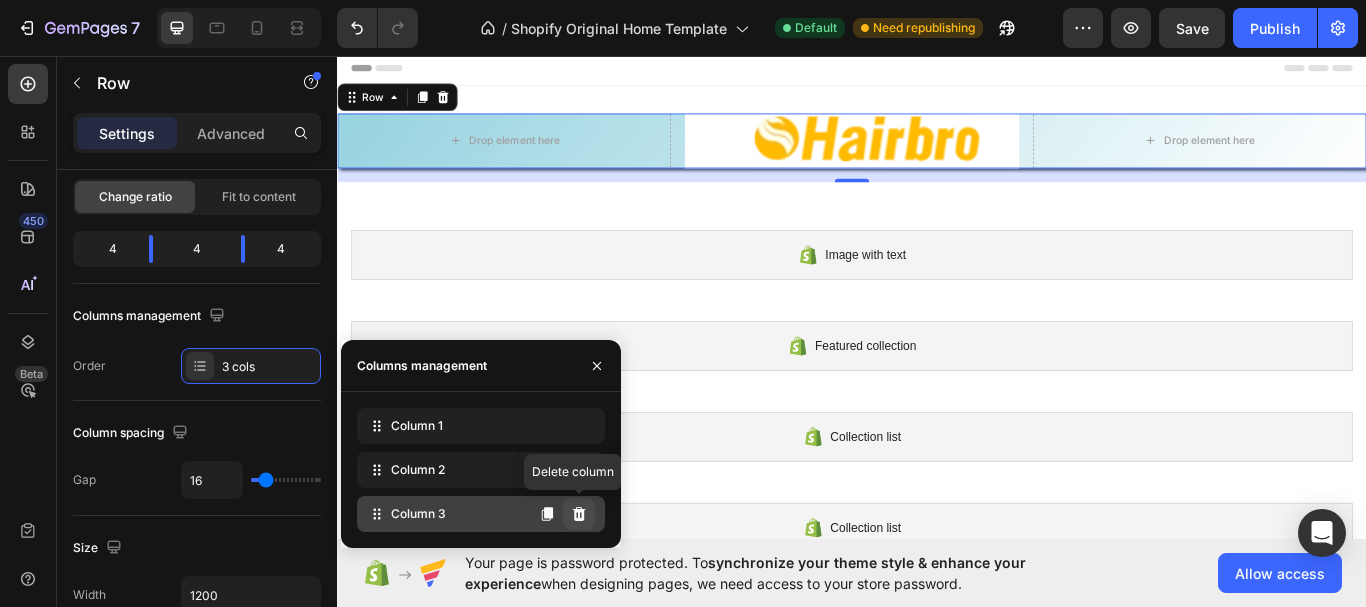 click 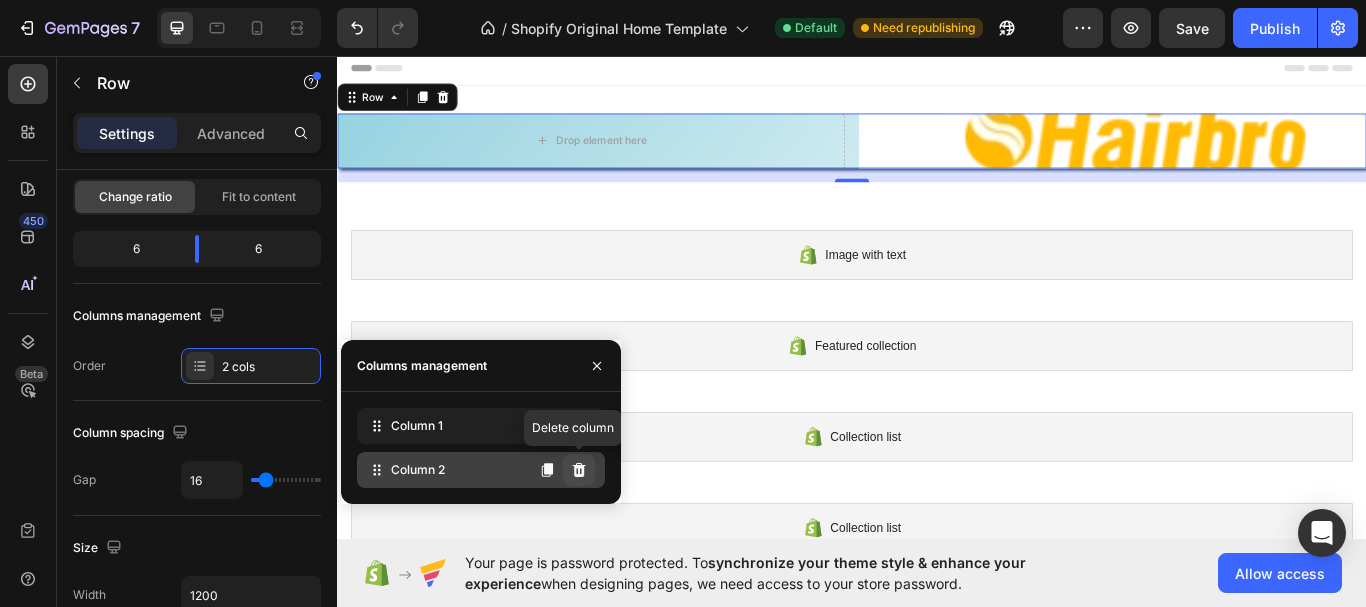click 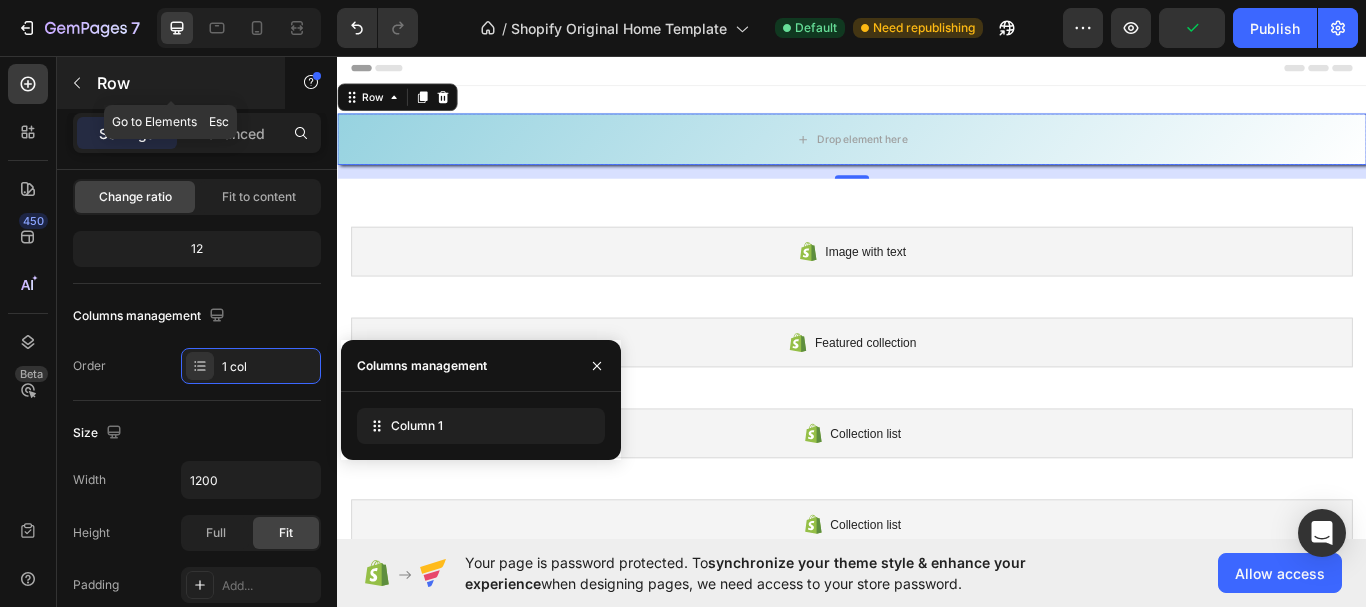click 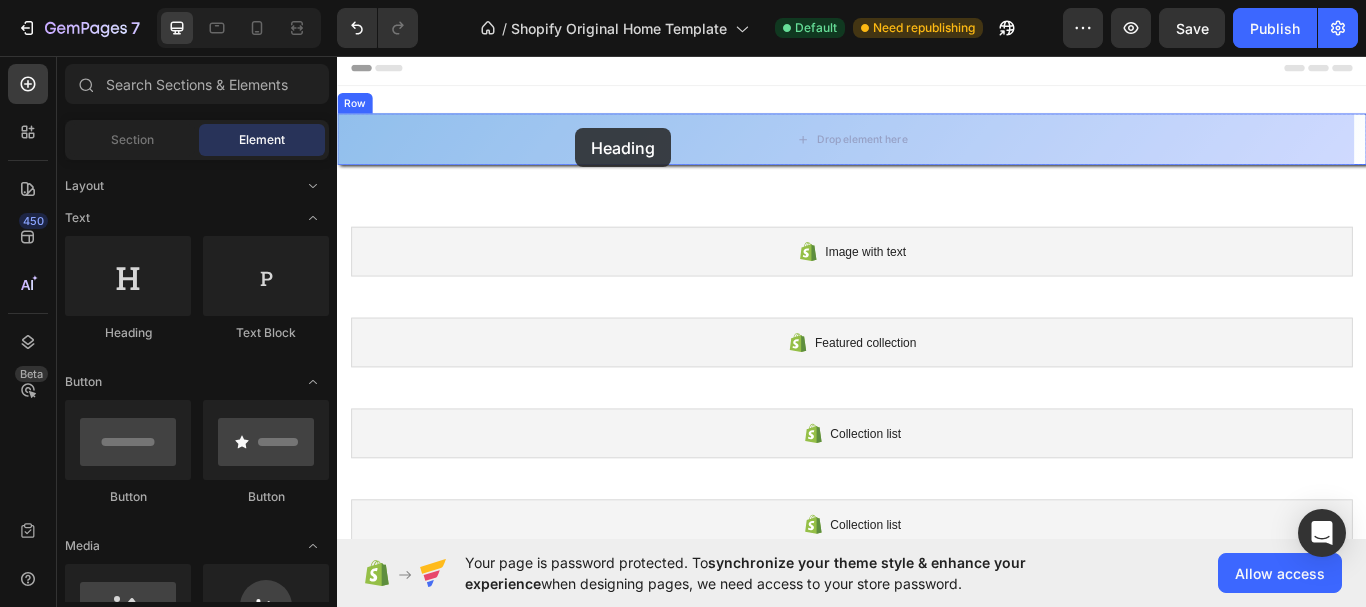 drag, startPoint x: 442, startPoint y: 320, endPoint x: 614, endPoint y: 141, distance: 248.24384 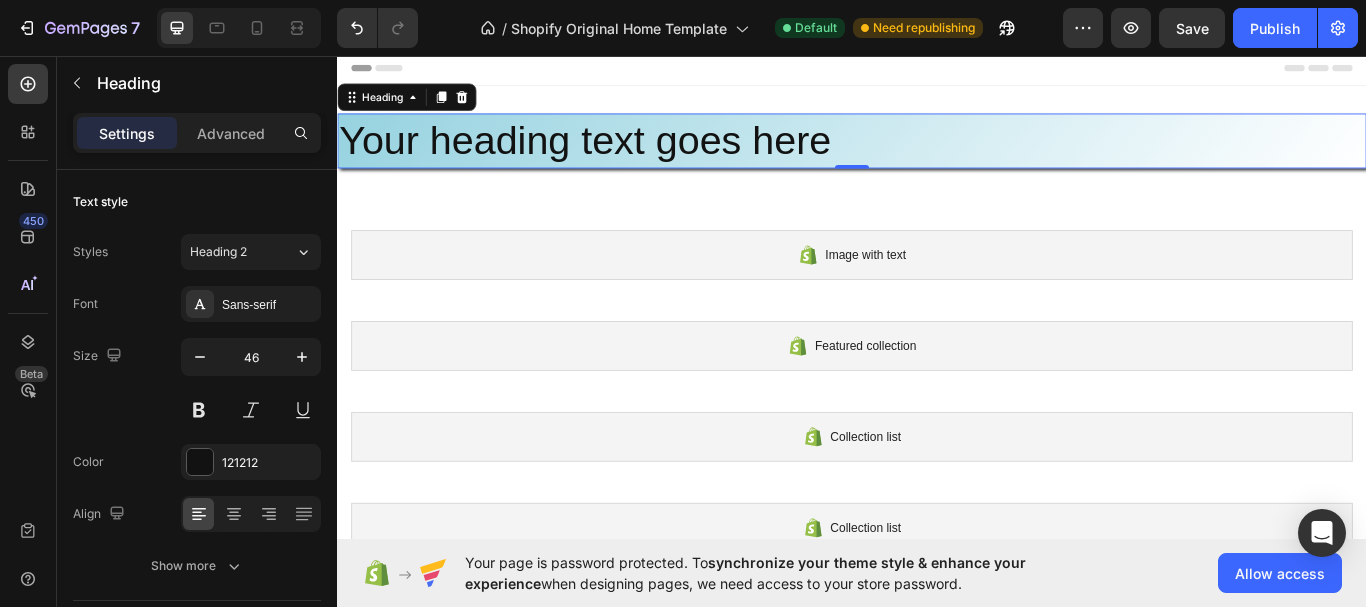click on "Your heading text goes here" at bounding box center (937, 156) 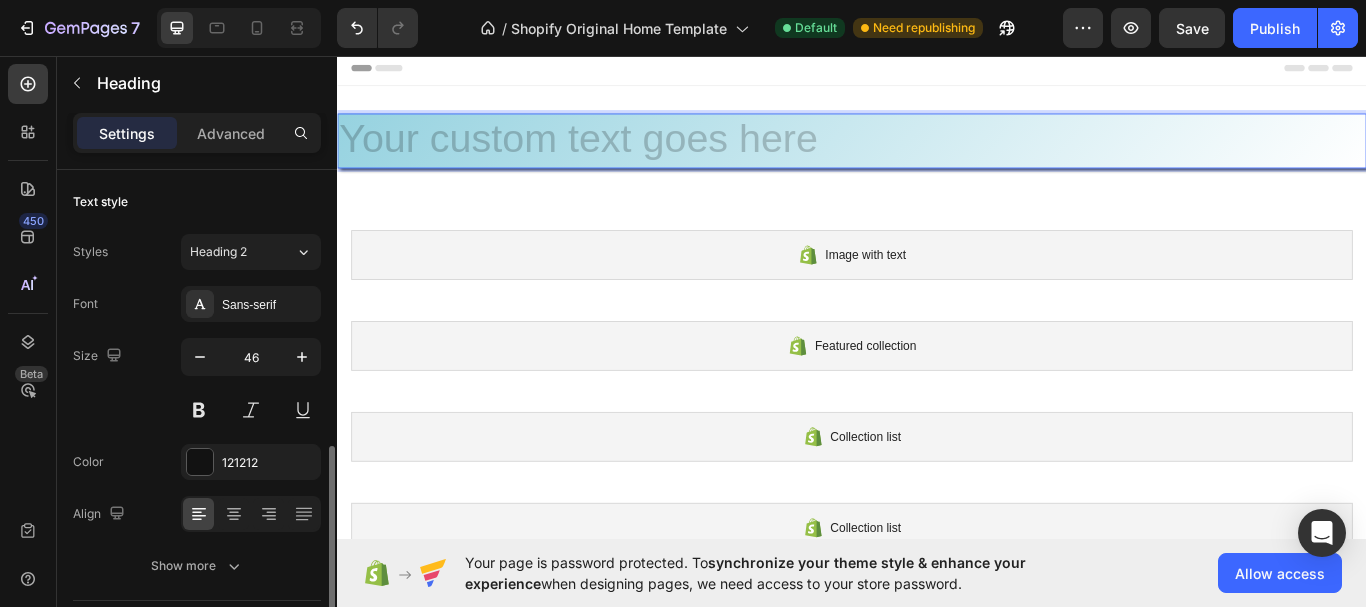scroll, scrollTop: 400, scrollLeft: 0, axis: vertical 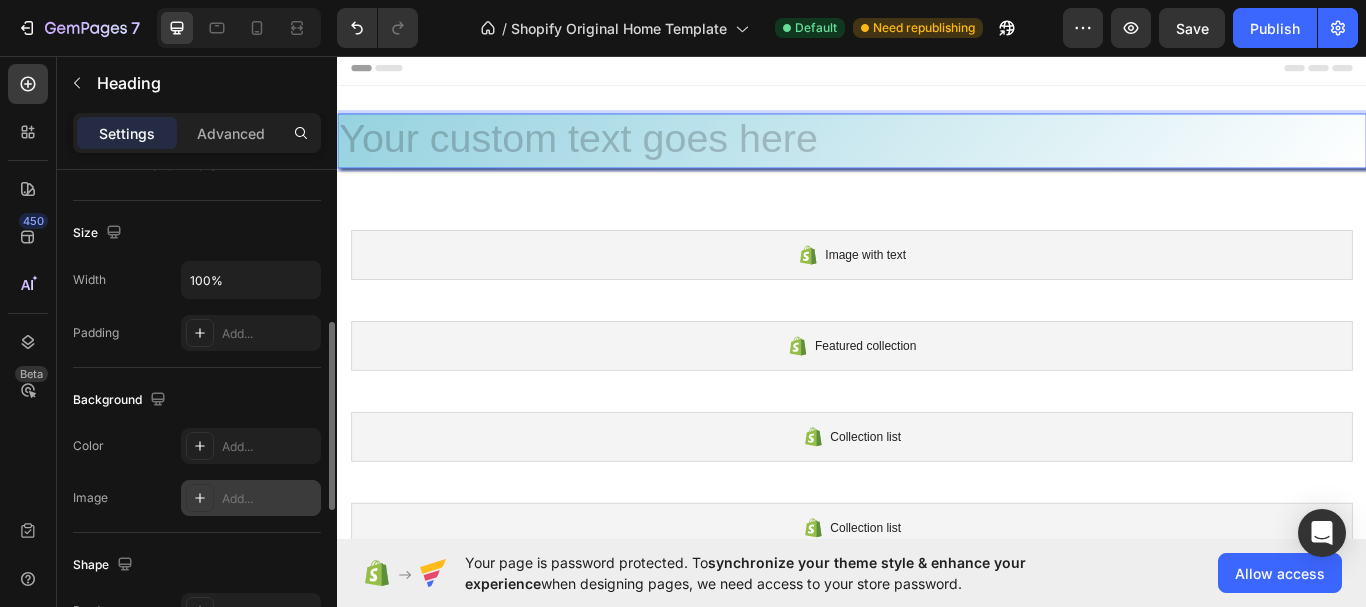 click at bounding box center (200, 498) 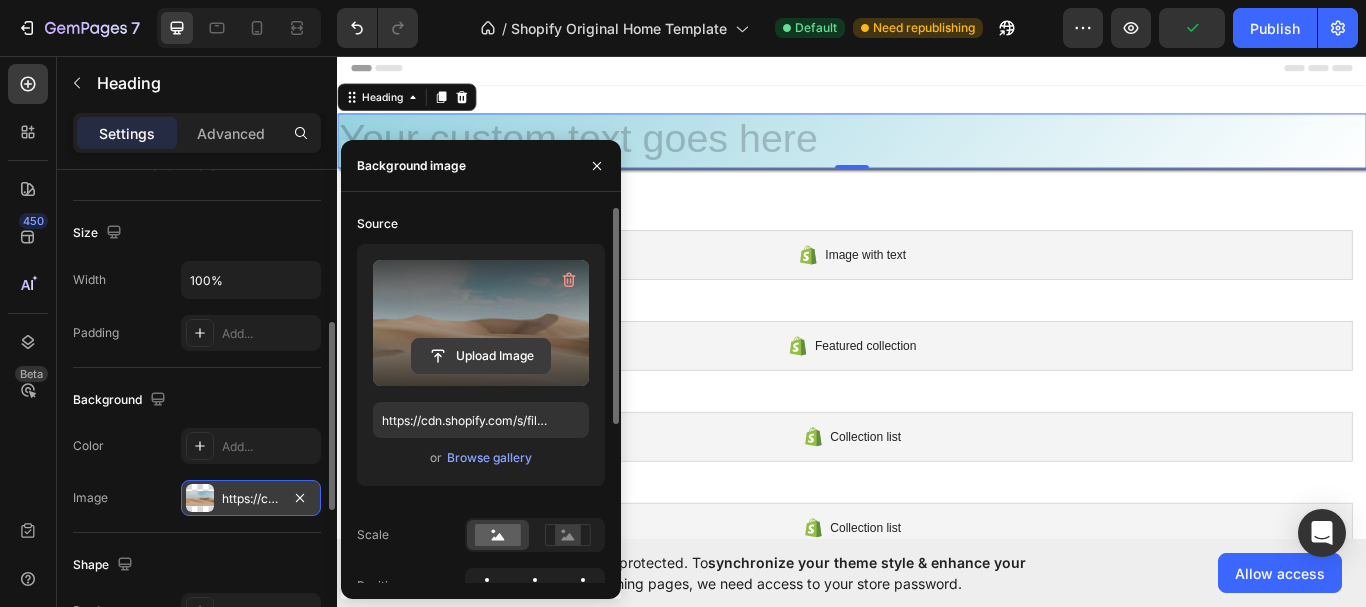 click 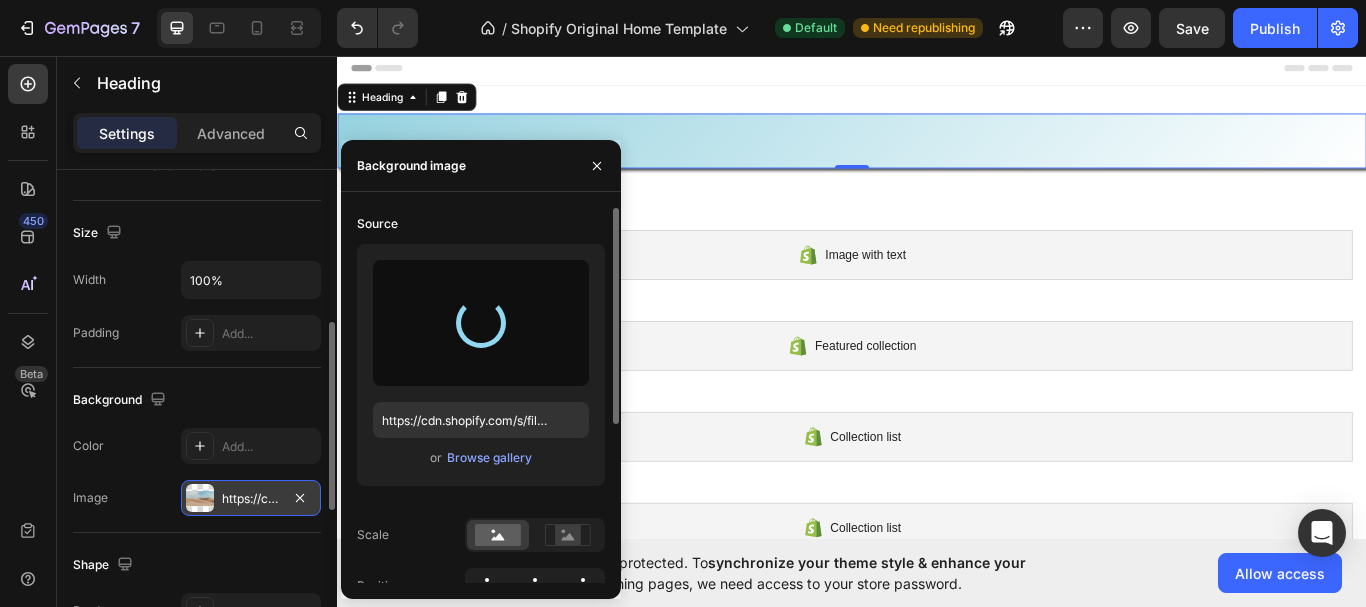 type on "https://cdn.shopify.com/s/files/1/0649/7366/8526/files/gempages_578390212707615506-6581ec76-2caa-4427-ac3e-8716e6f3bd93.png" 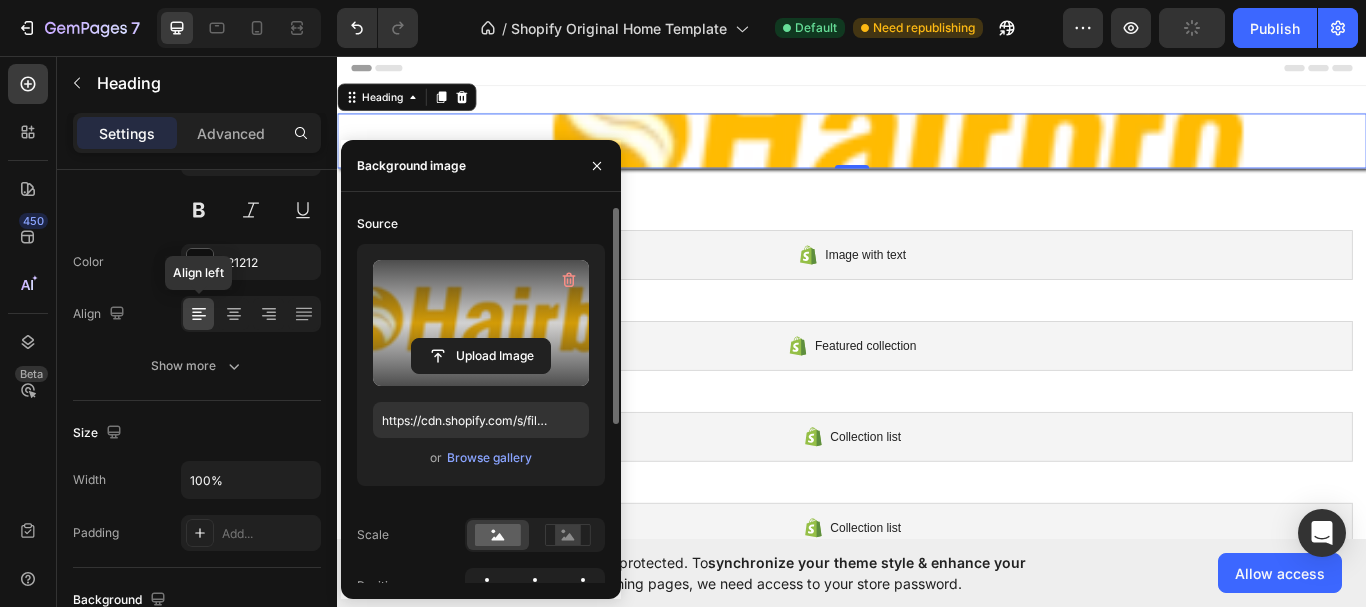 scroll, scrollTop: 0, scrollLeft: 0, axis: both 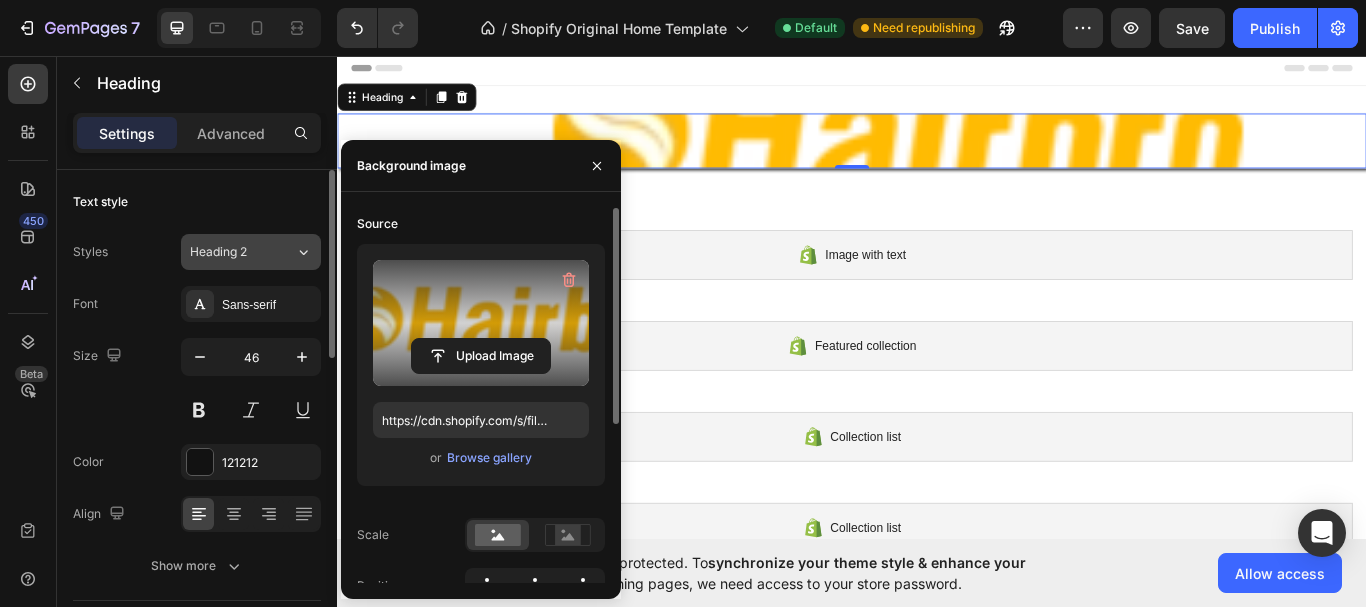 click 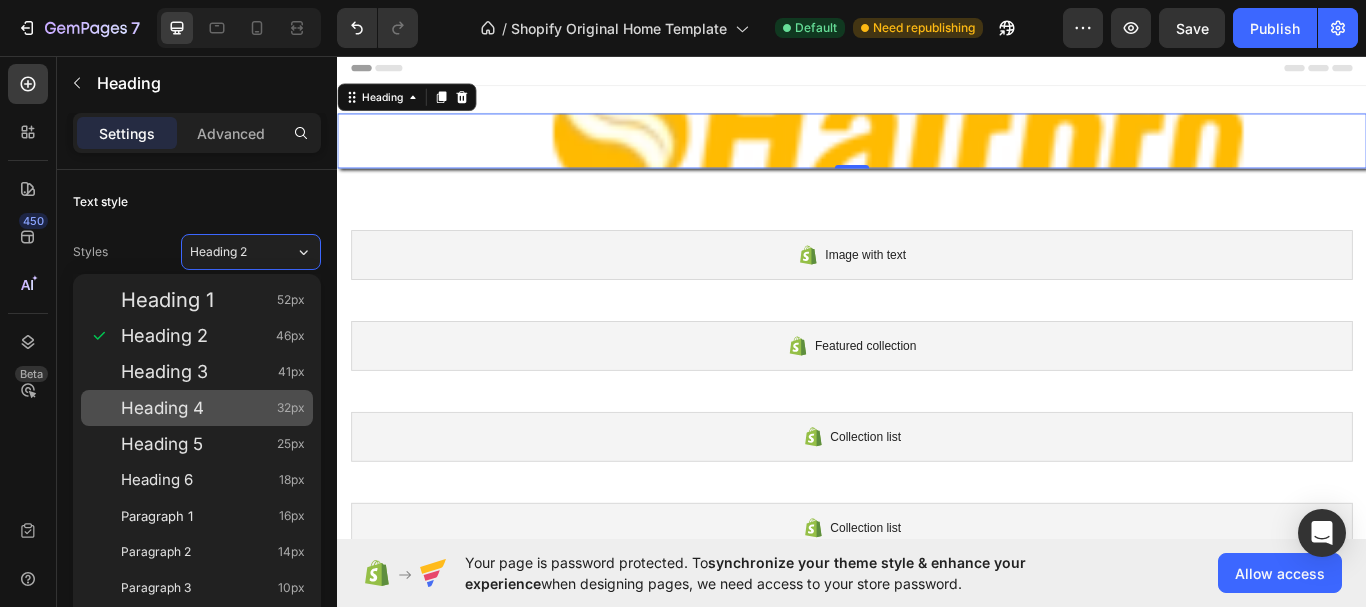 click on "Heading 4" at bounding box center (162, 408) 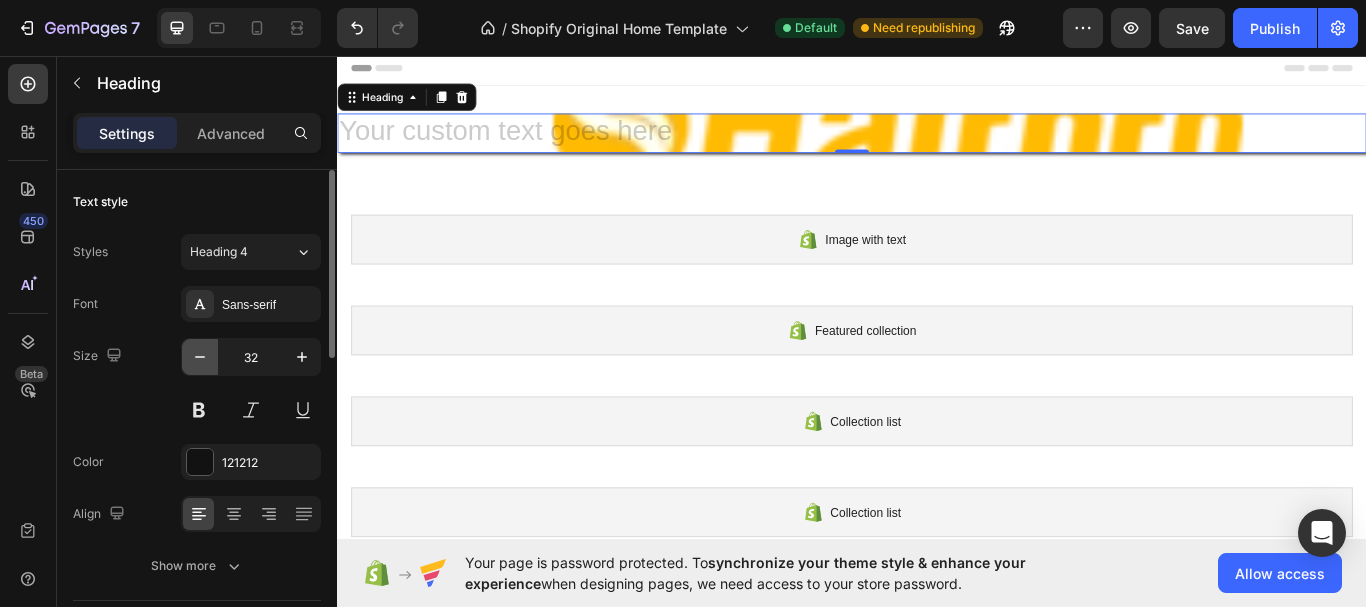 click 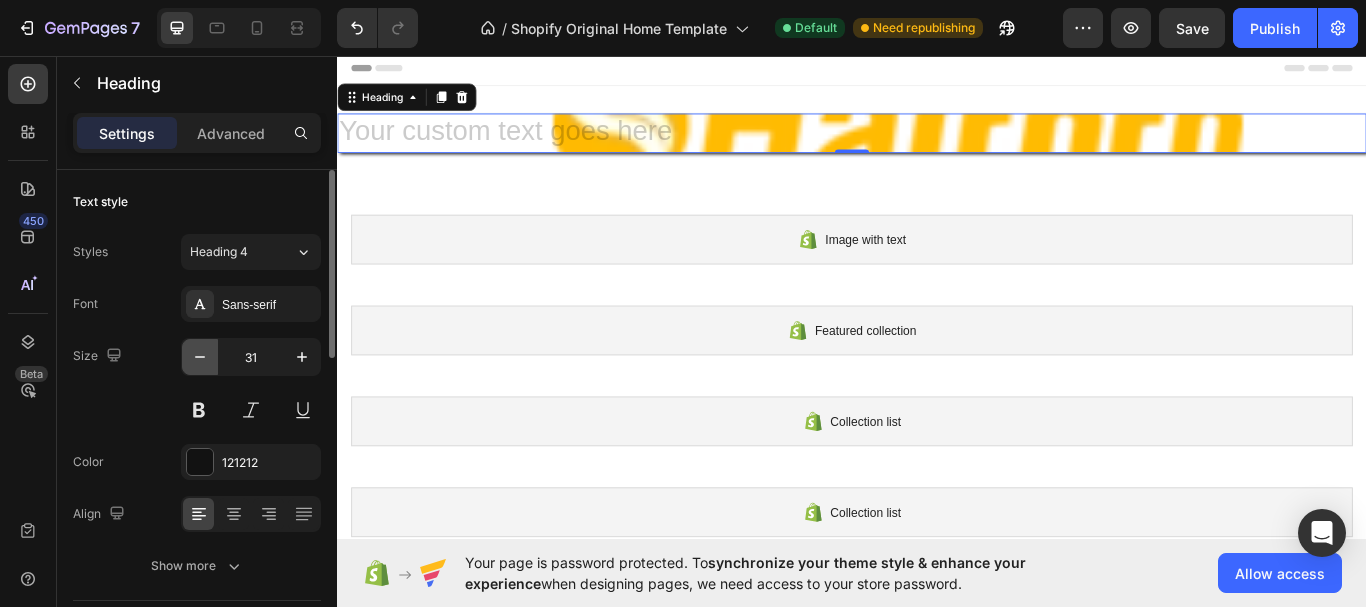 click 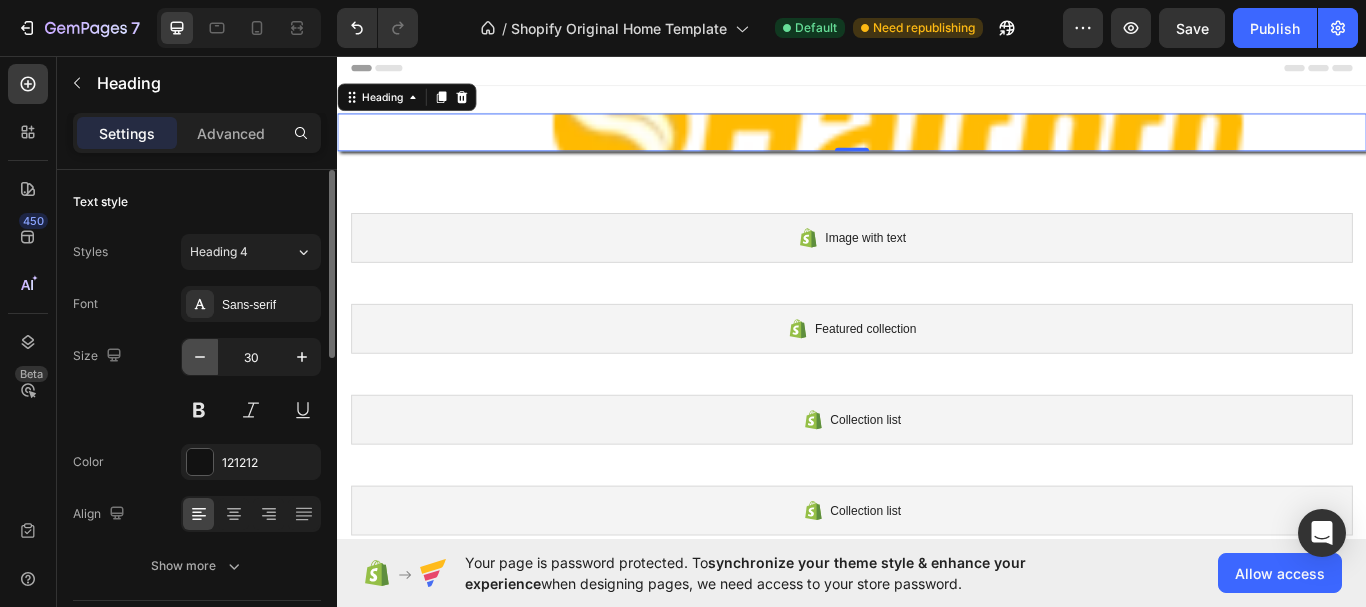 click 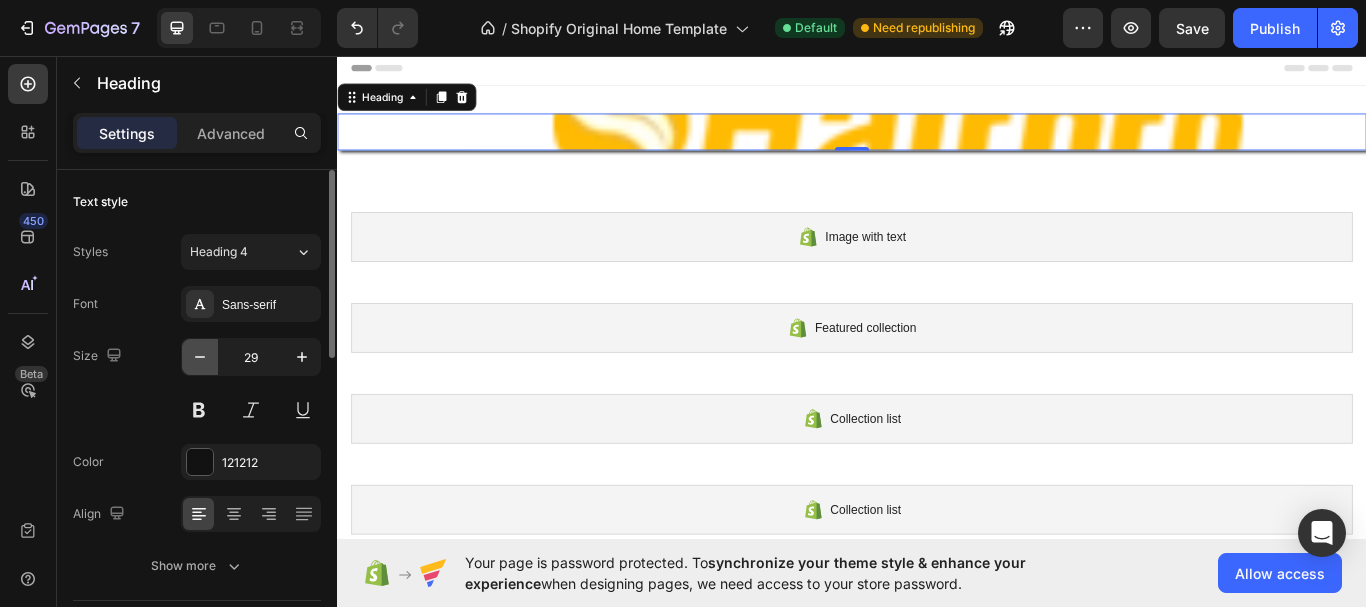 click 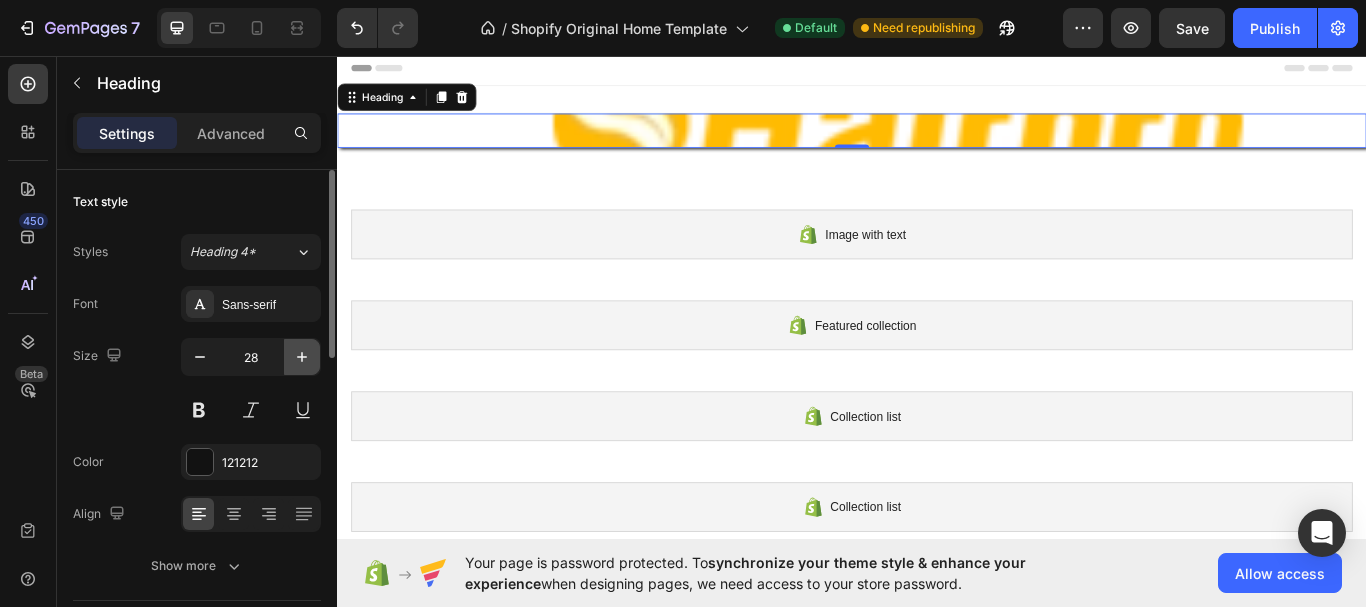 click 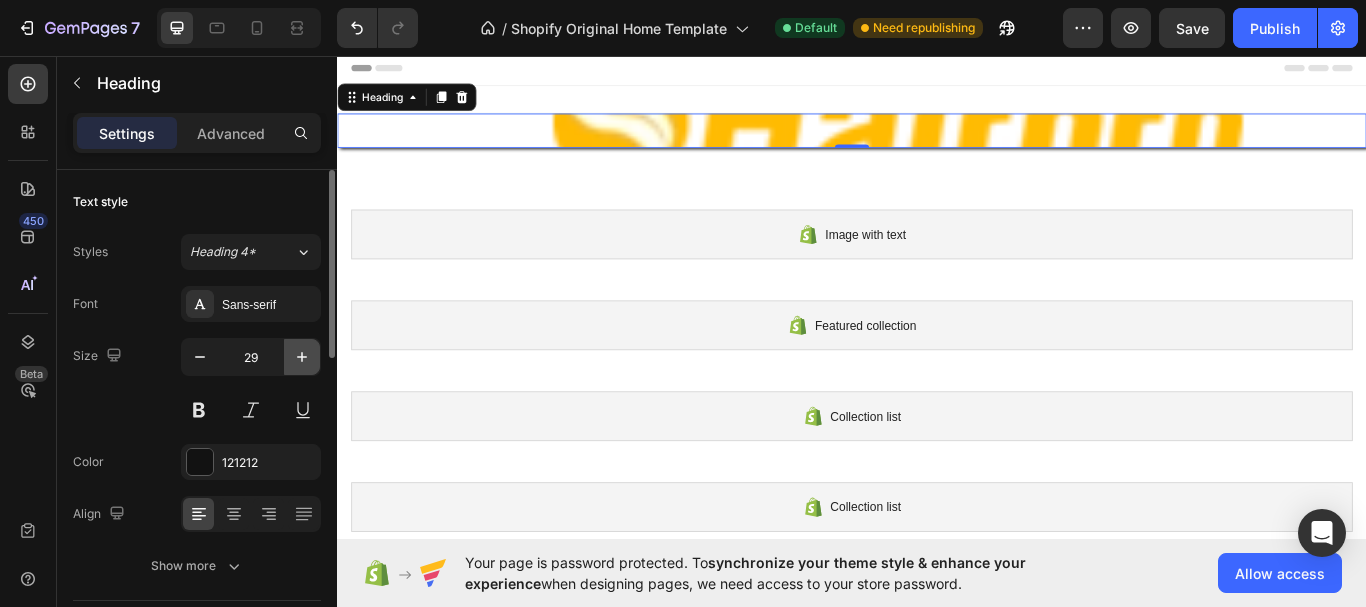 click 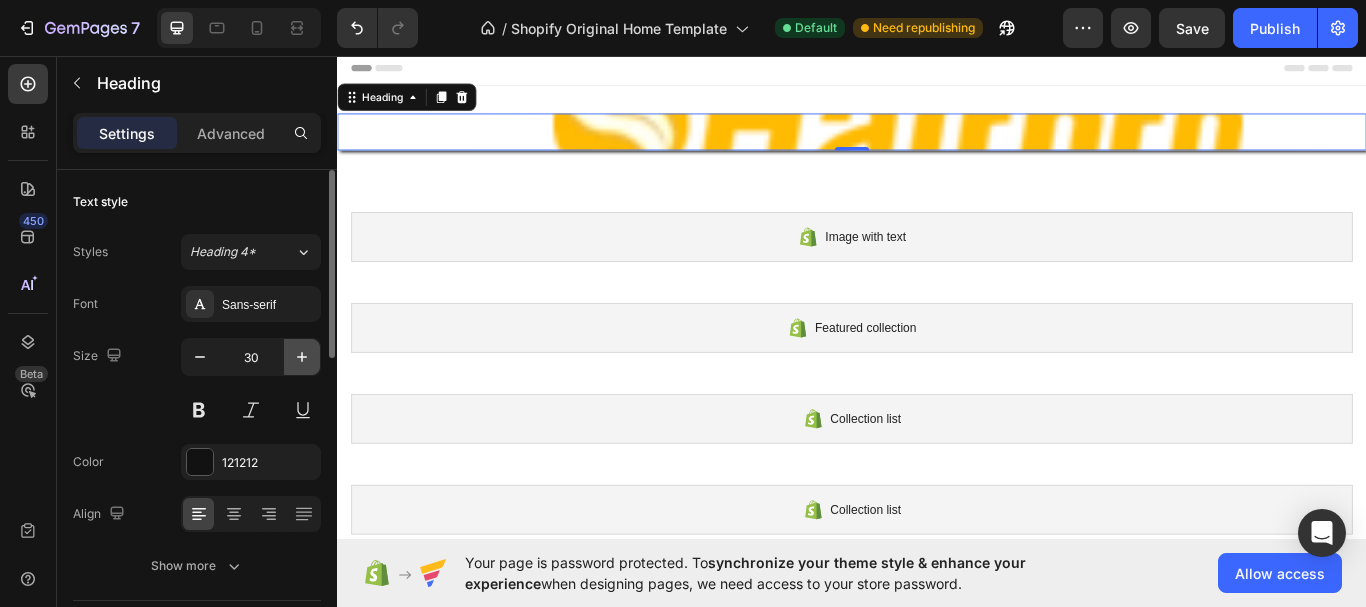 click 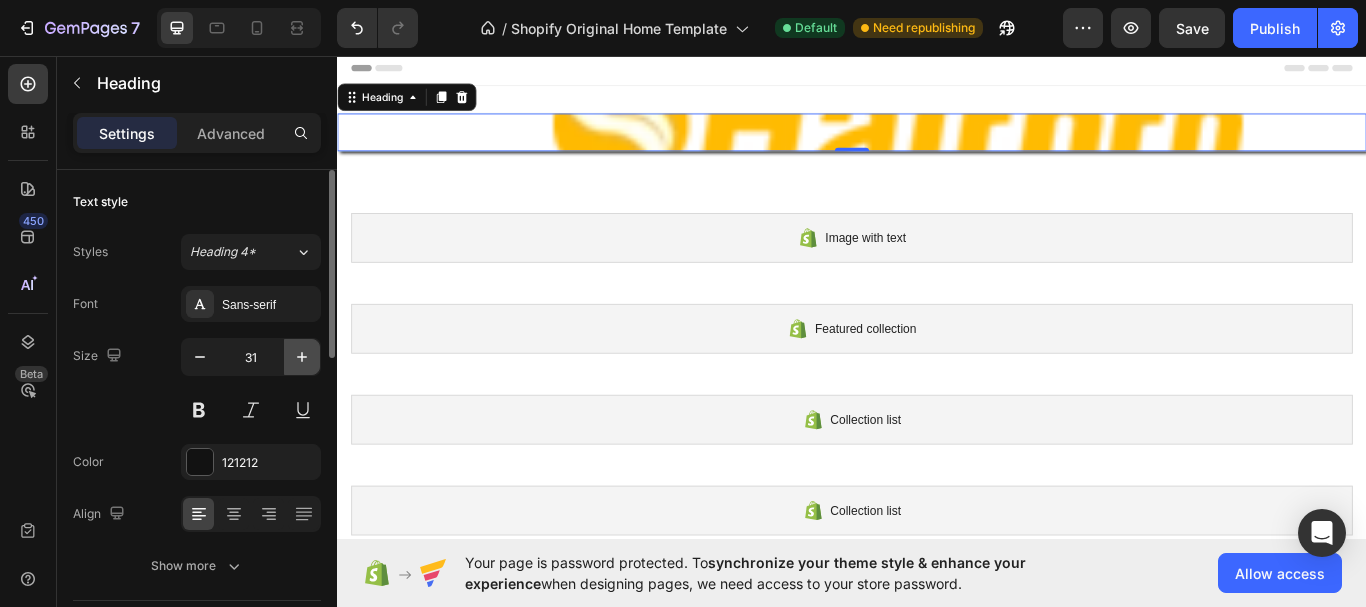 click 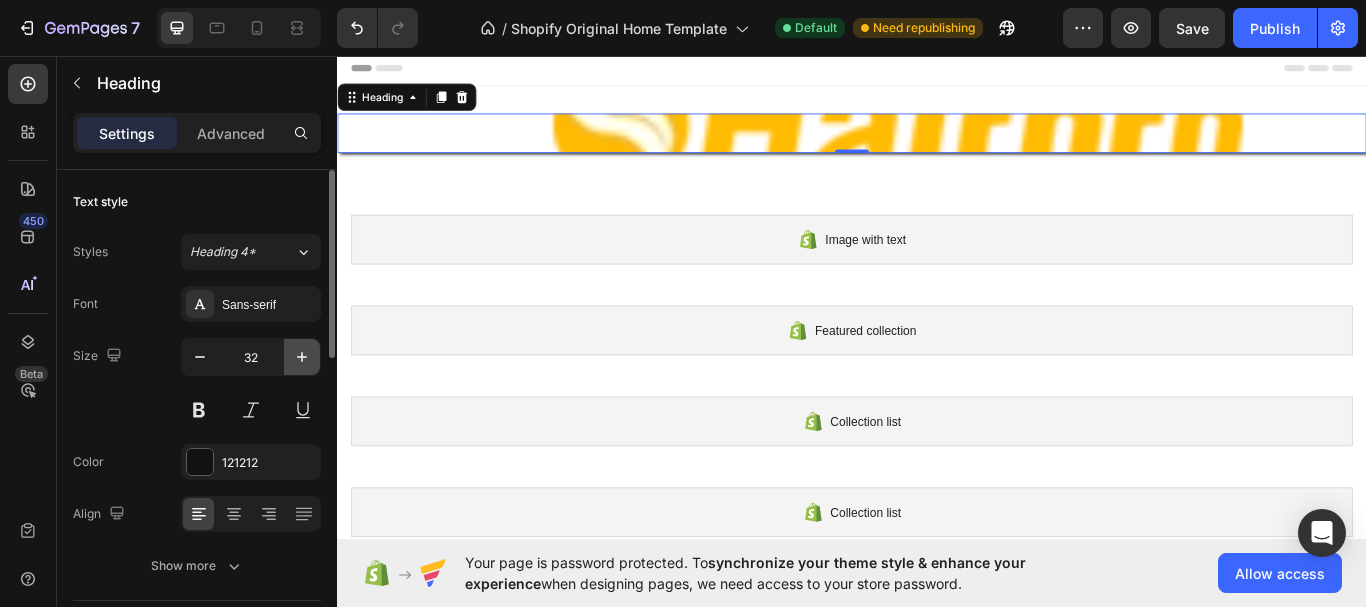 click 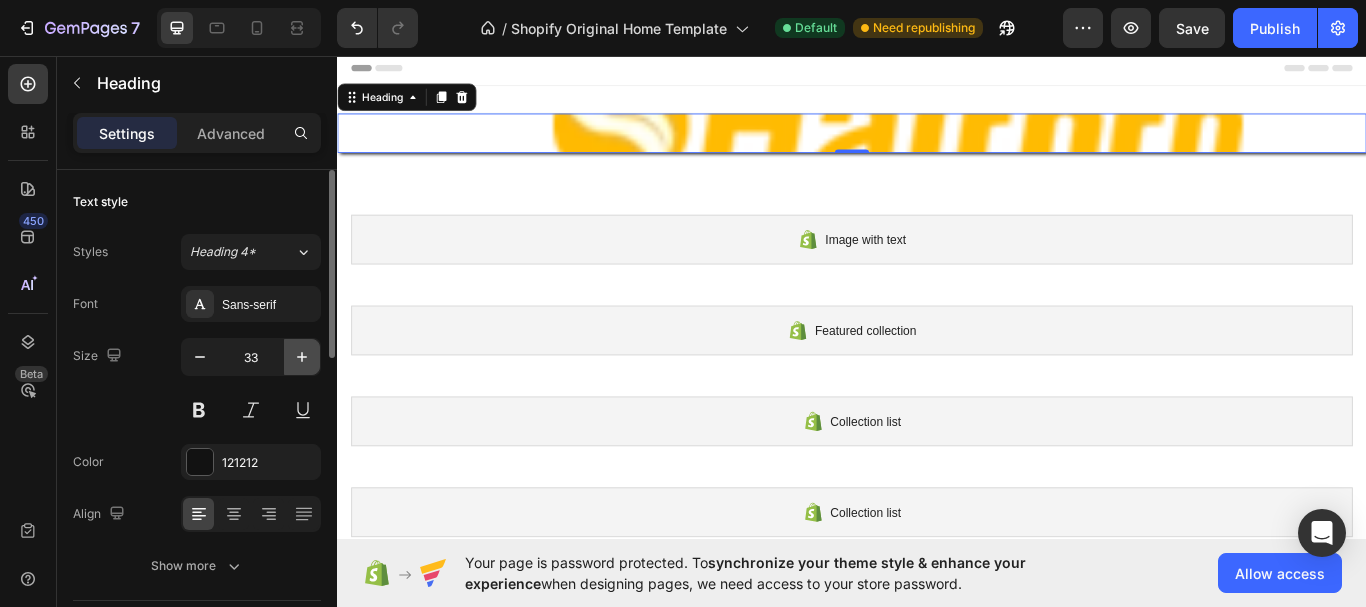 click 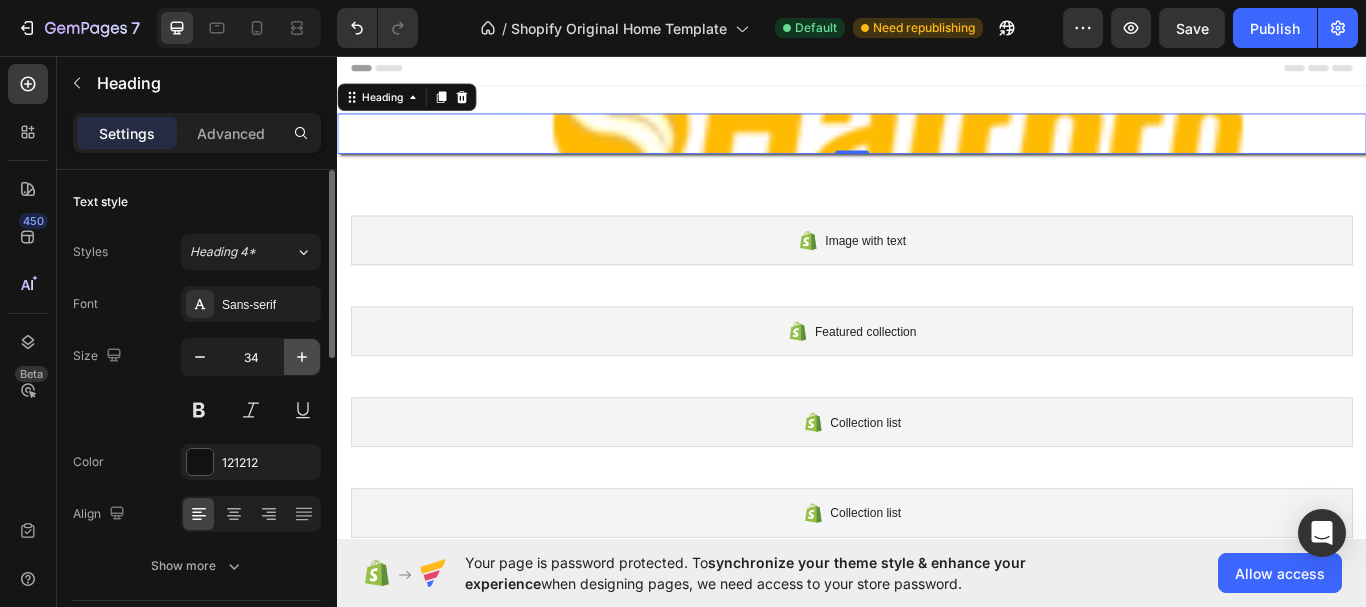 click 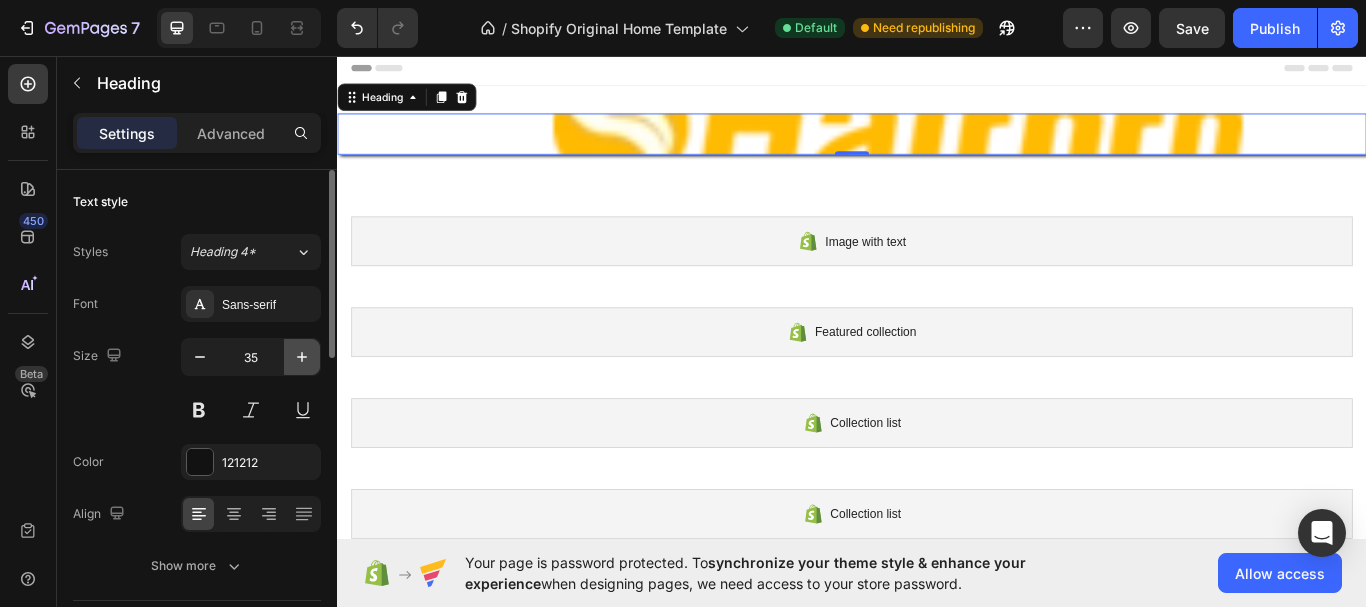 click 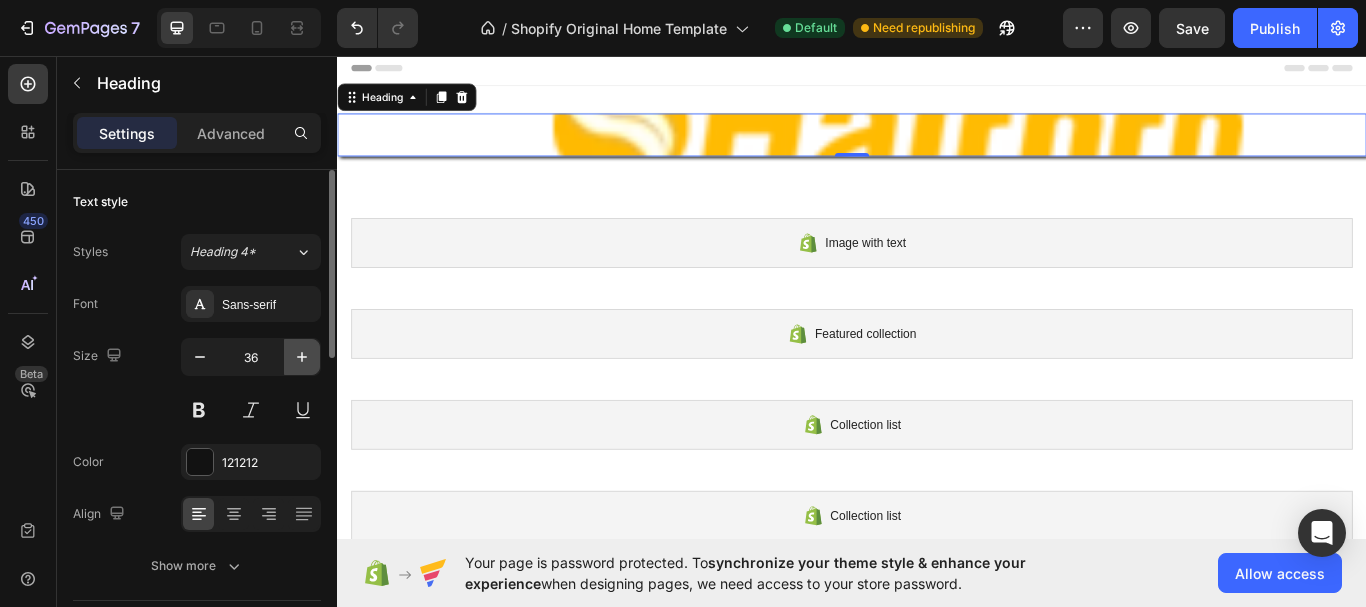 click 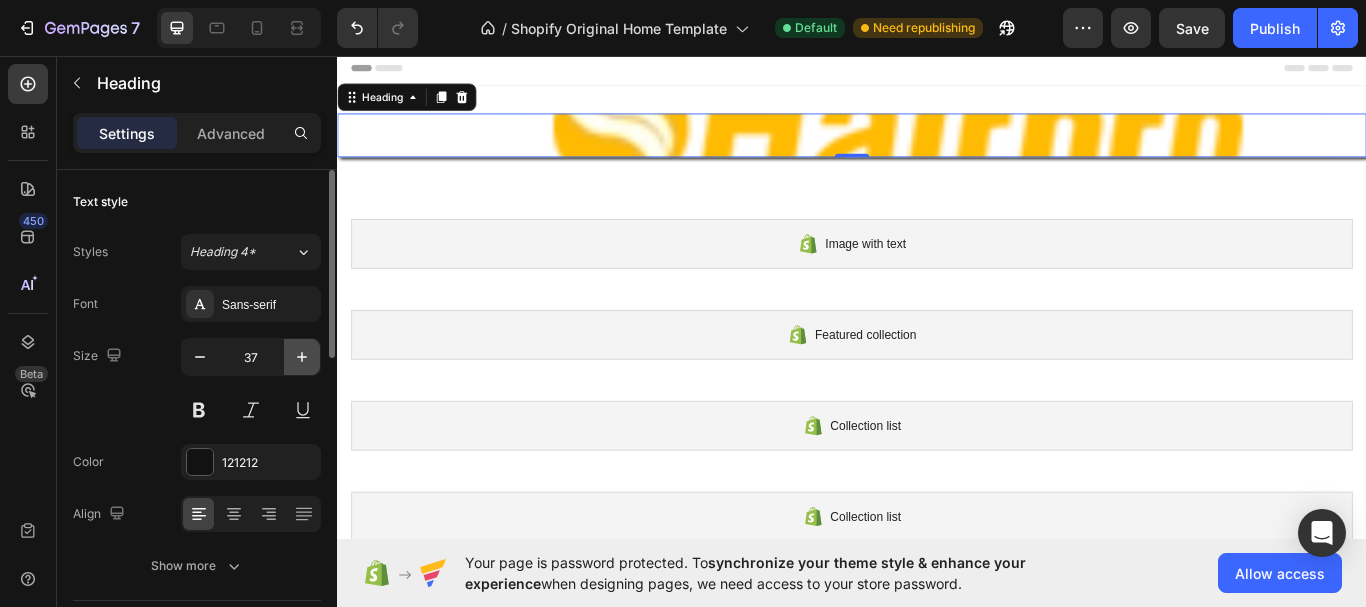 click 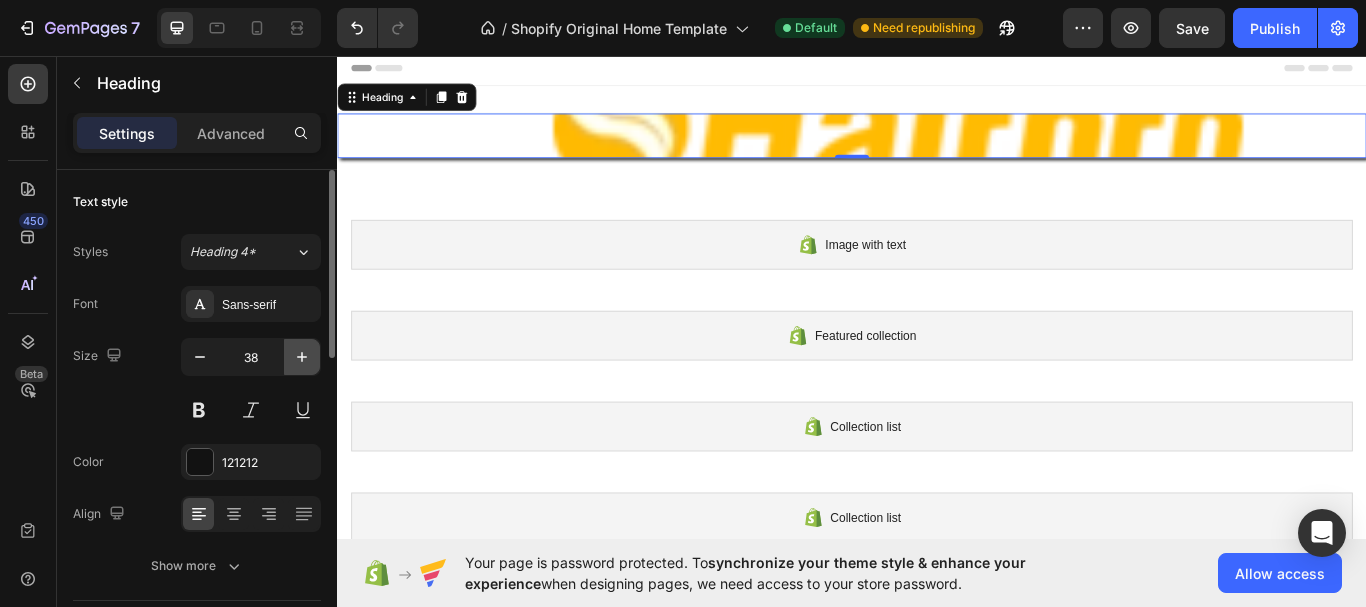 click 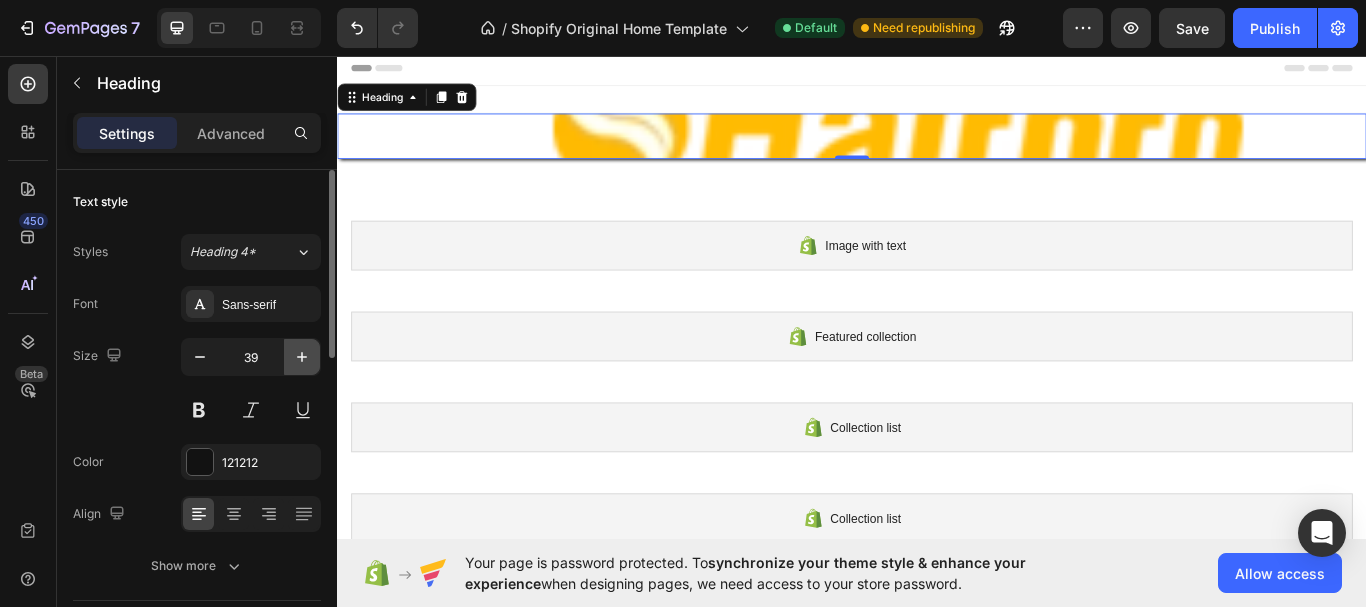 click 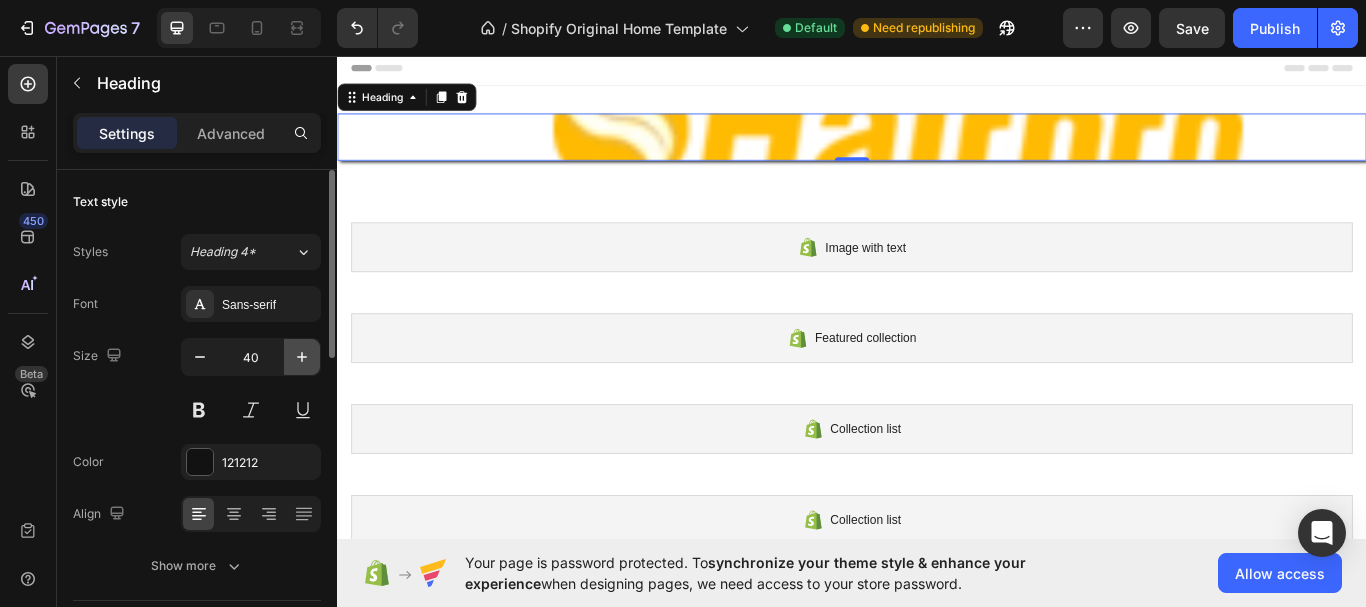 click 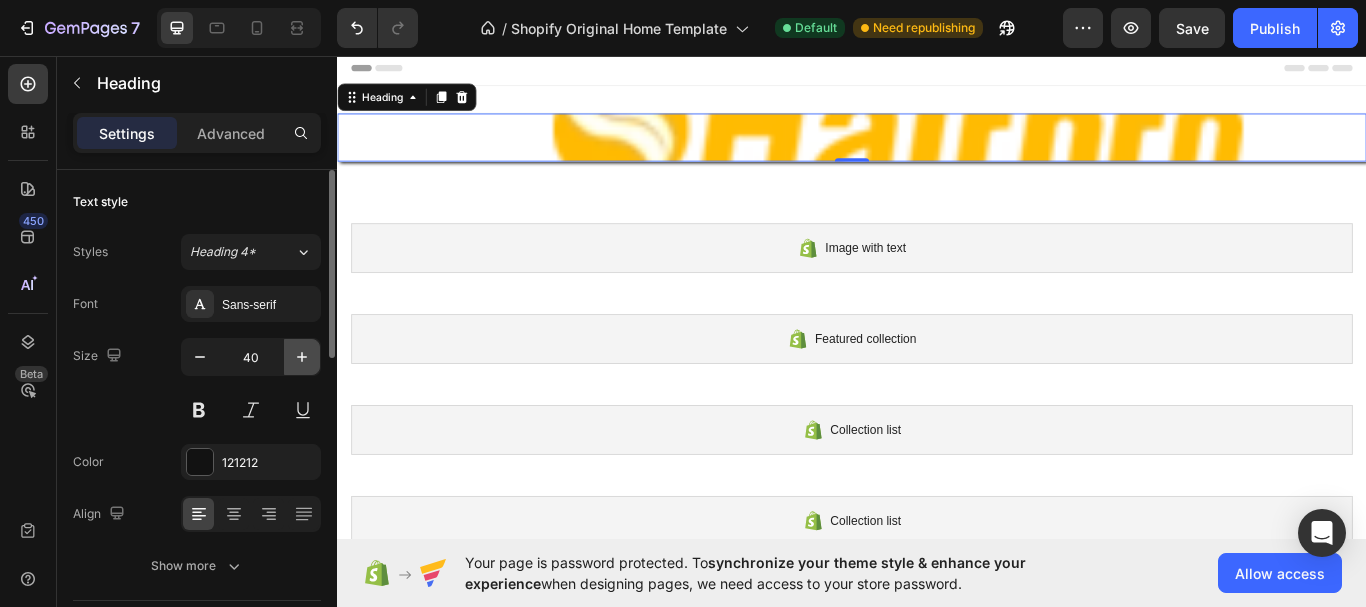 click 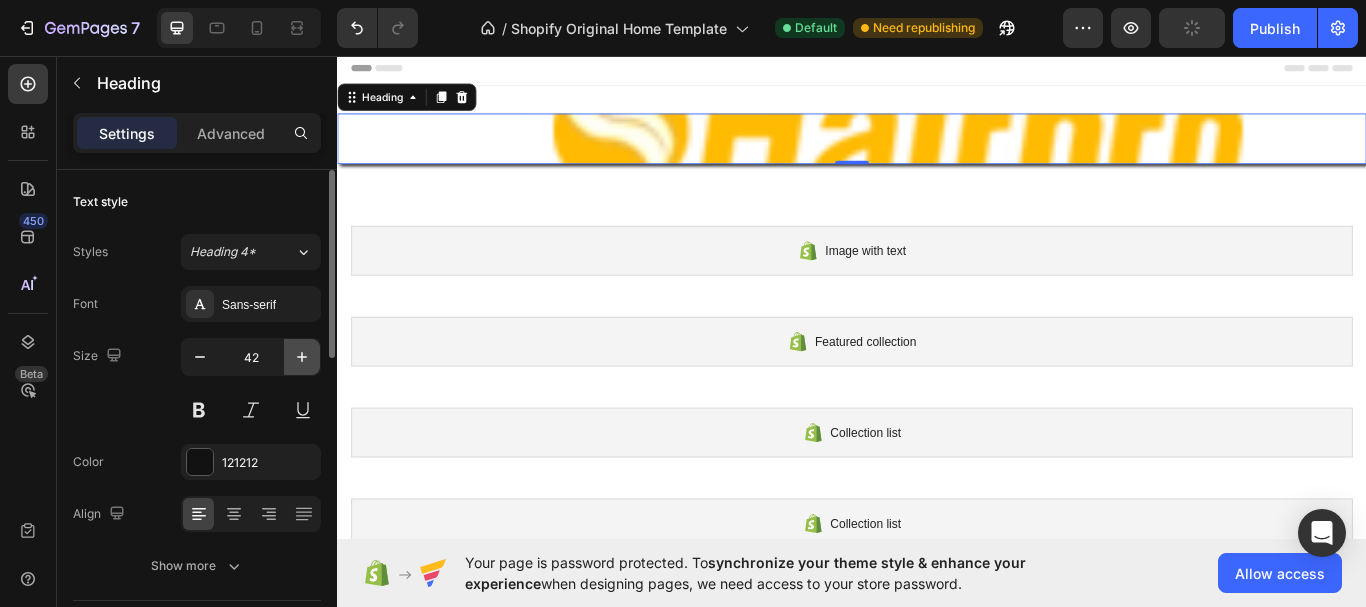 click 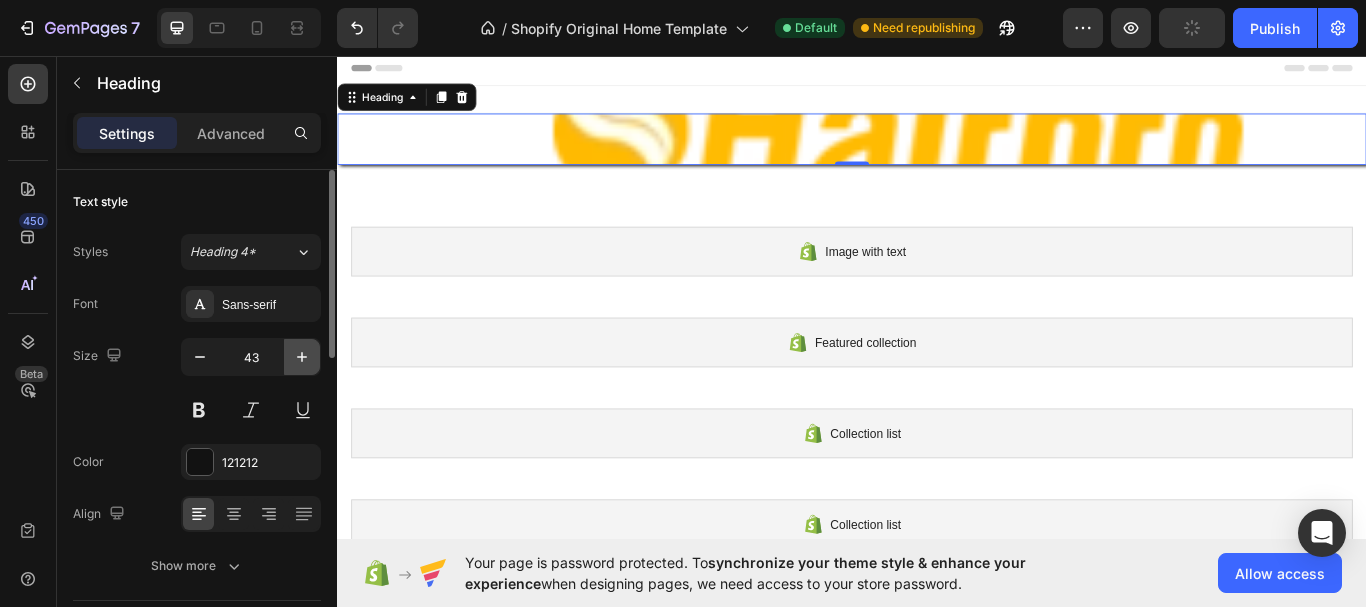 click 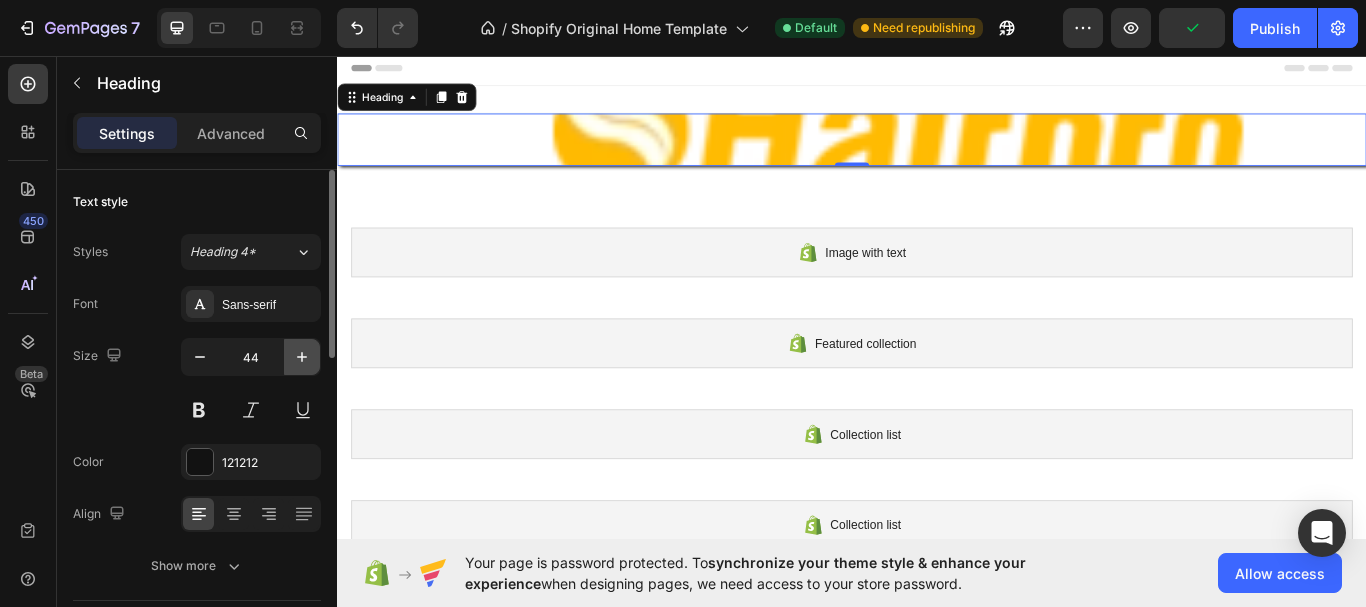click 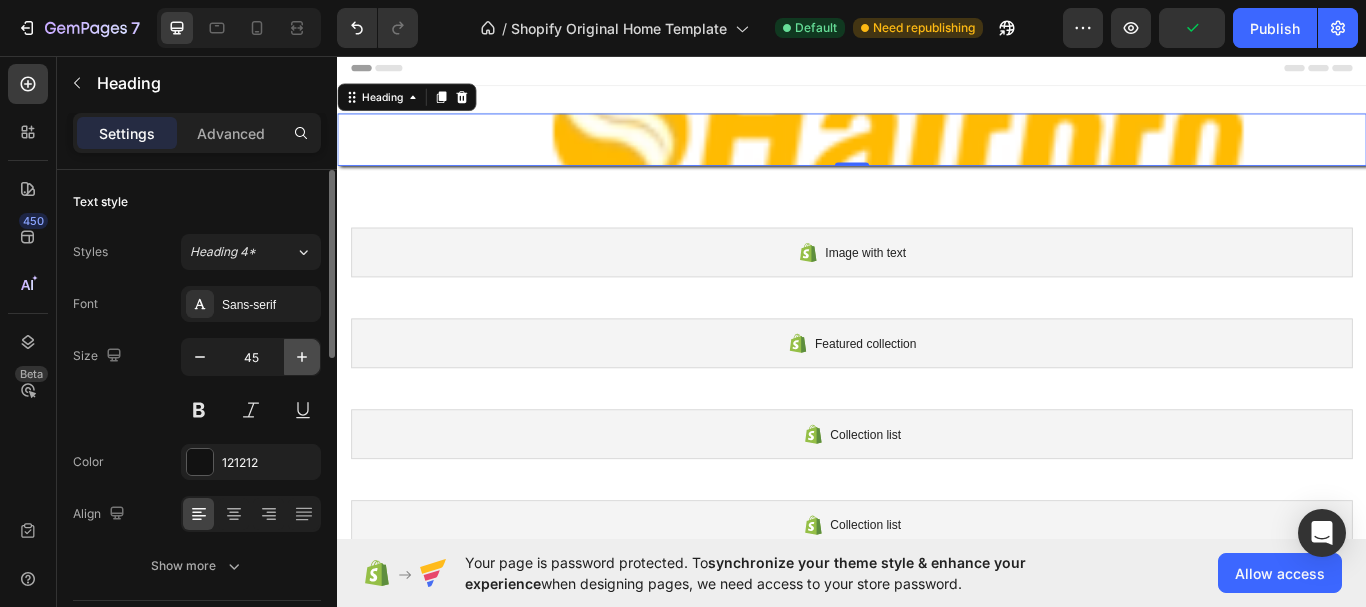 click 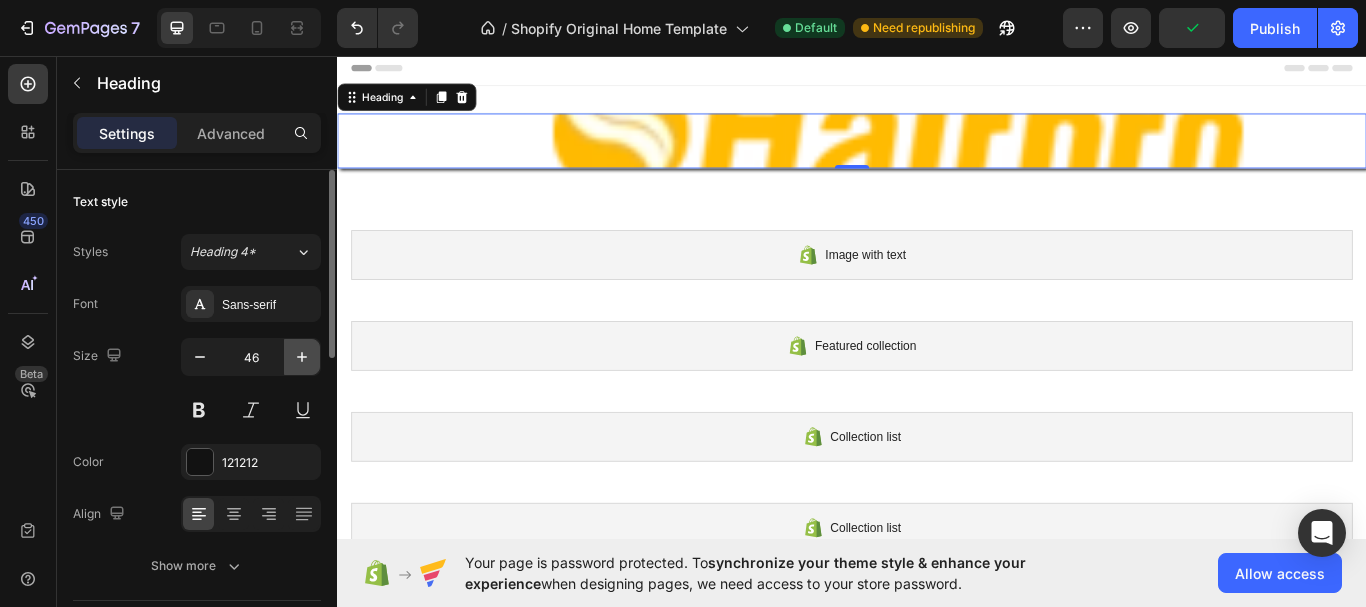 click 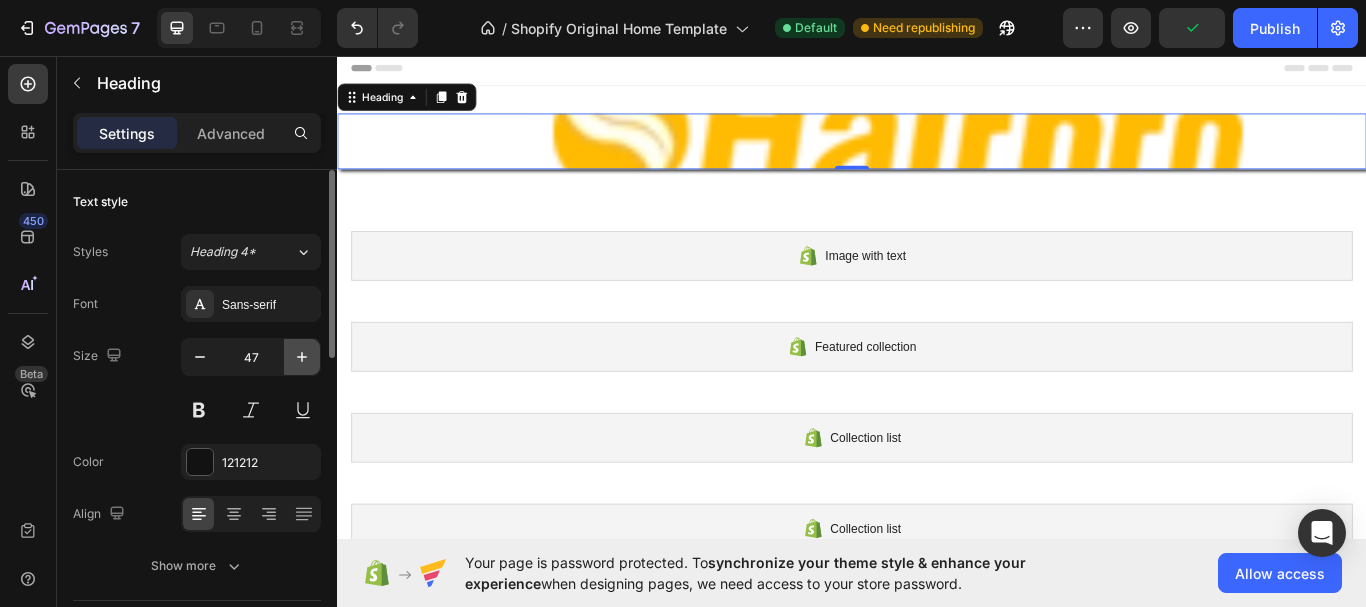 click 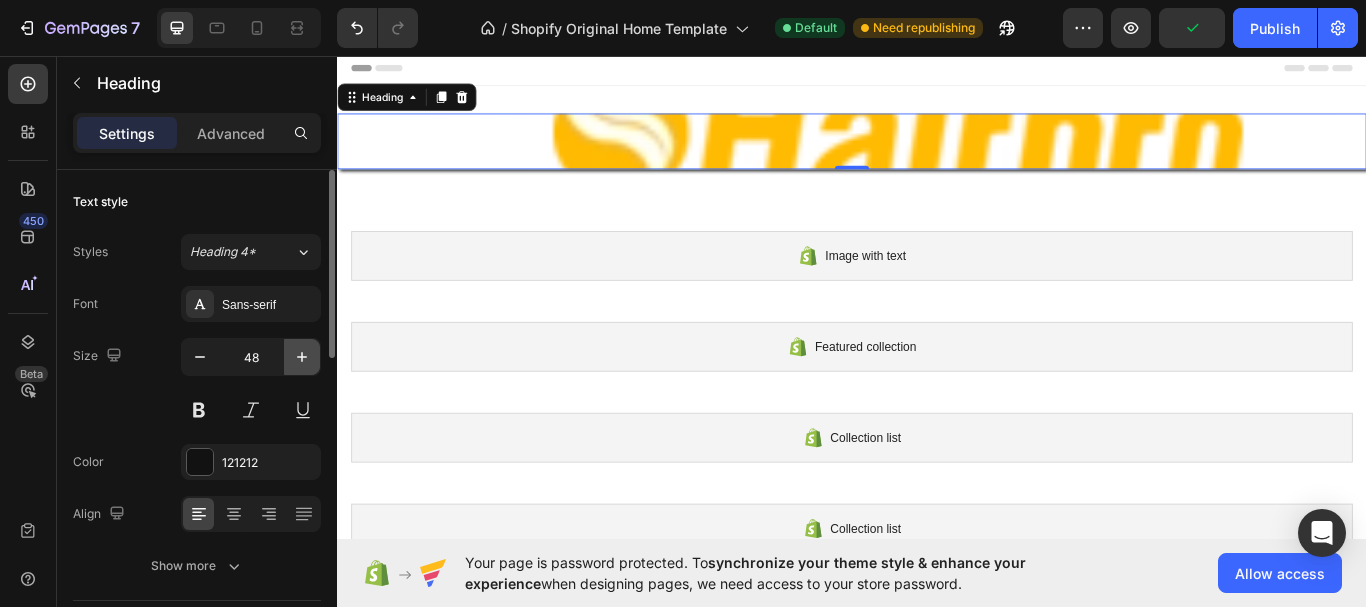 click 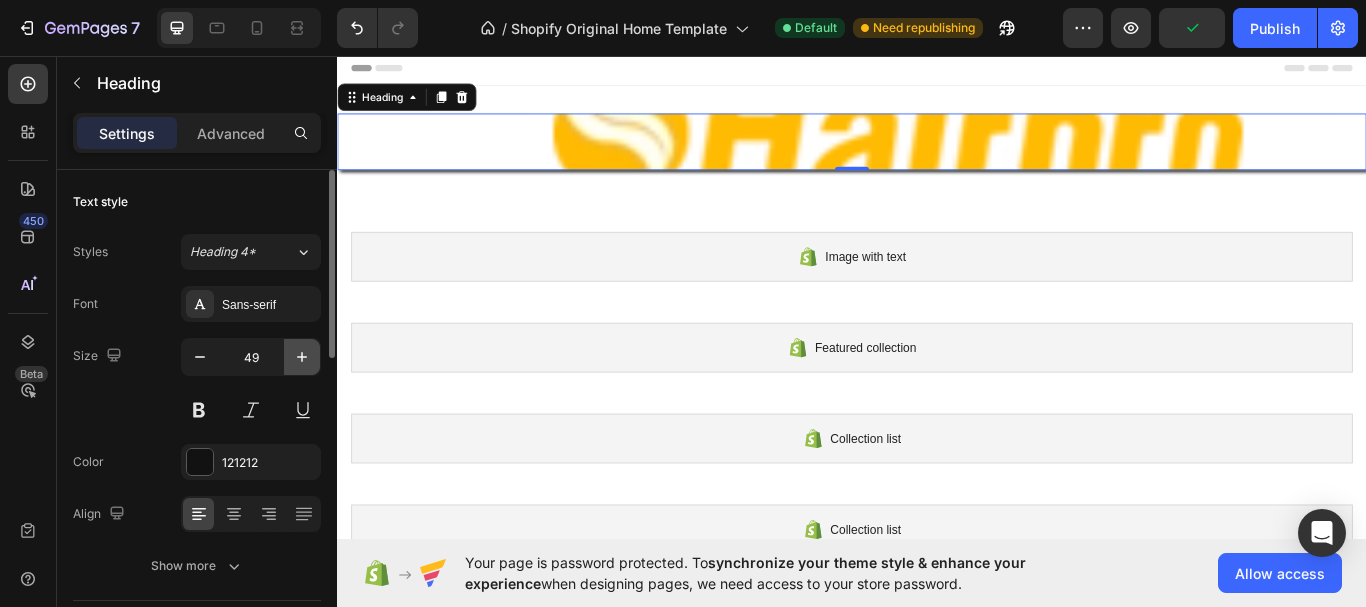 click 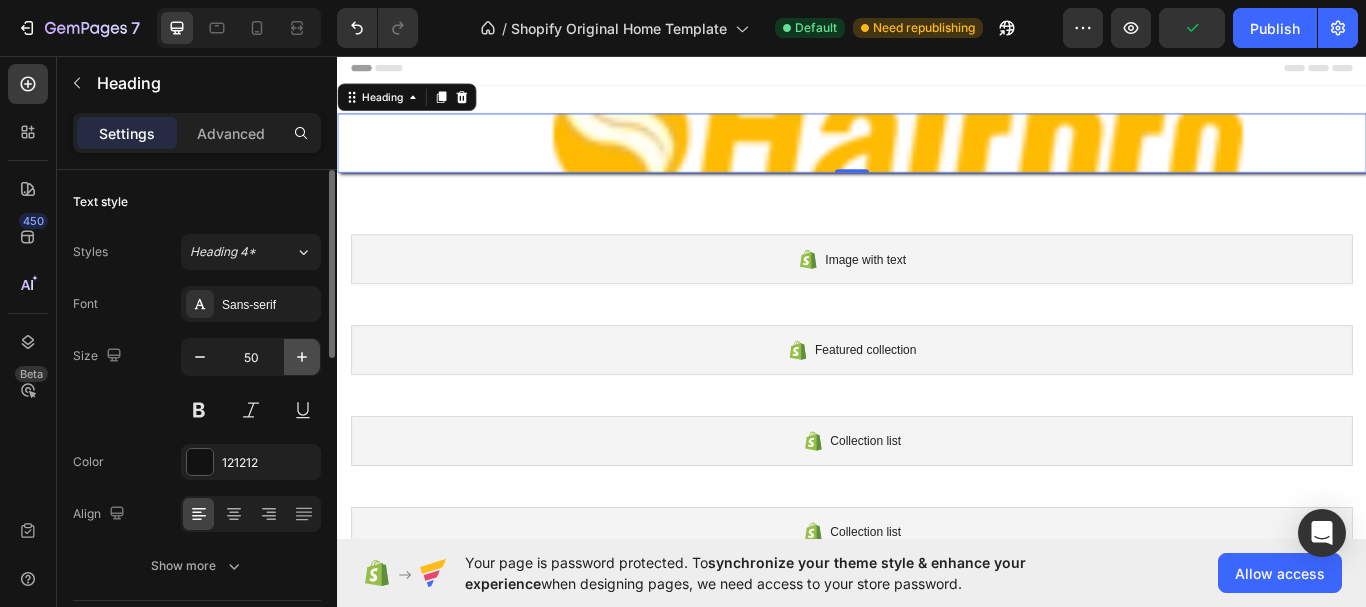 click 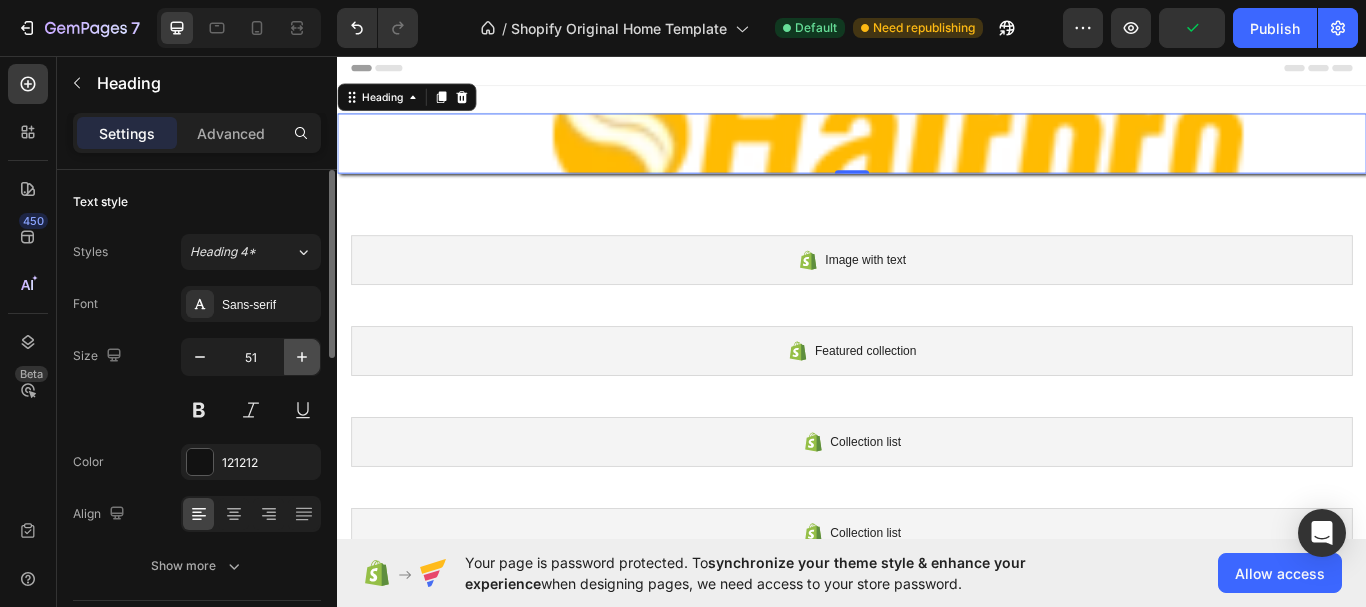 click 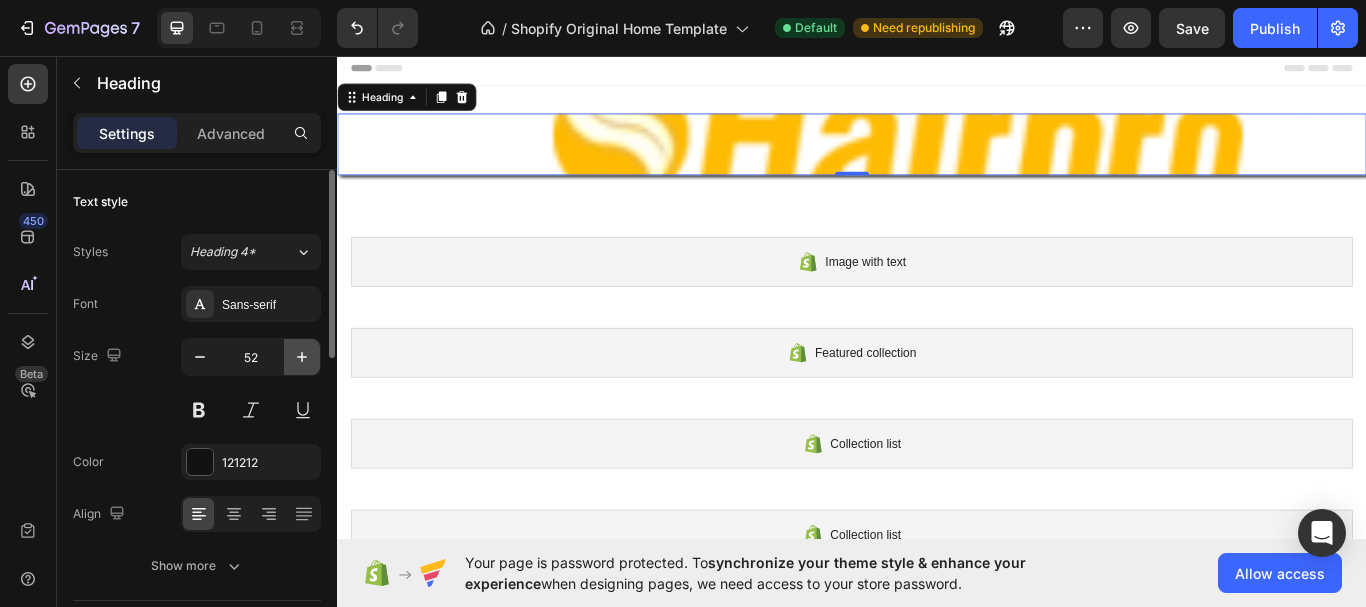 click 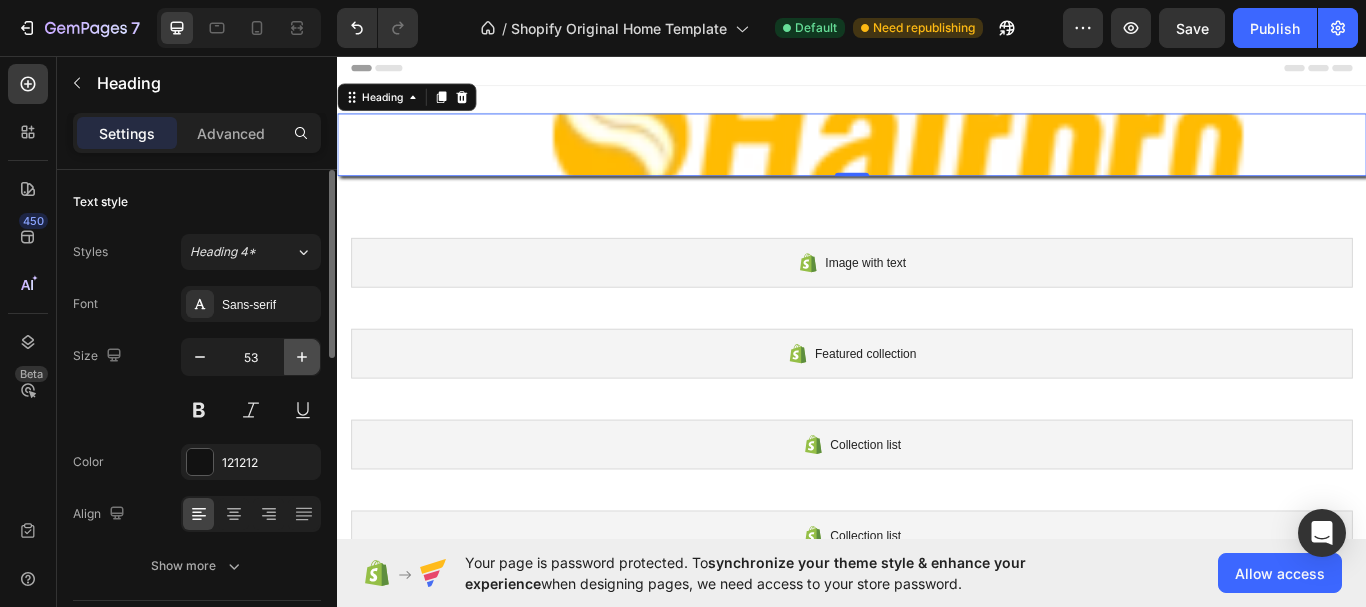 click 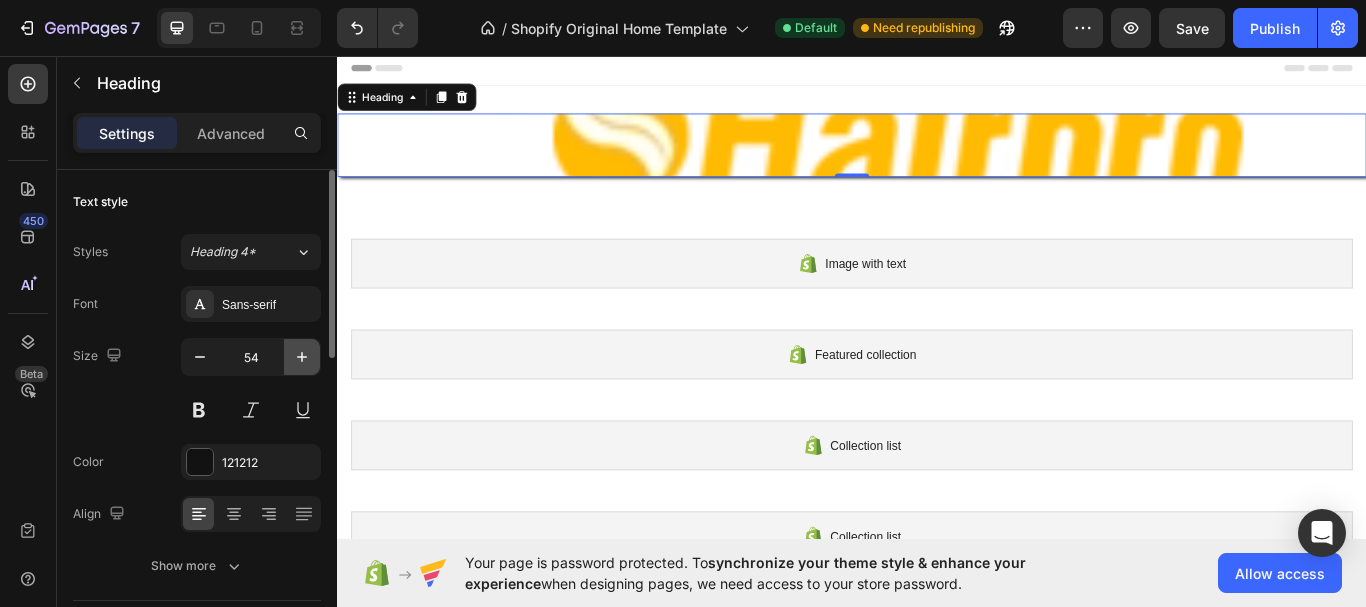 click 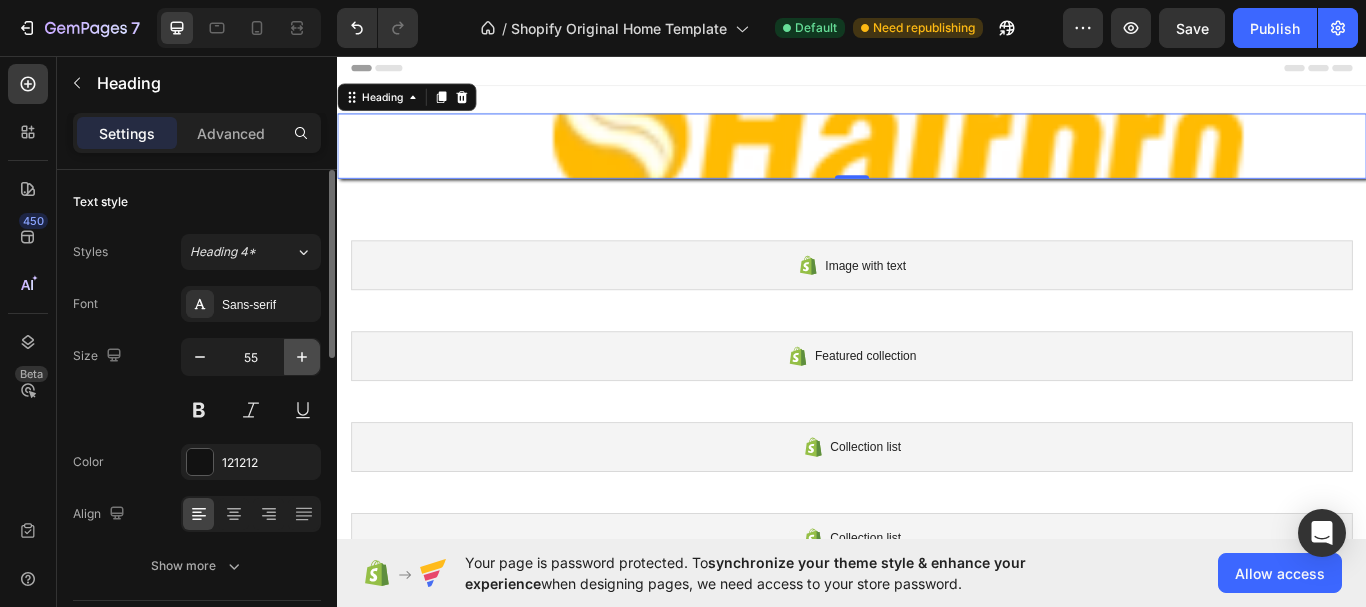 click 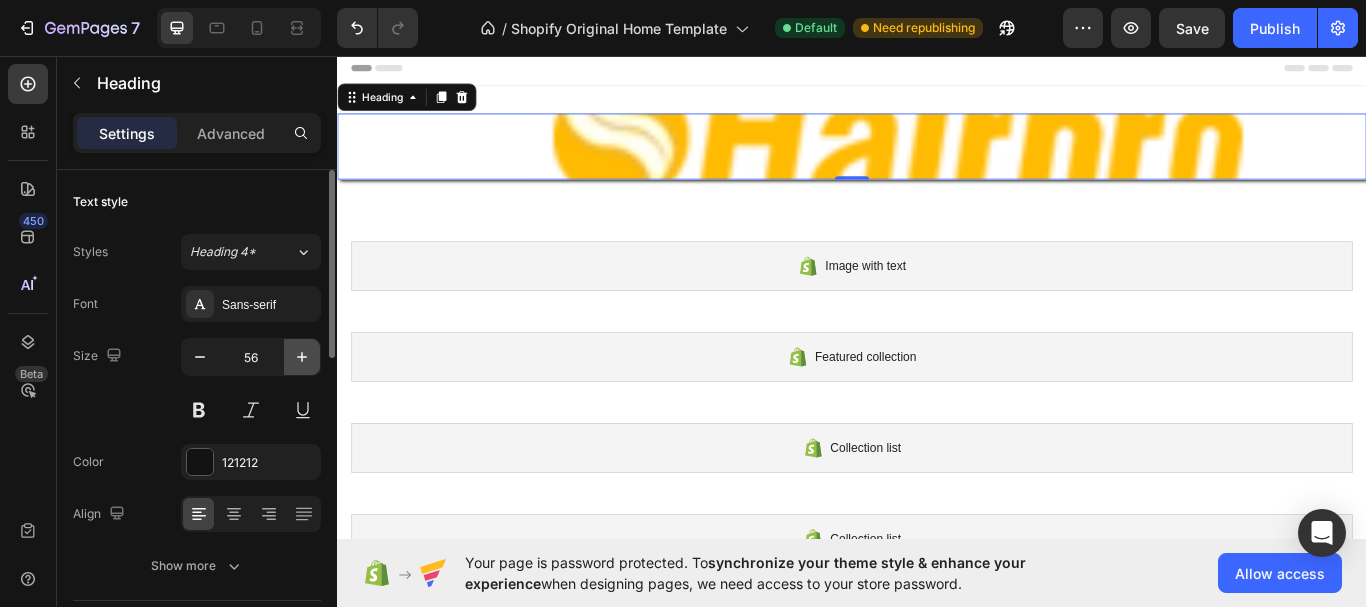 click 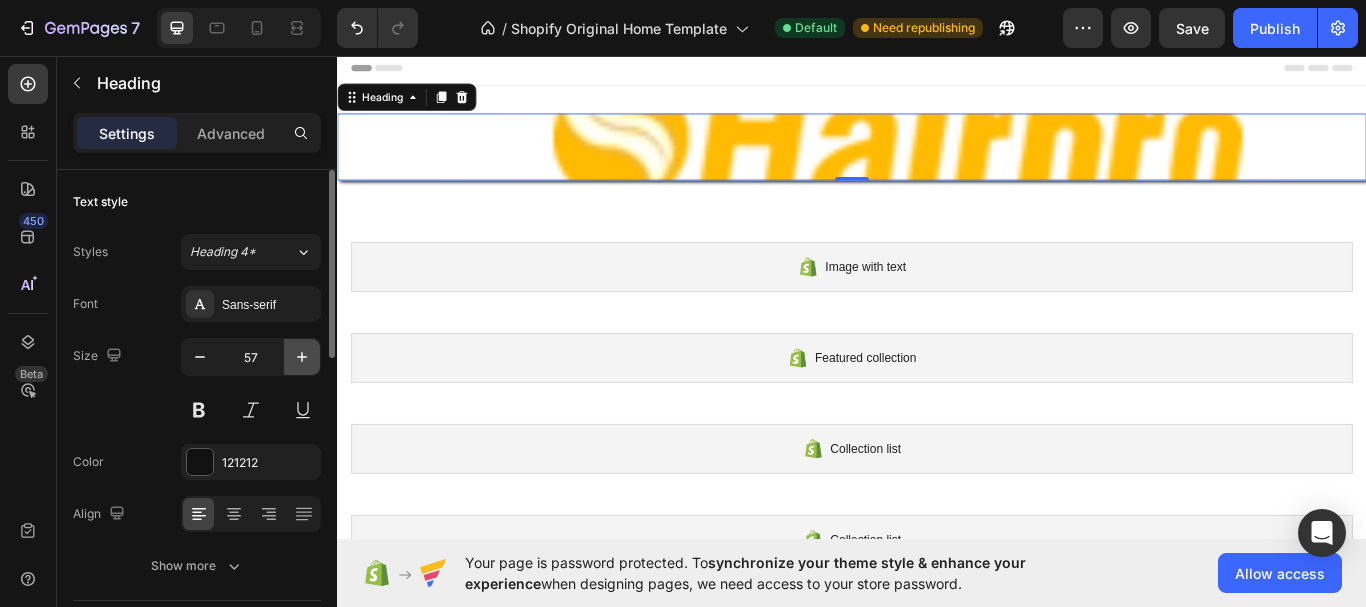 click 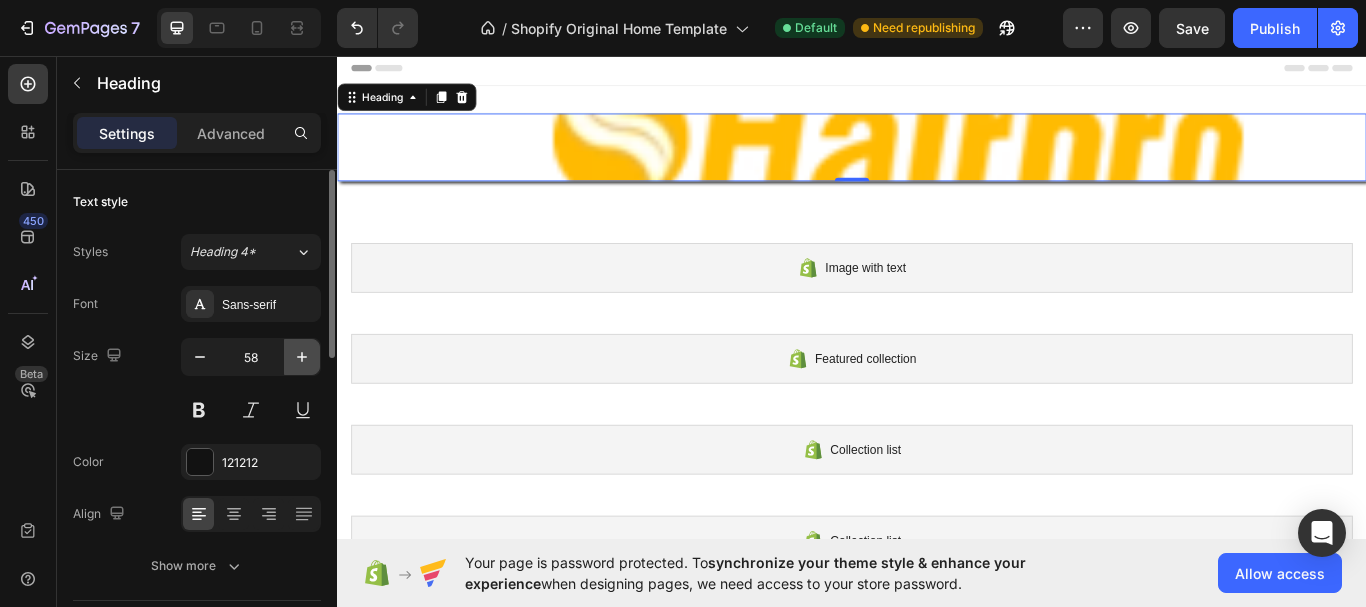 click 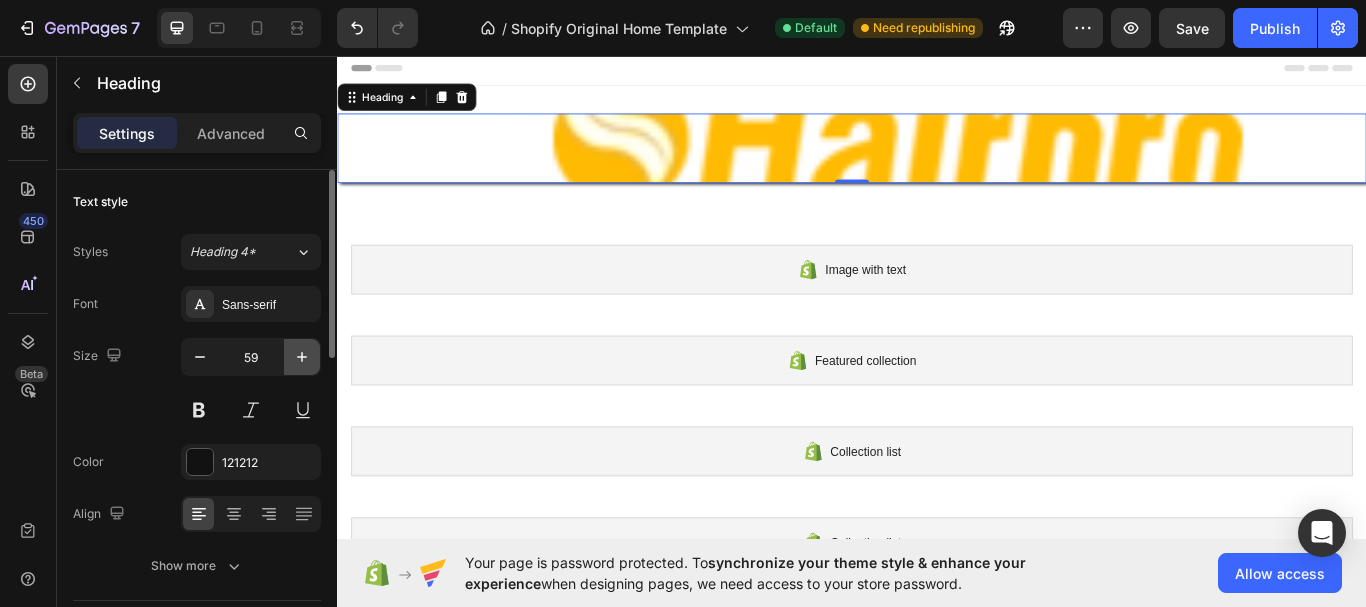 click 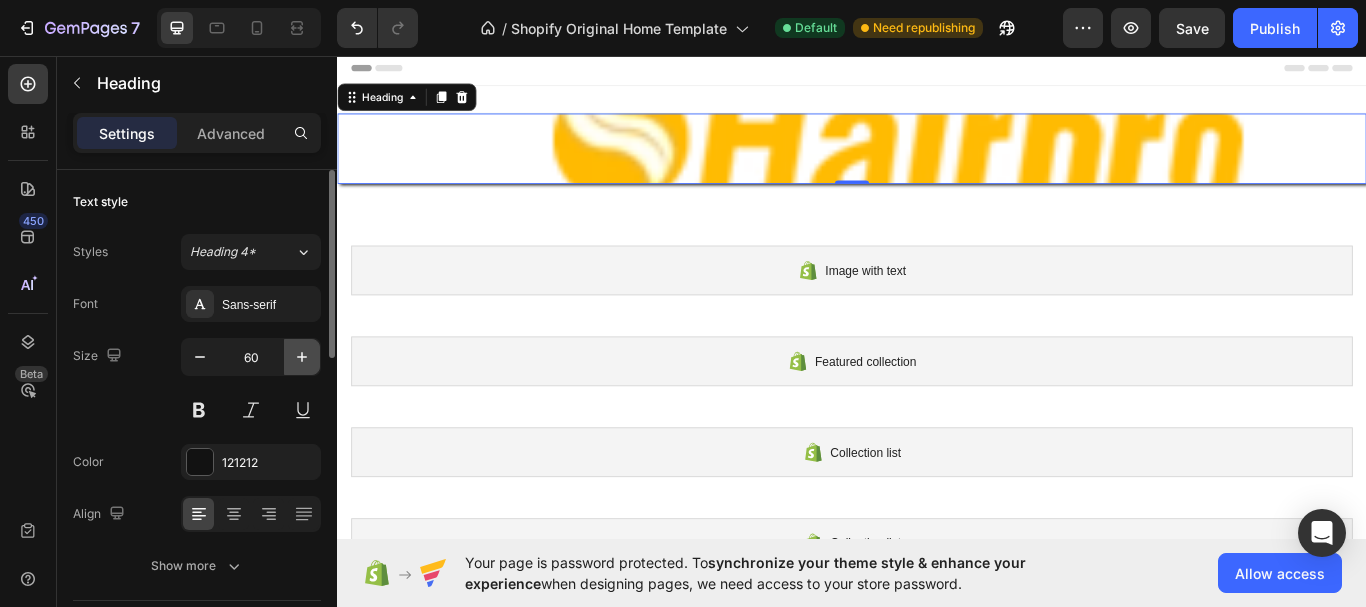 click 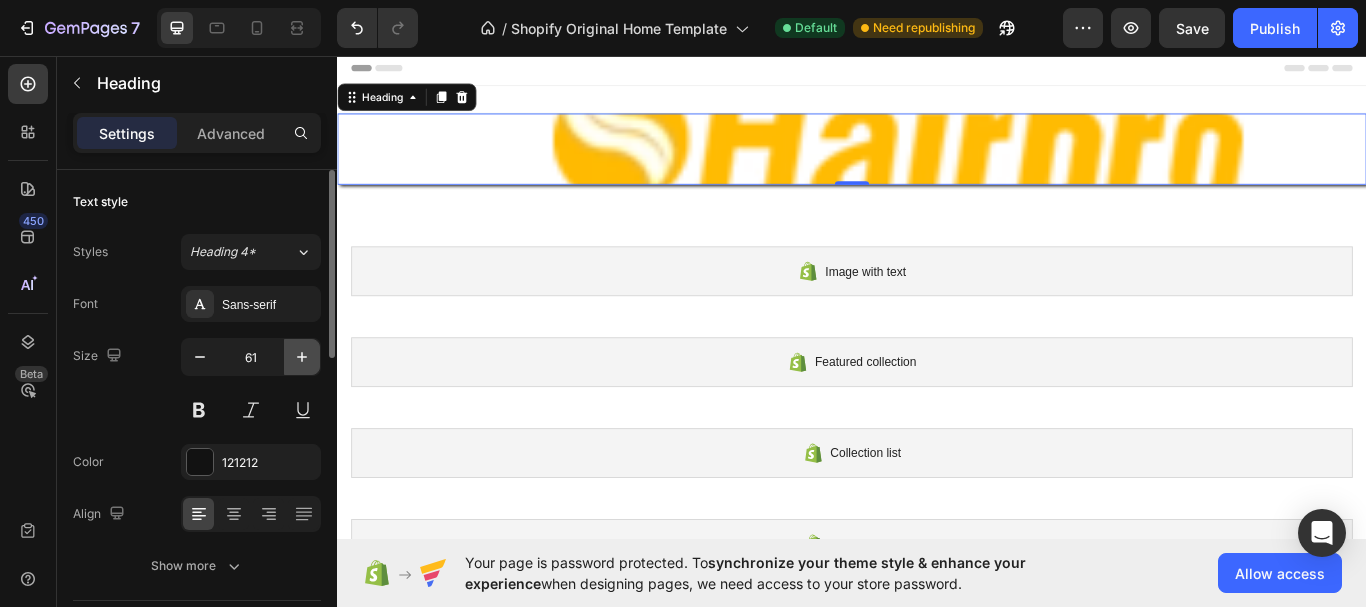 click 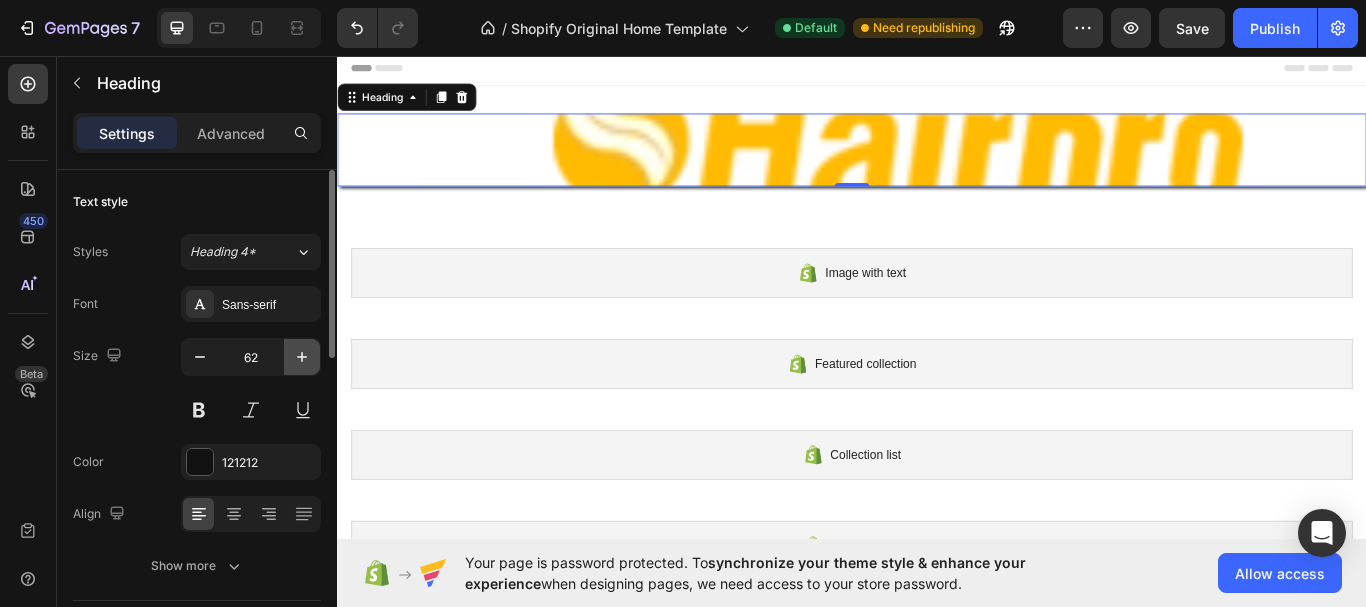 click 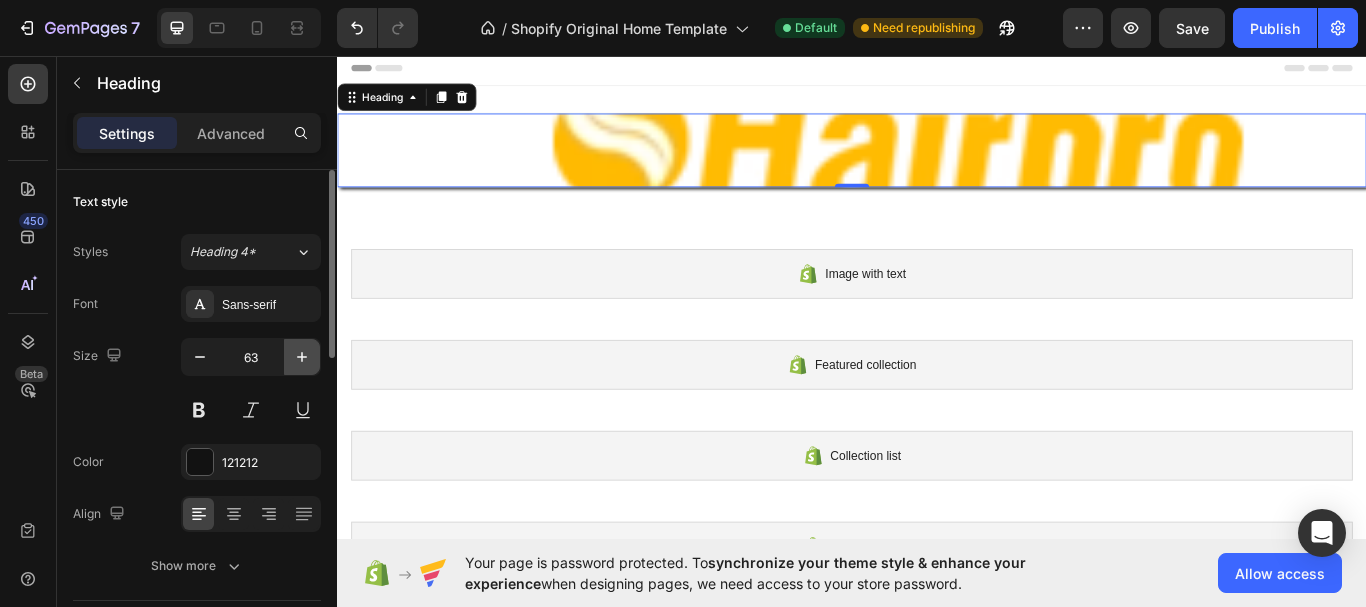 click 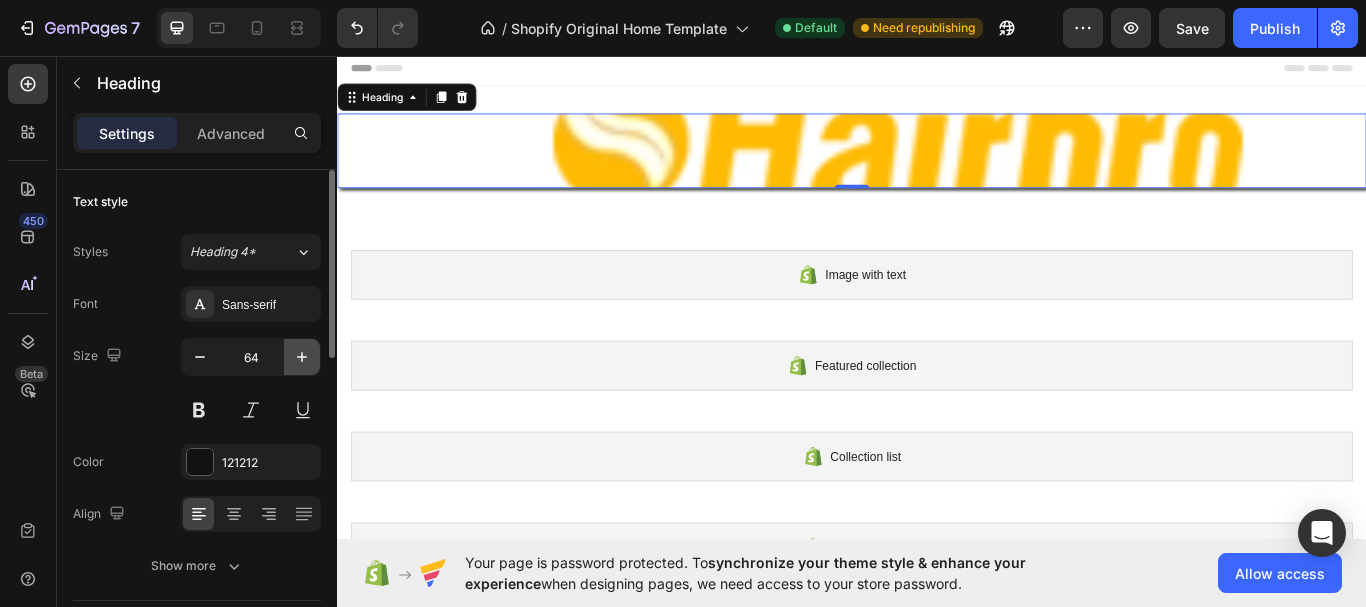 click 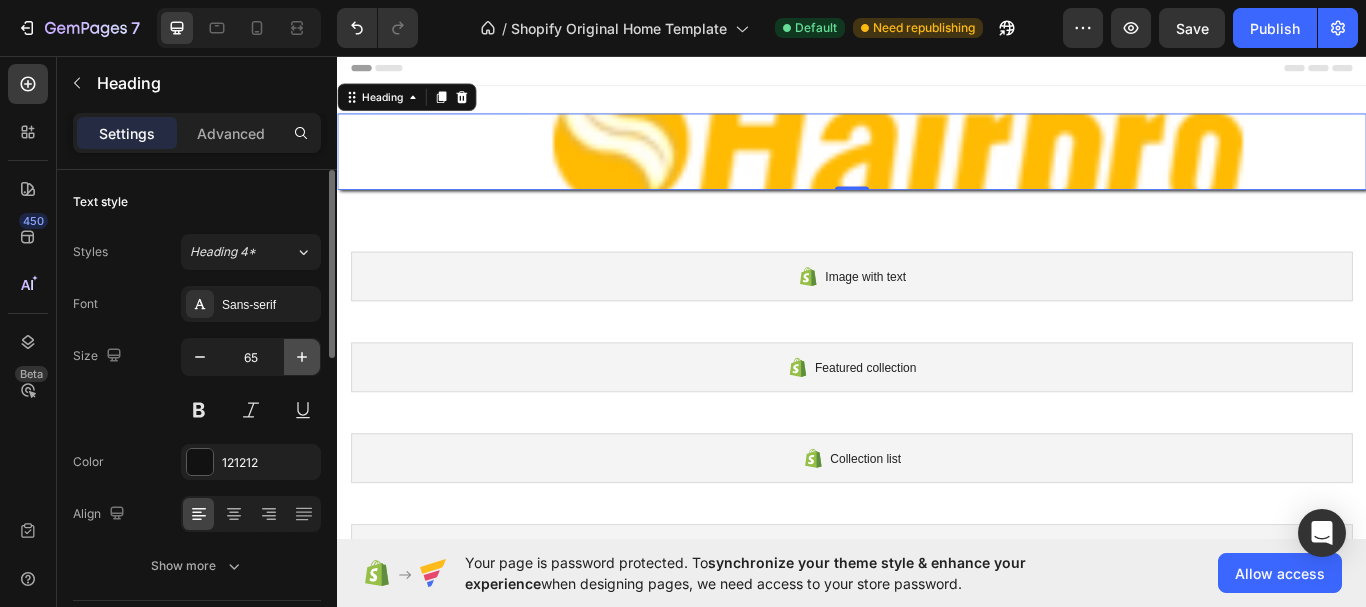 click 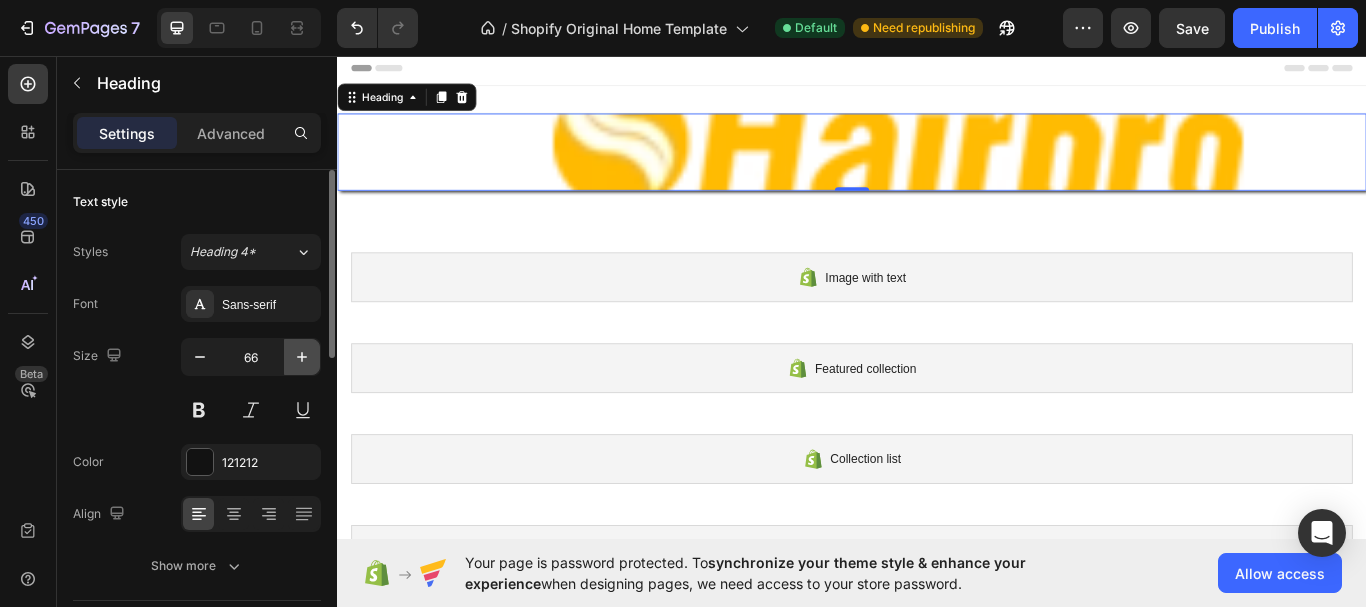 click 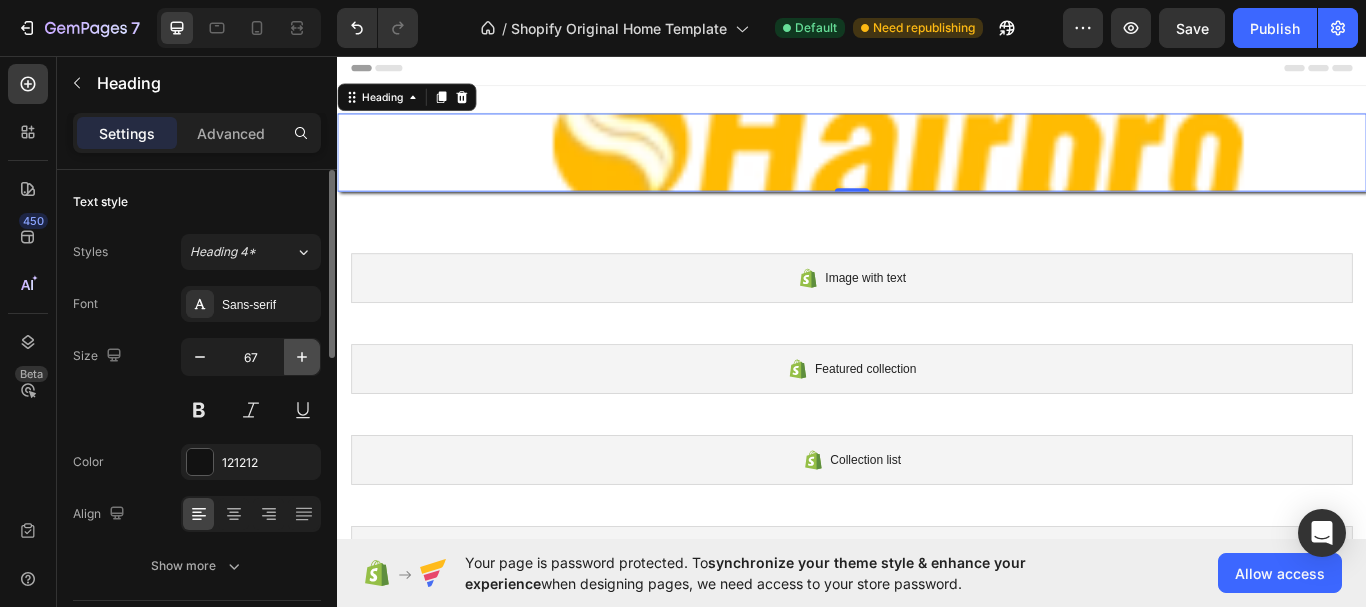 click 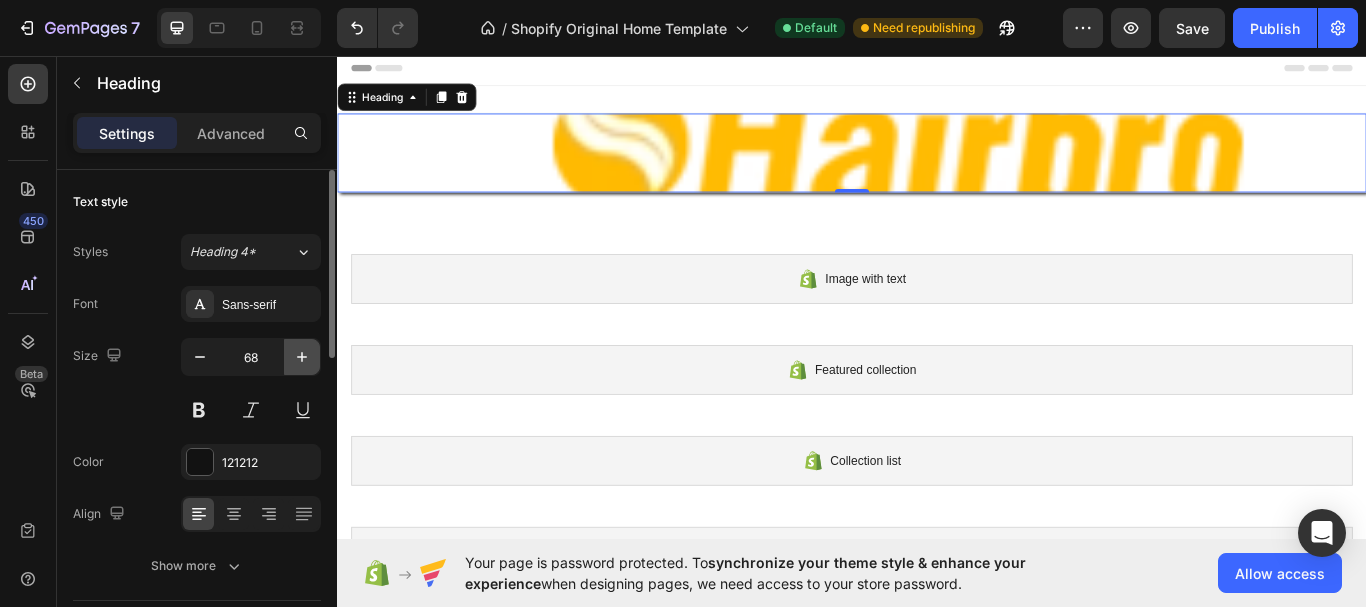 click 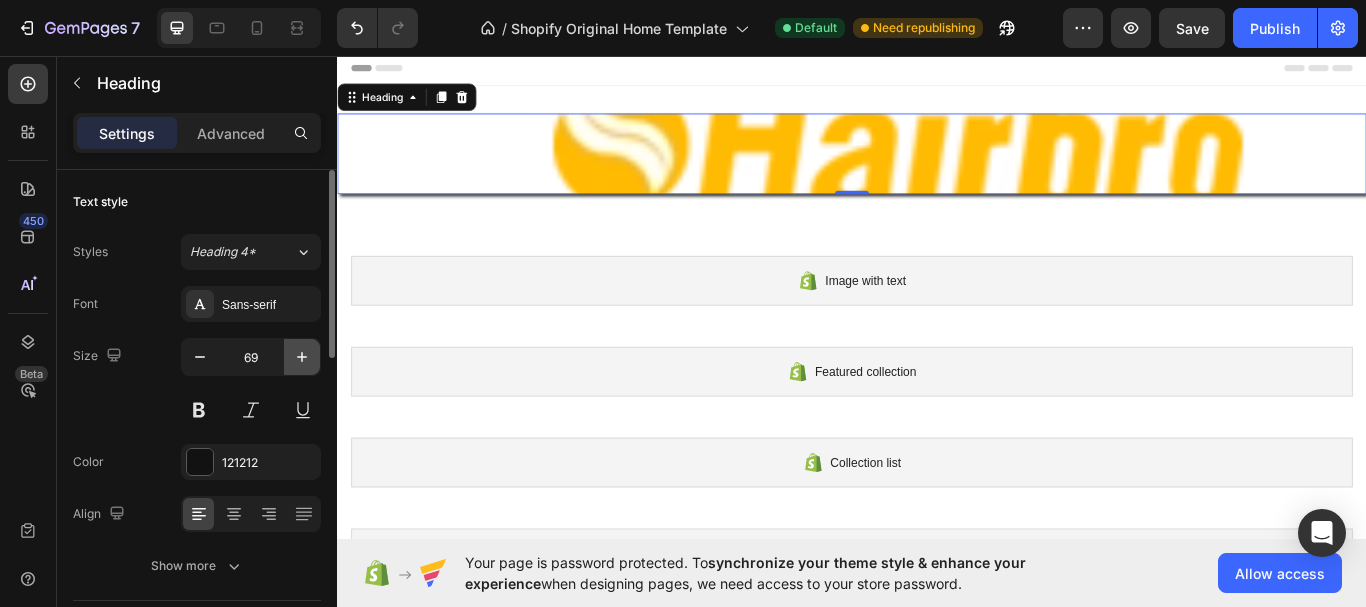 click 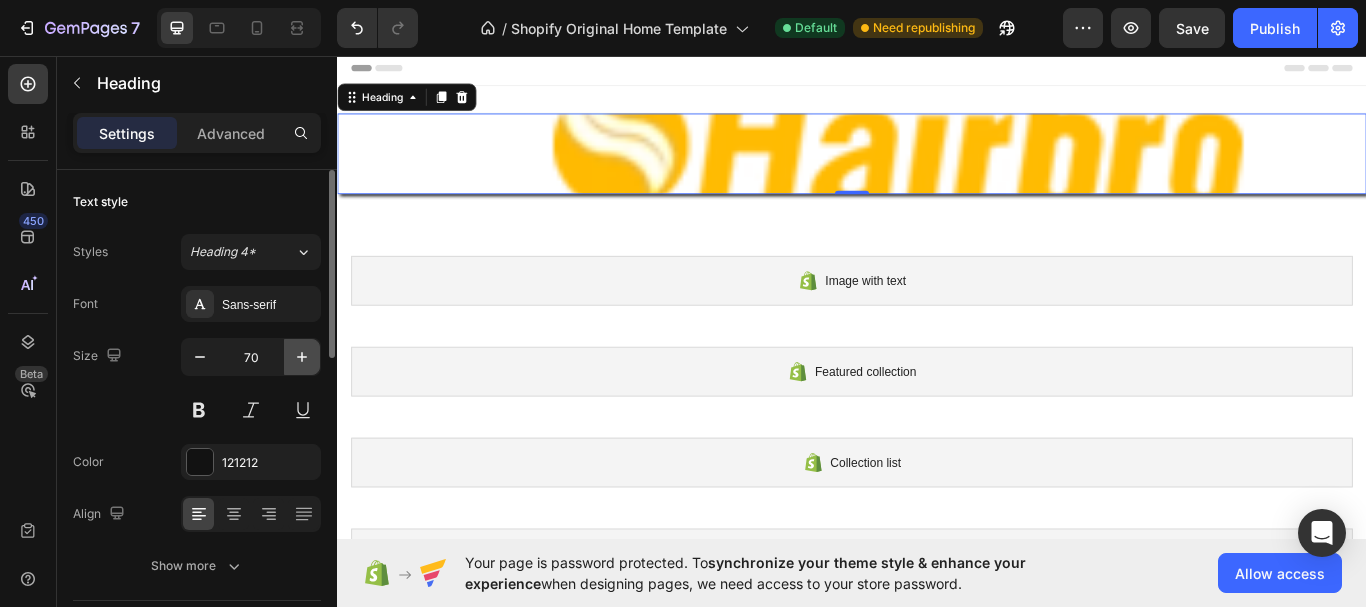click 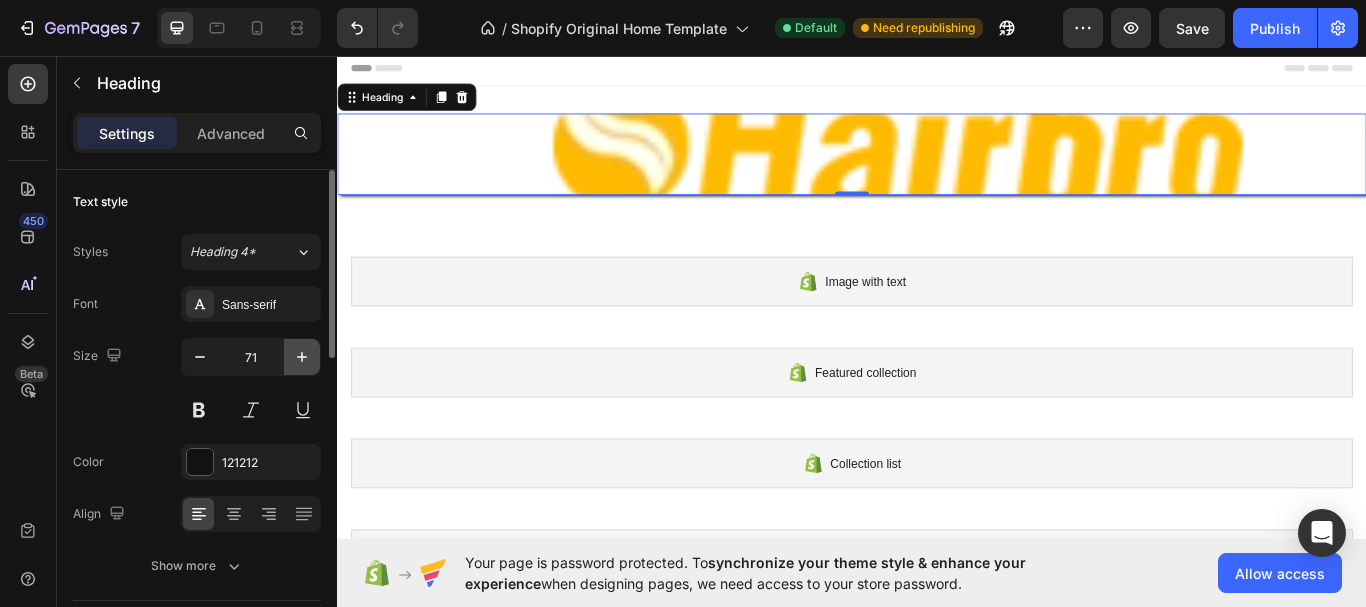 click 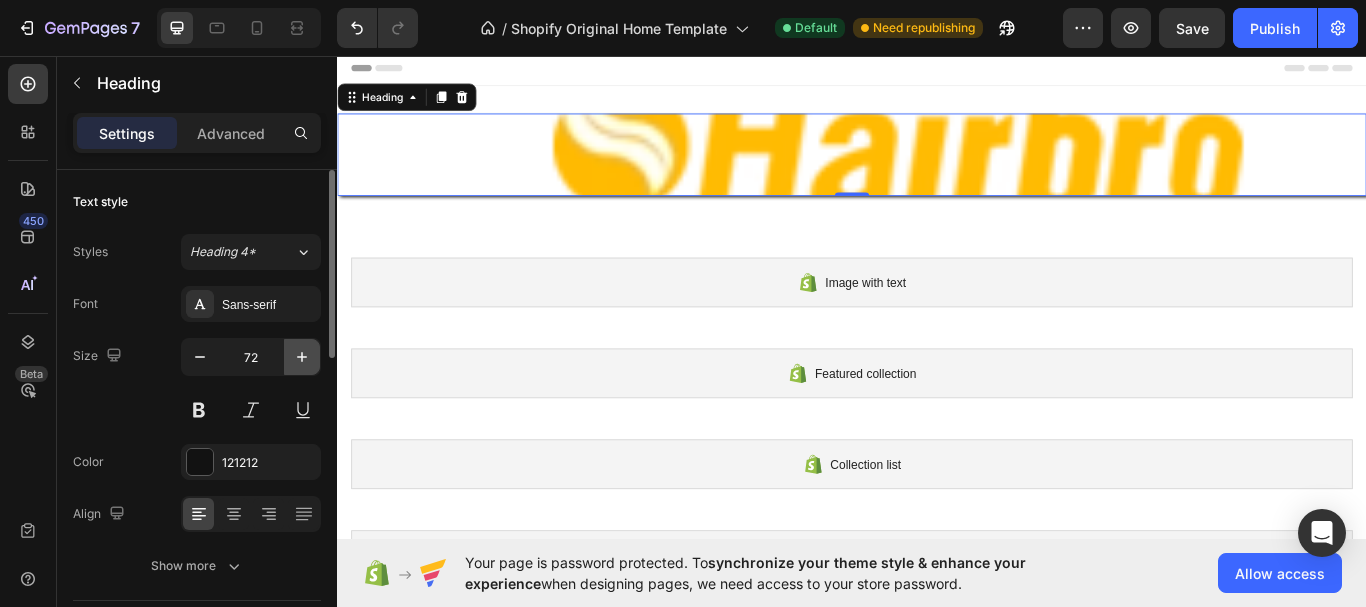 click 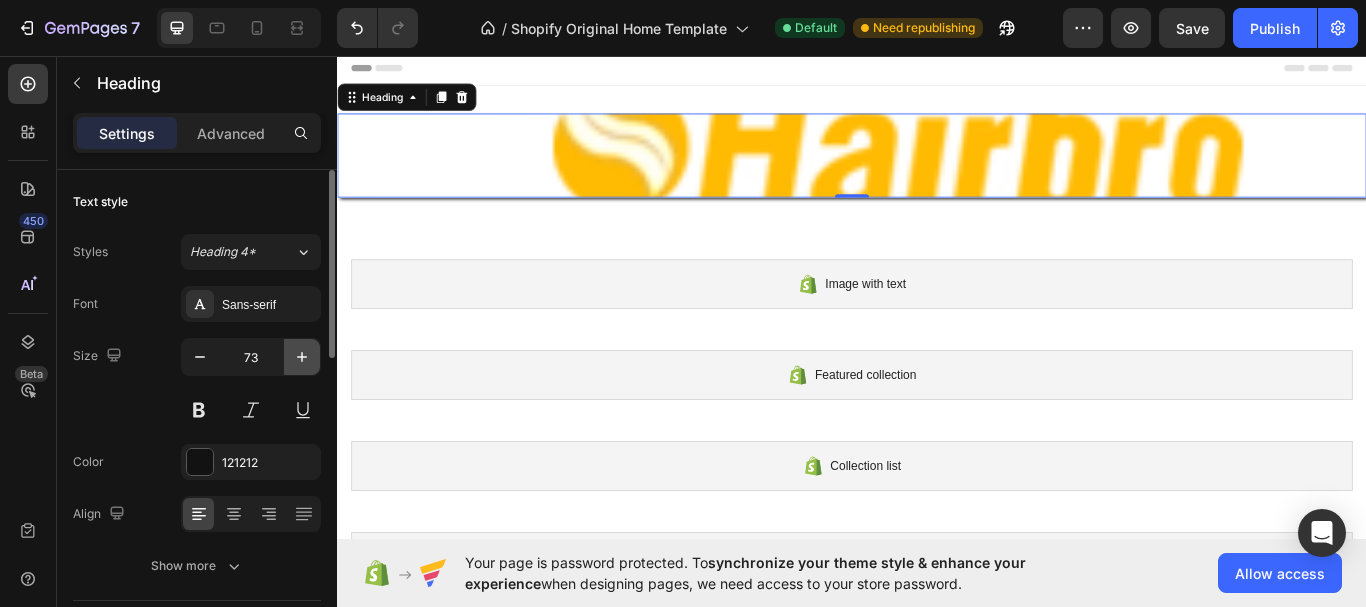 click 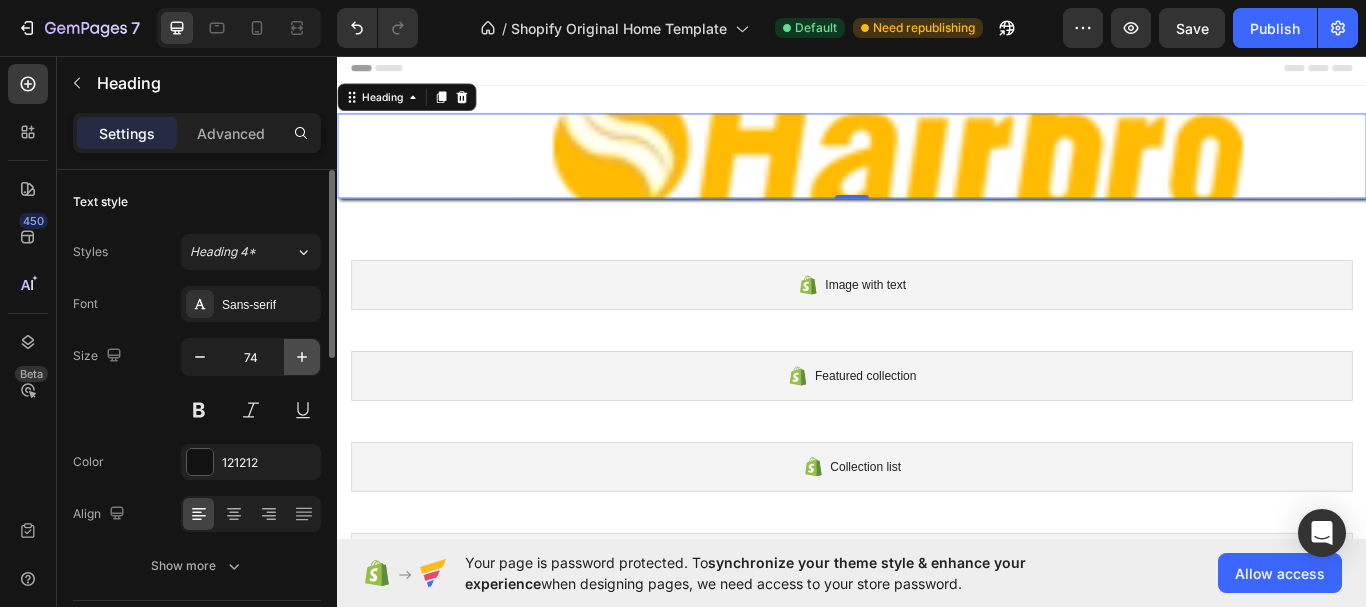 click 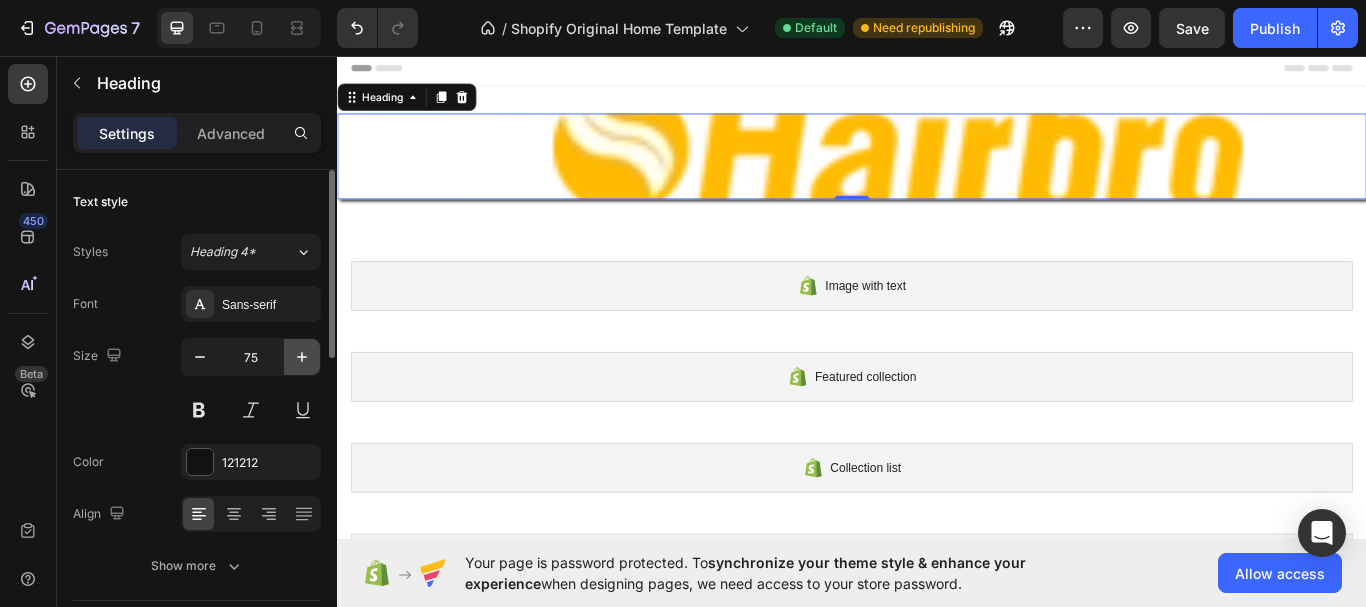 click 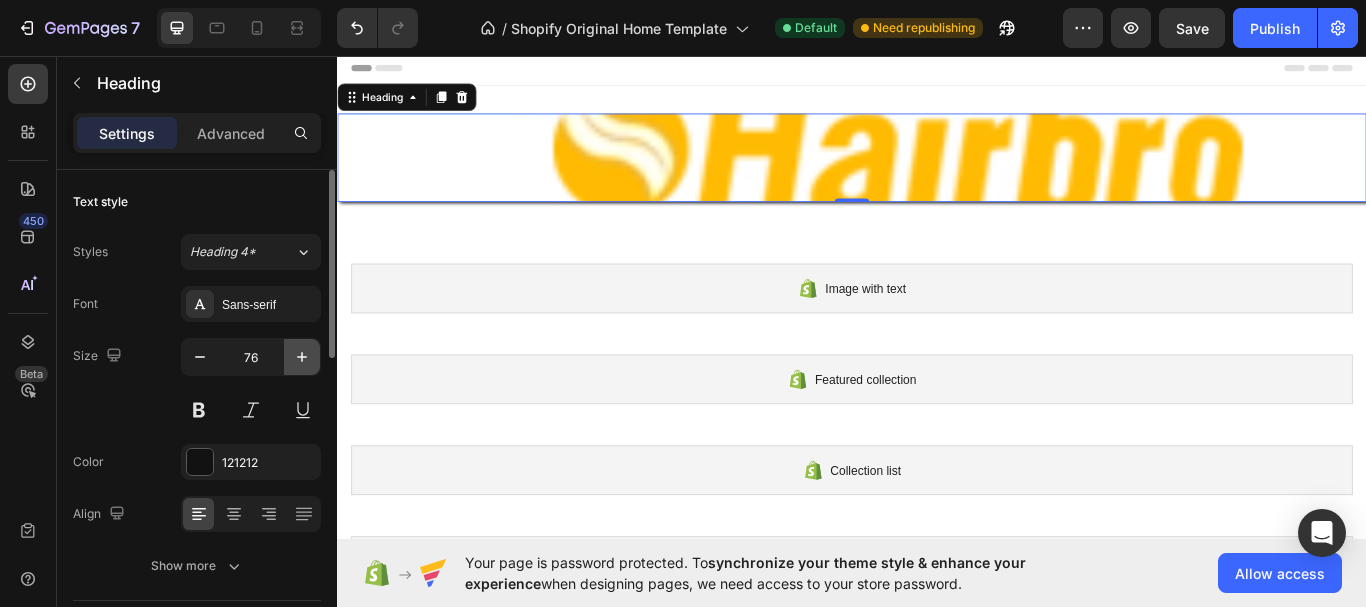 click 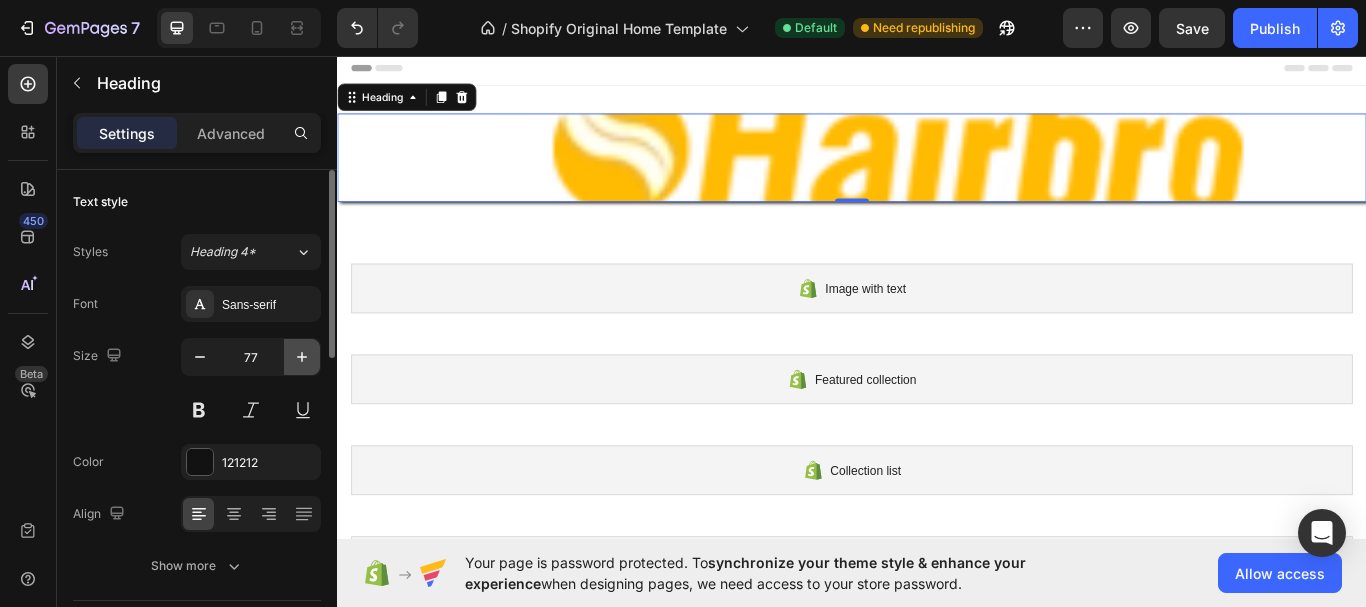 click 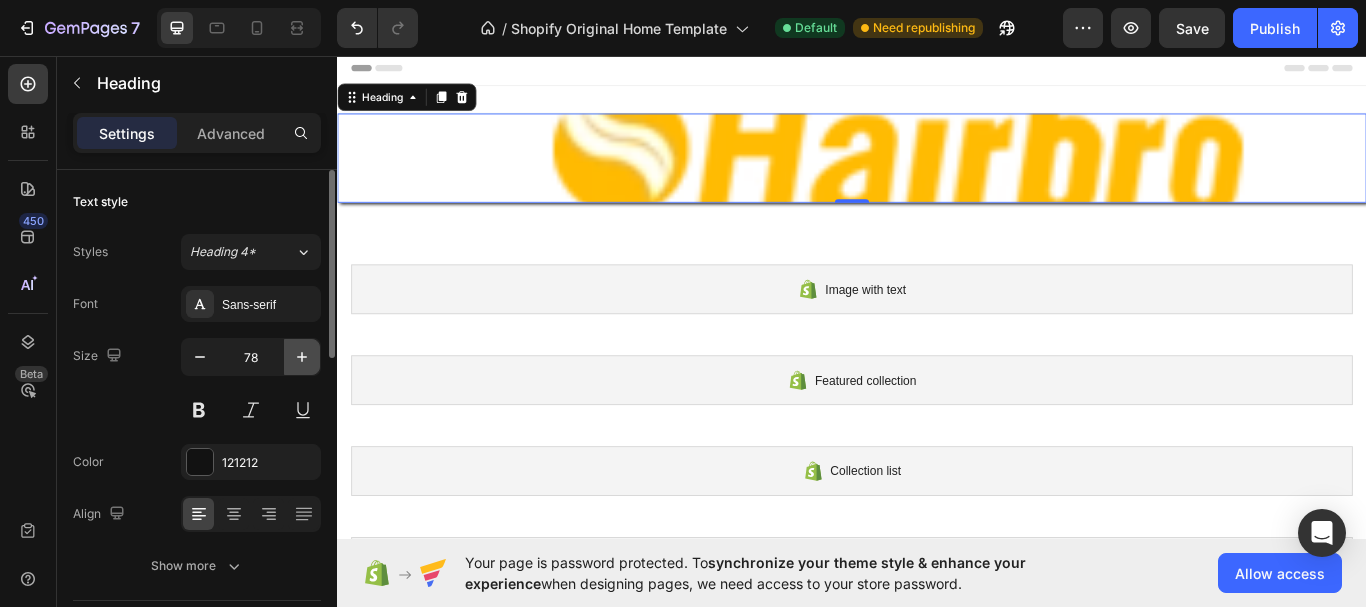 click 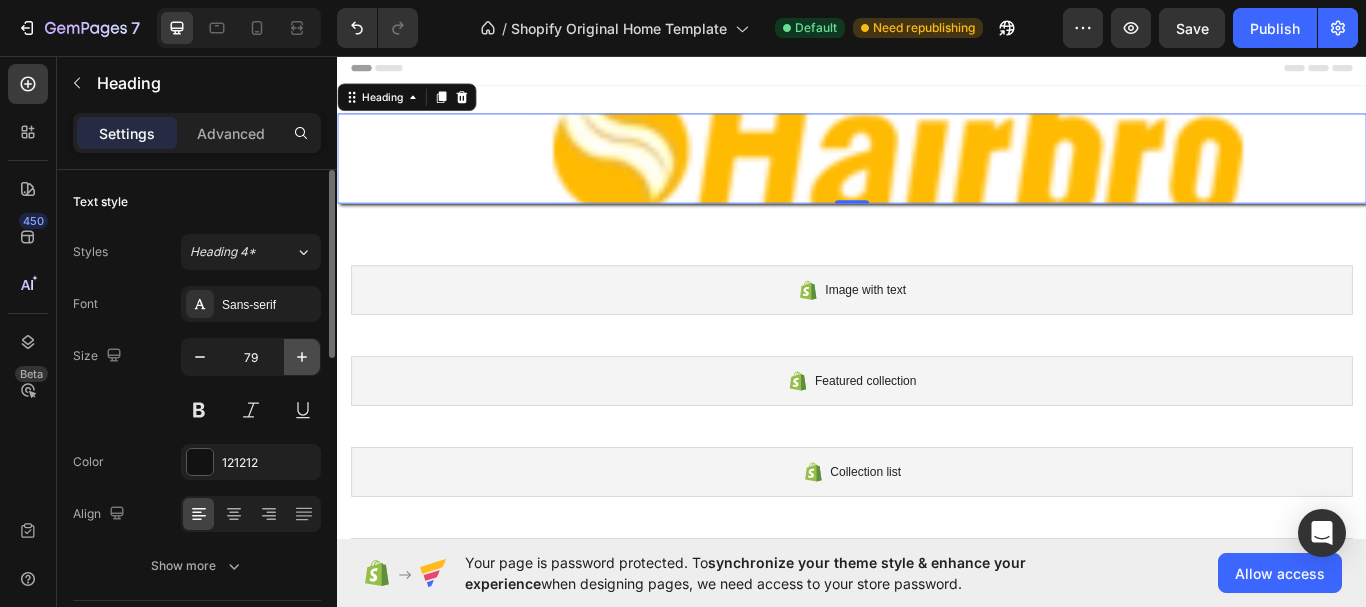 click 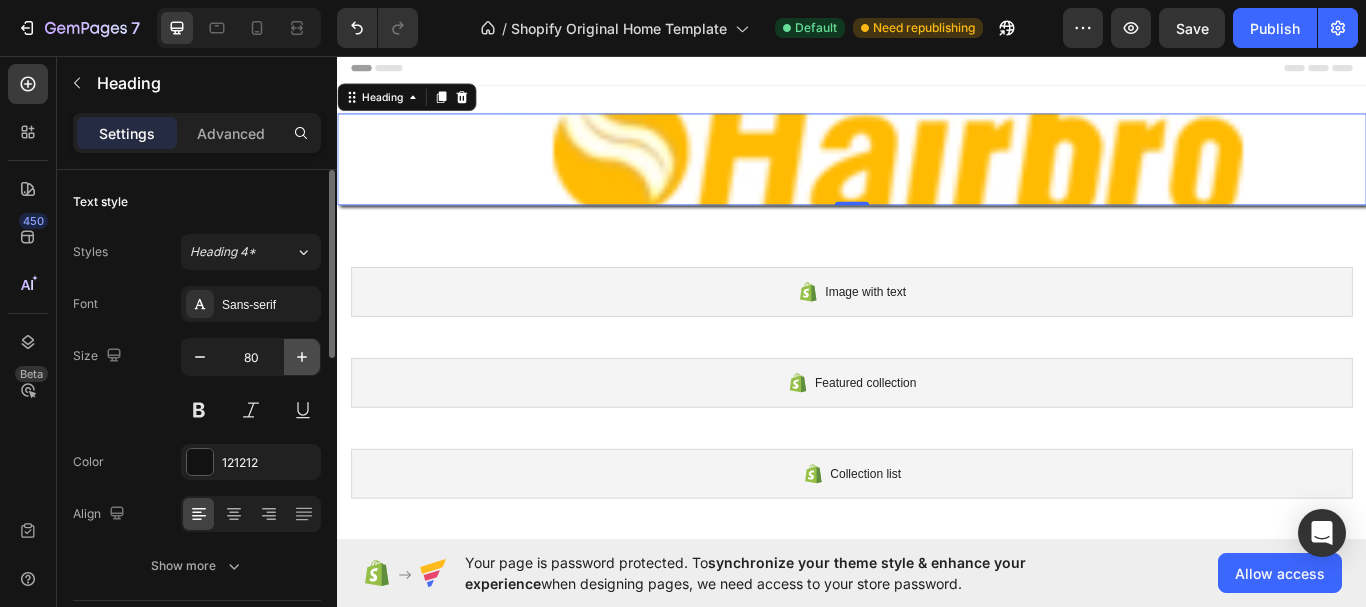 click 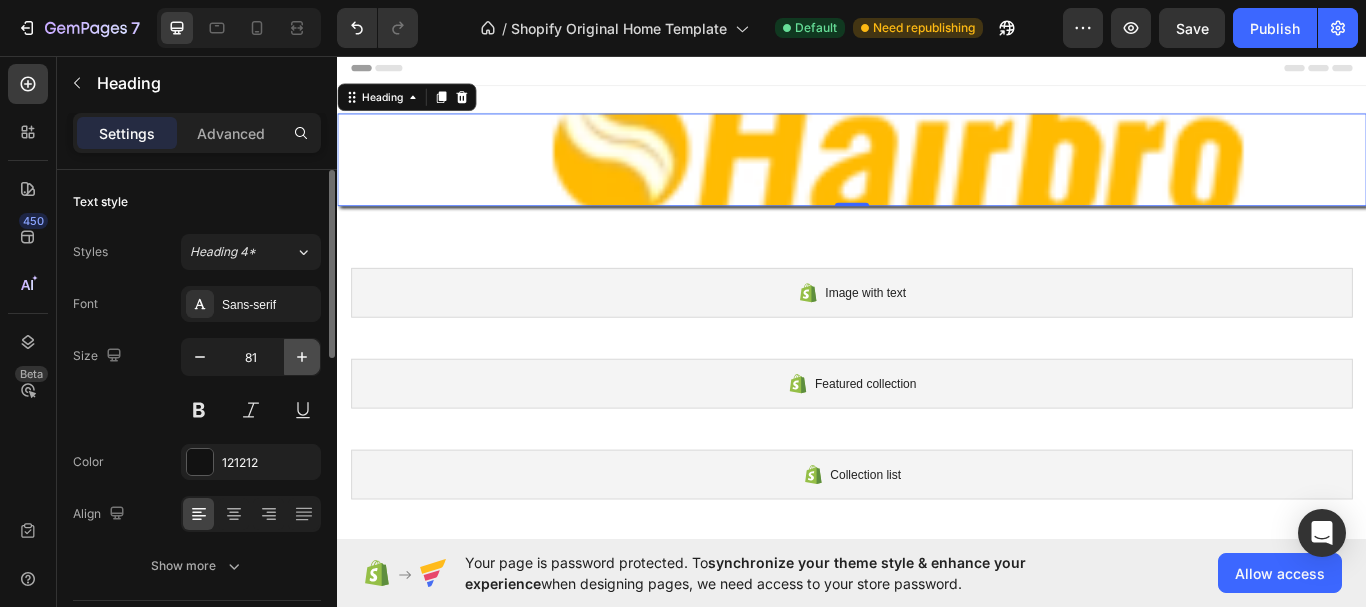 click 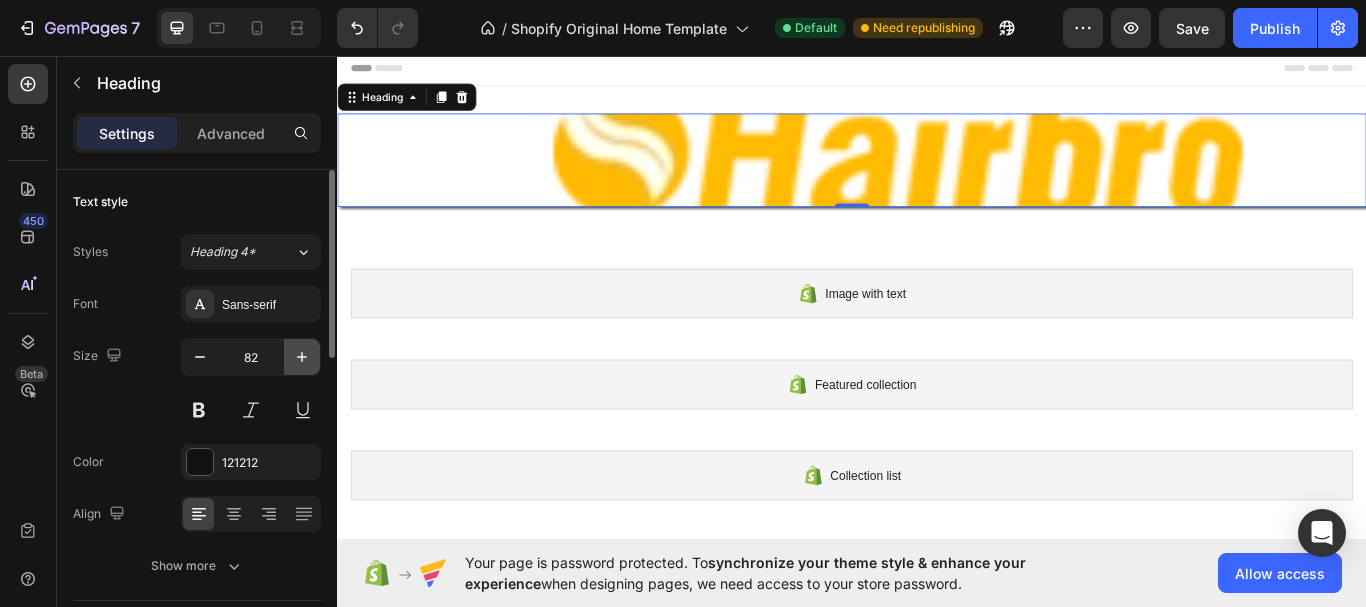 click 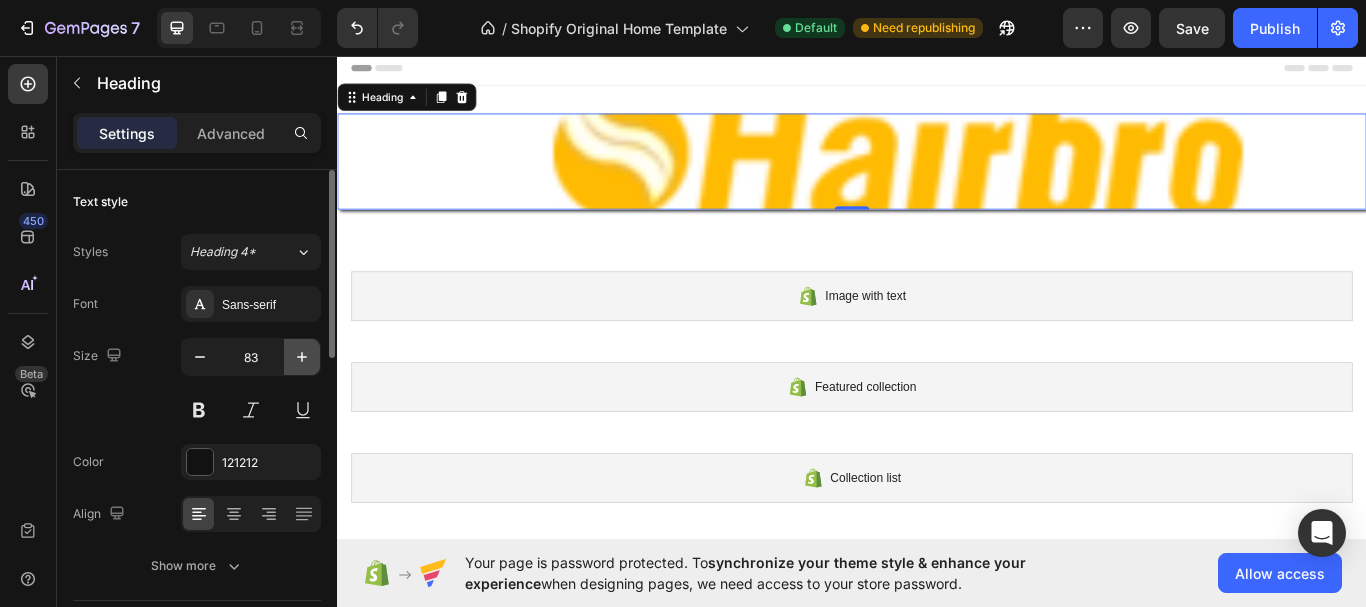 click 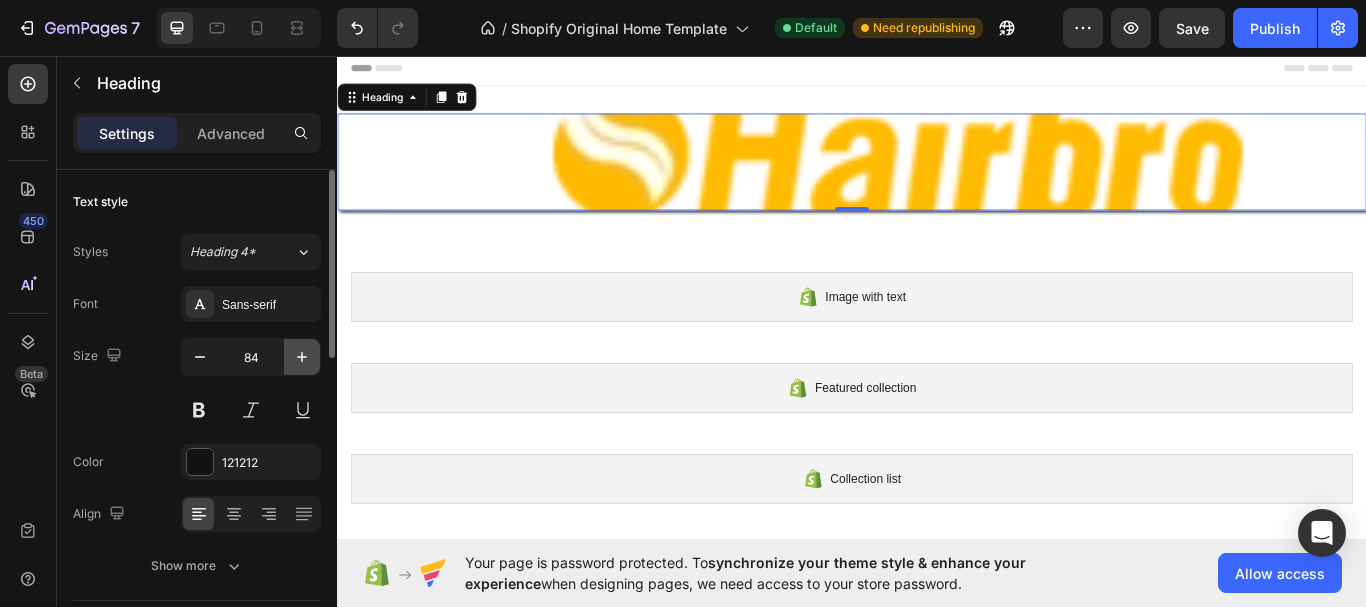 click 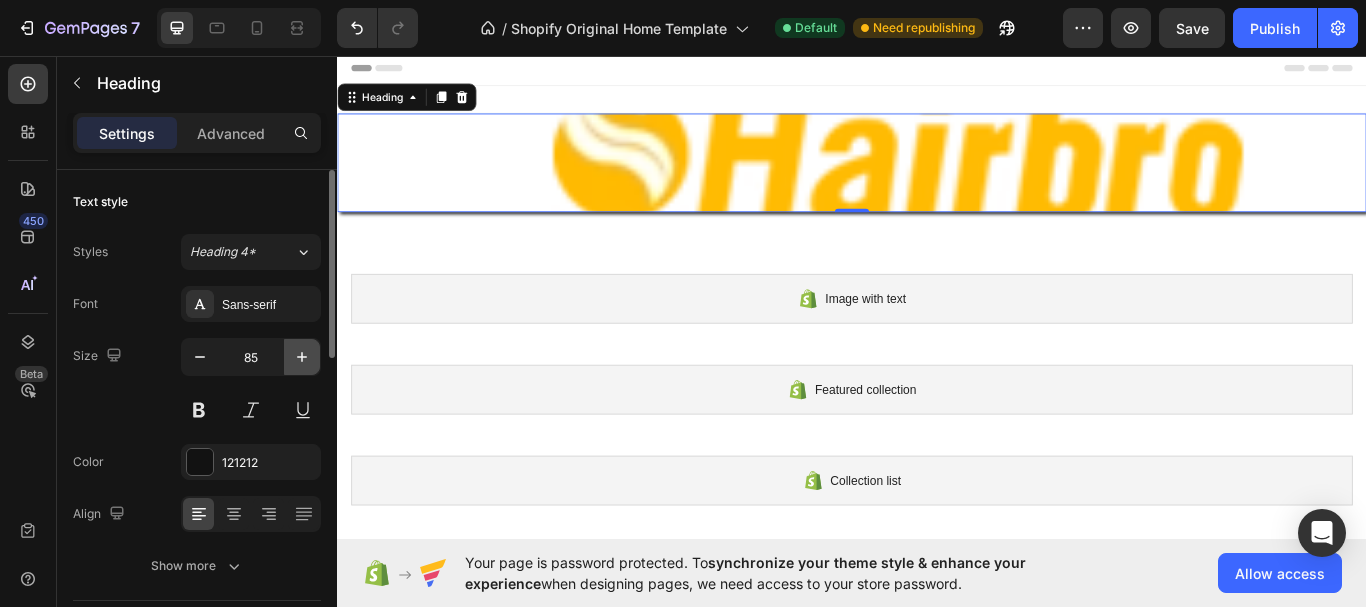 click 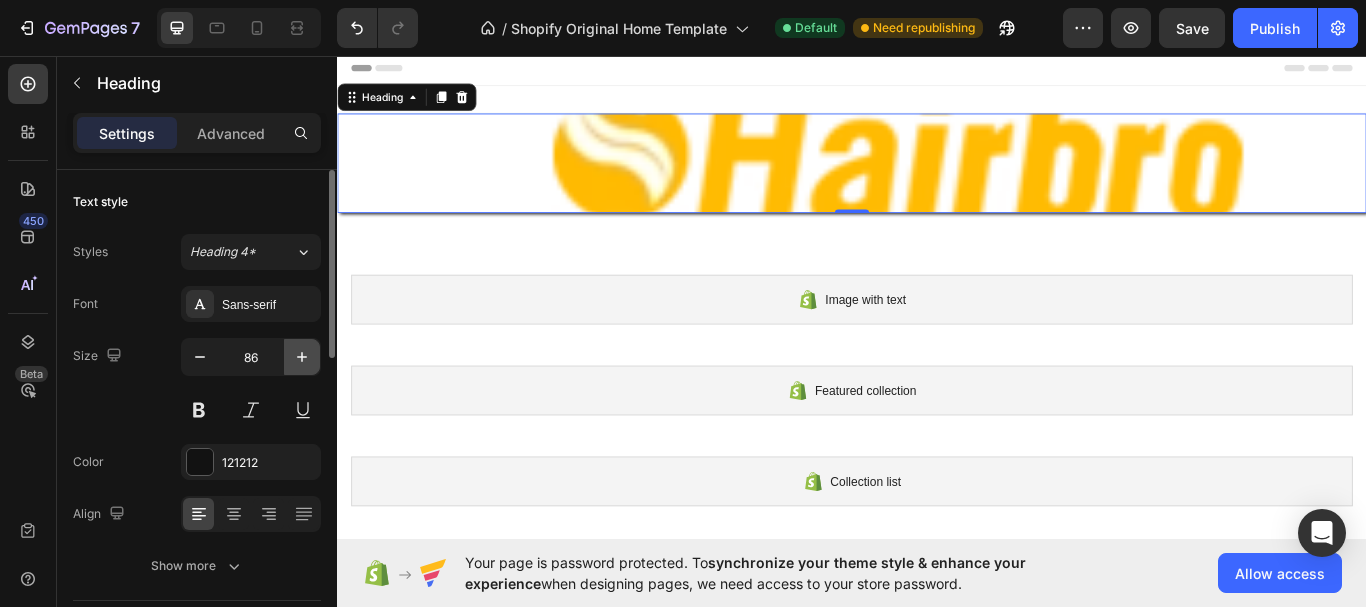 click 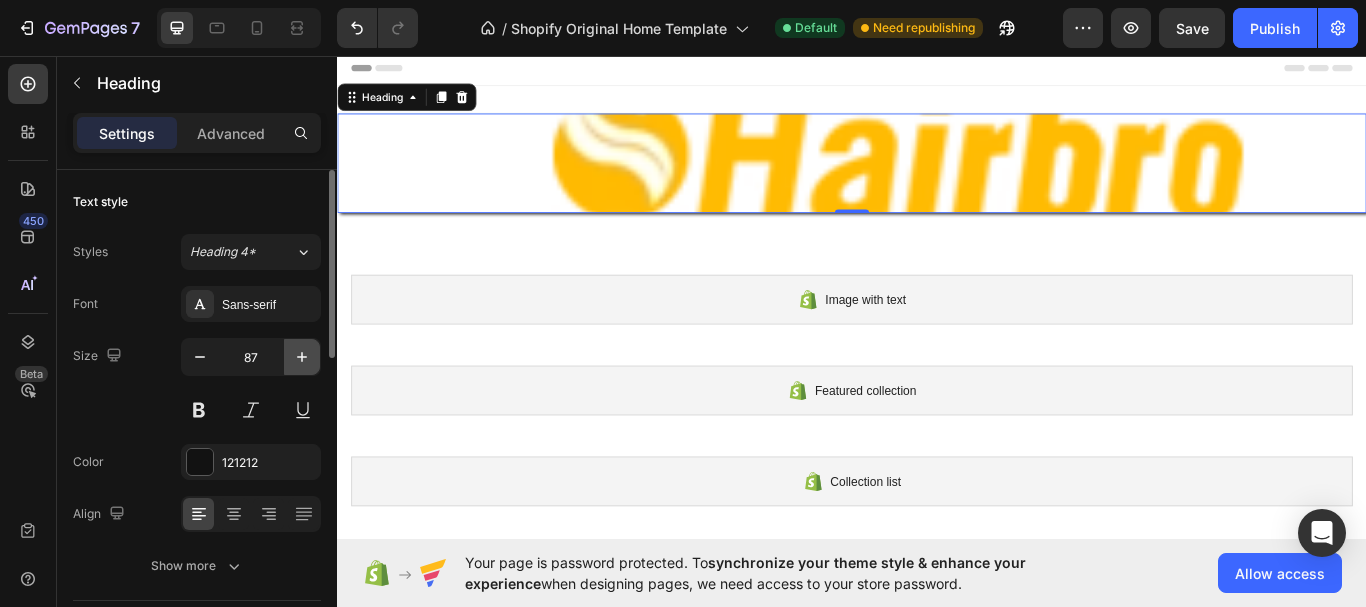 click 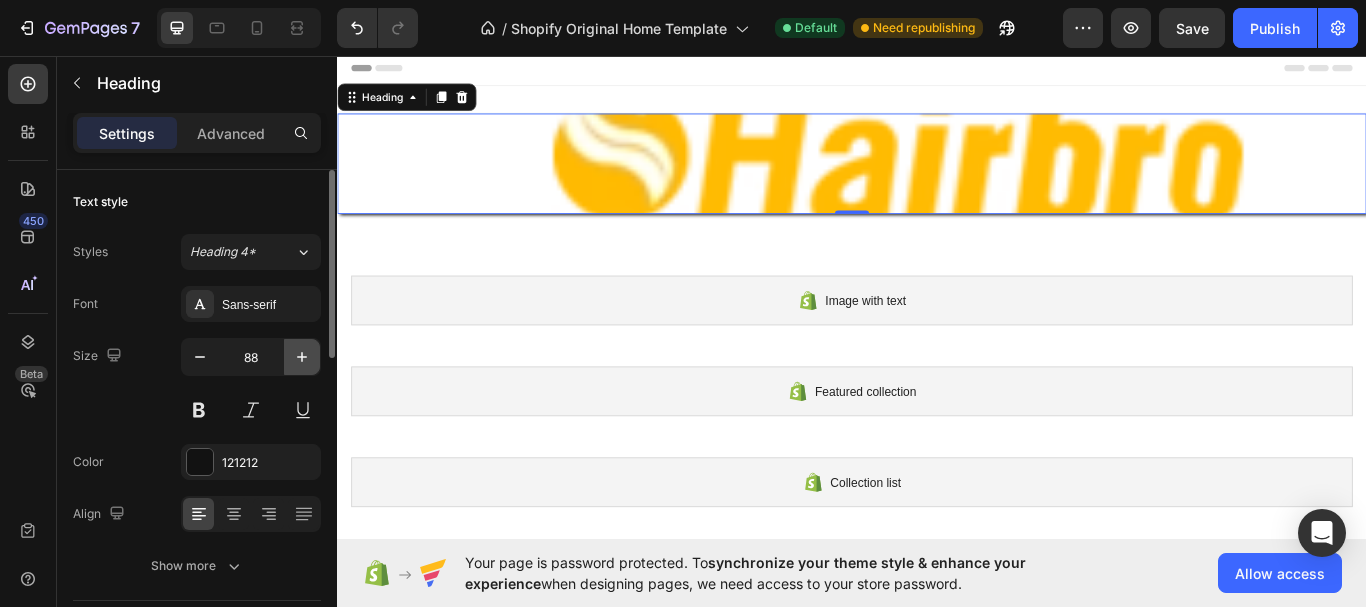 click 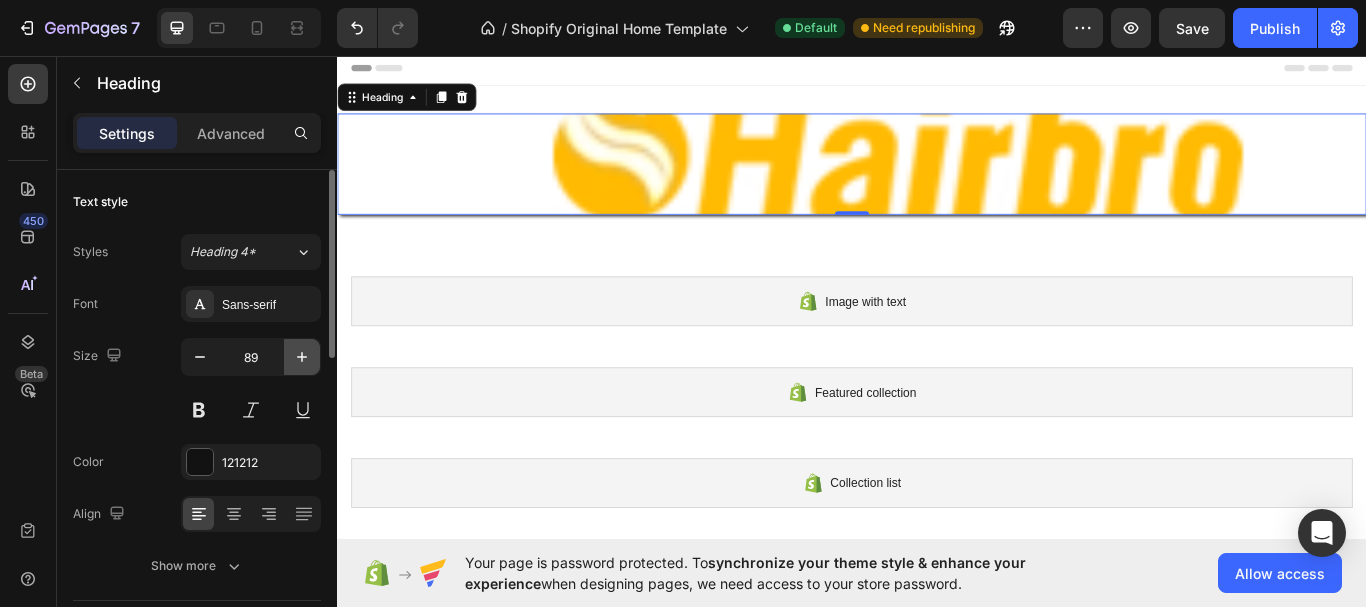 click 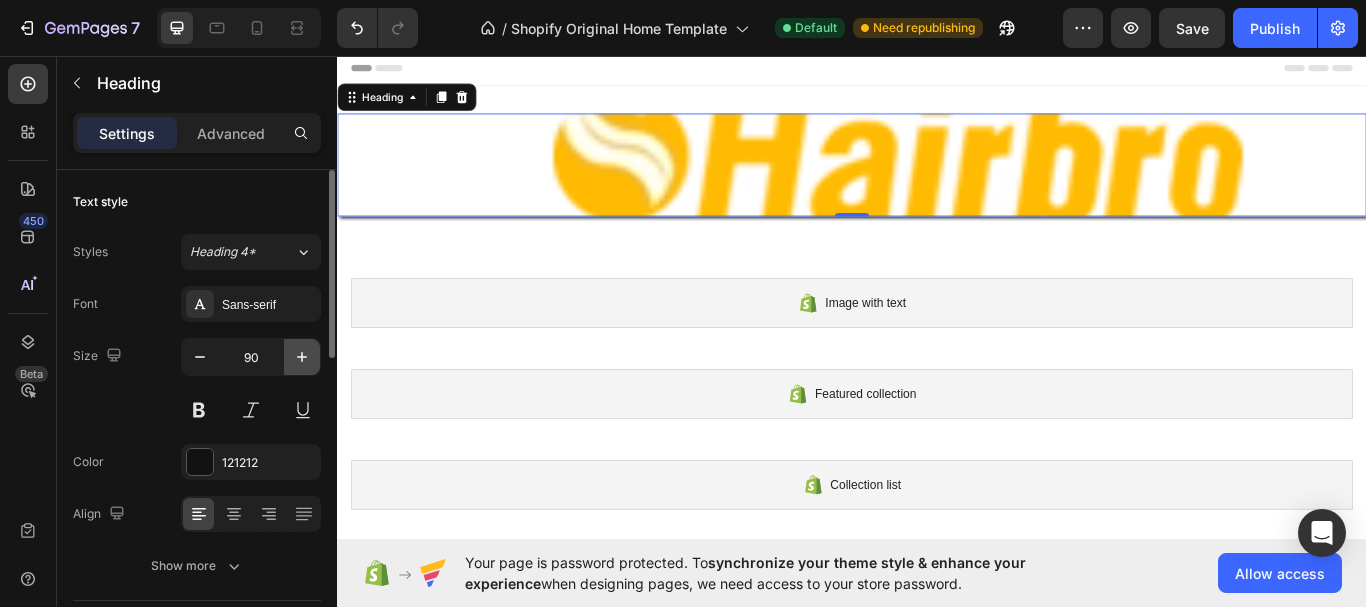 click 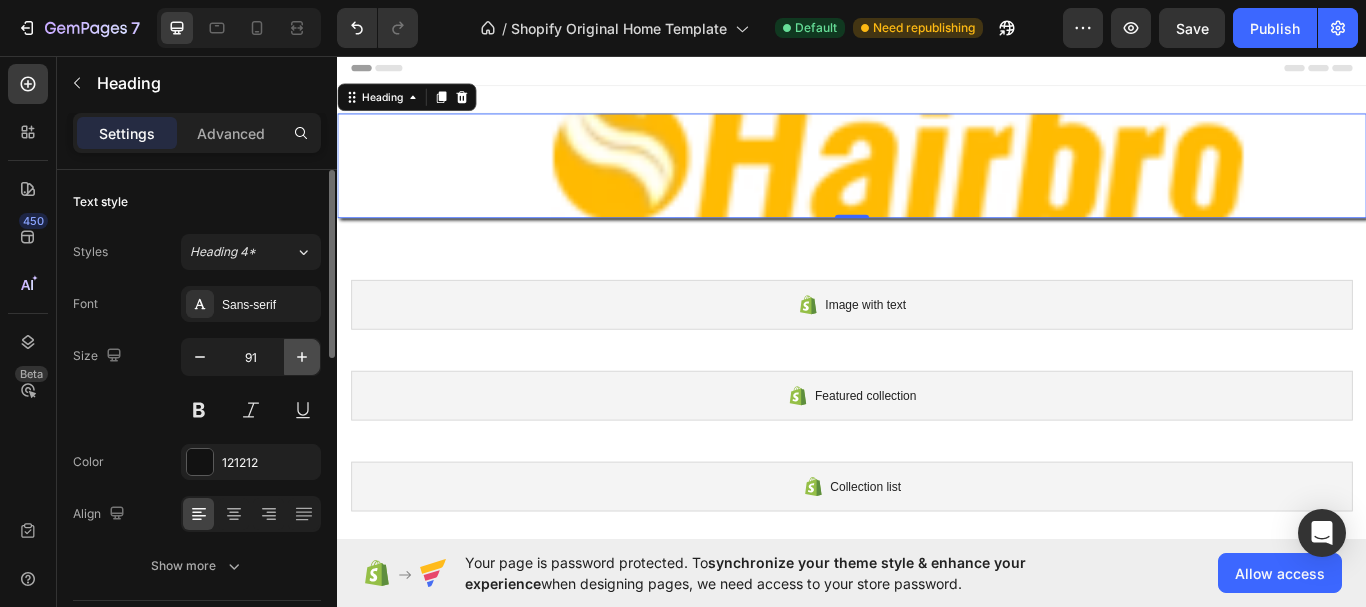 click 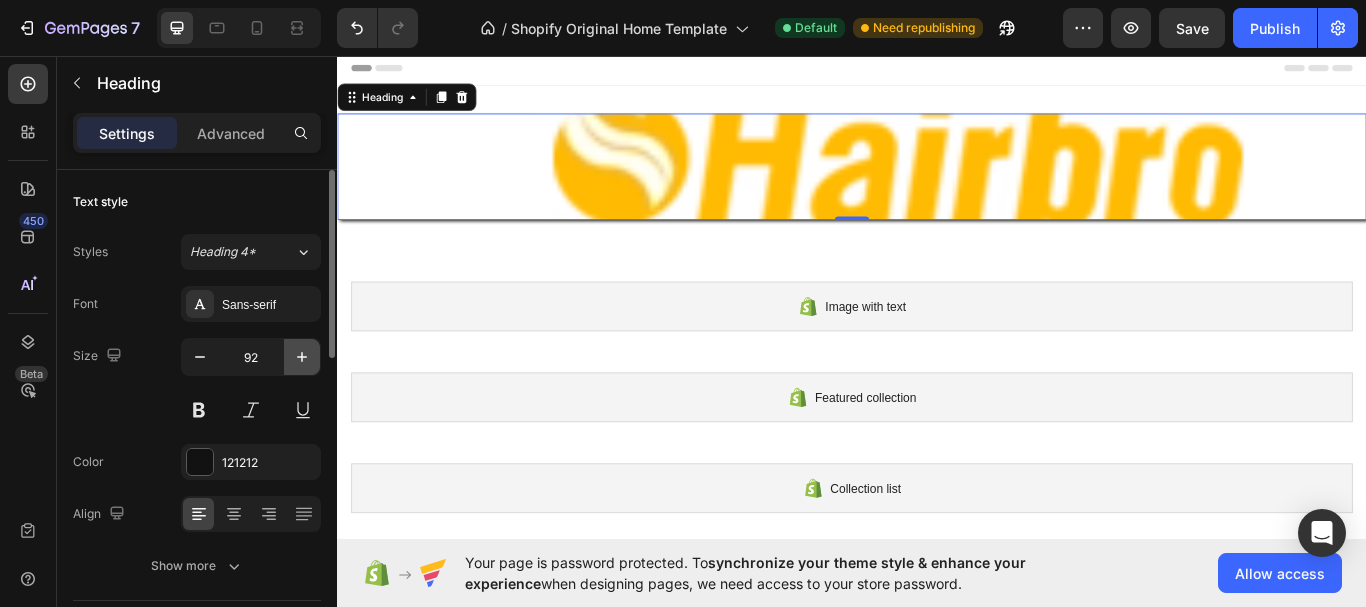 click 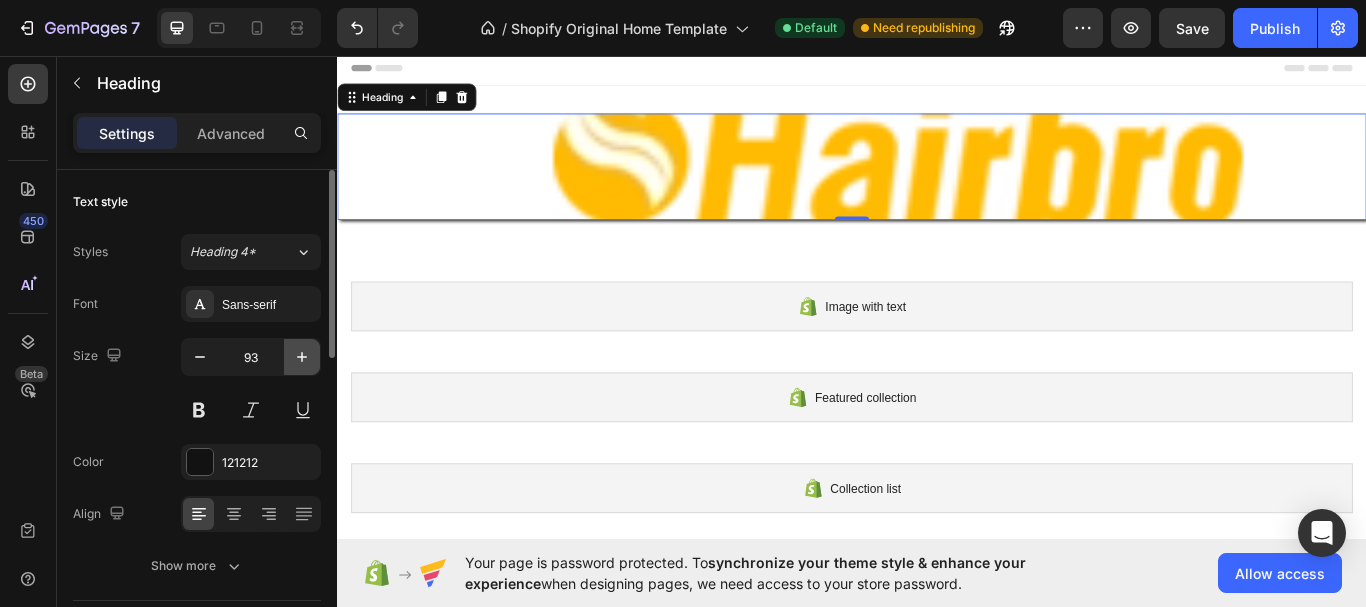 click 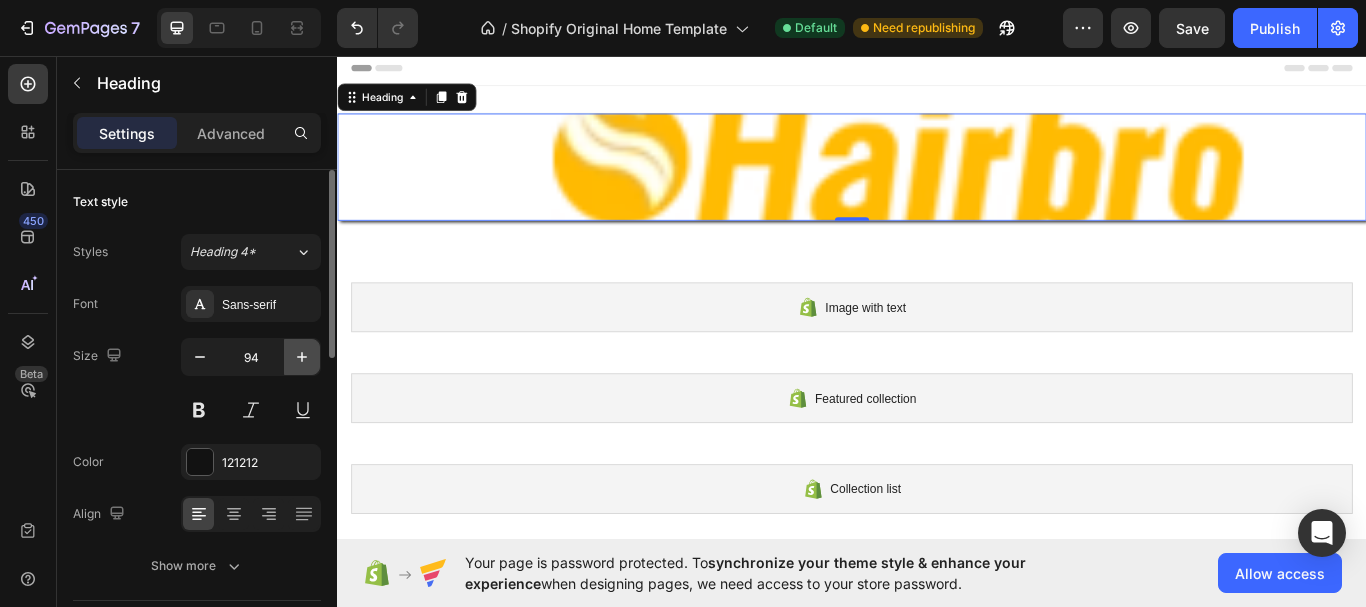 click 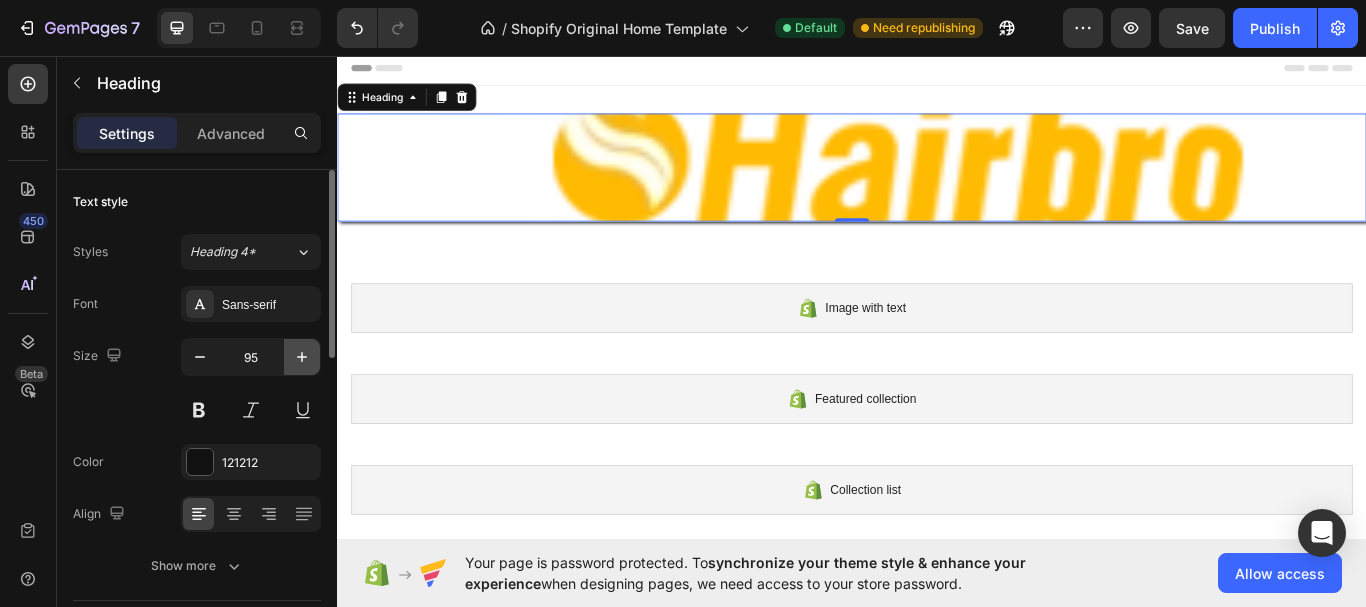click 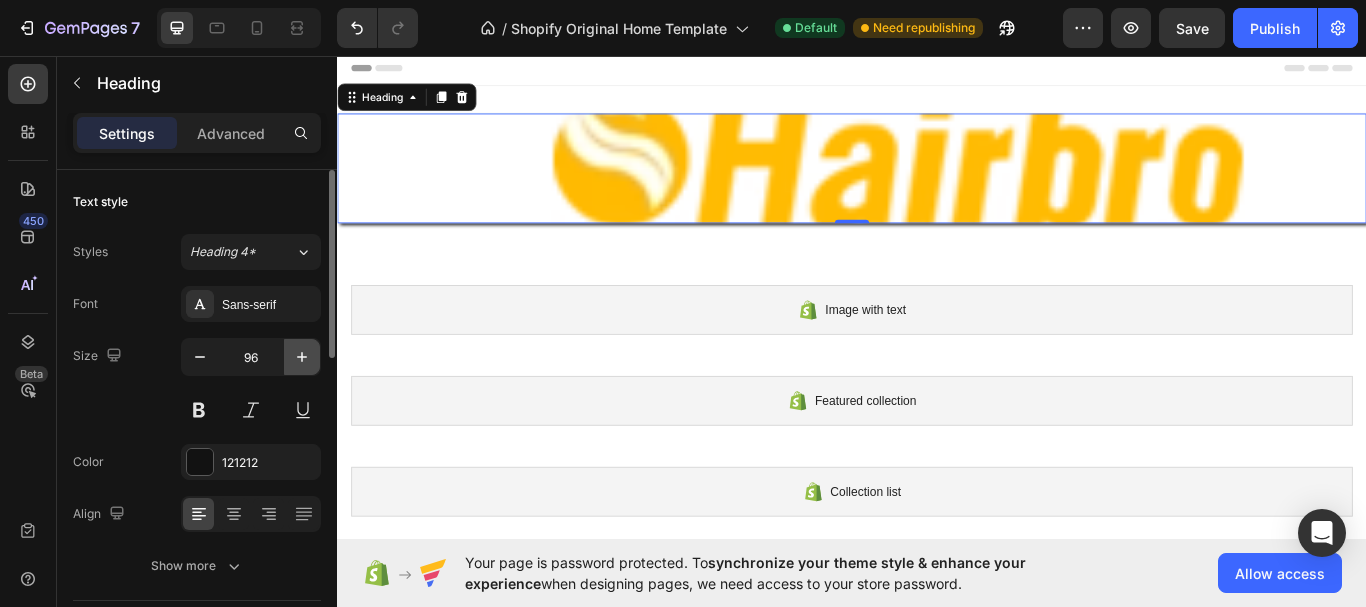 click 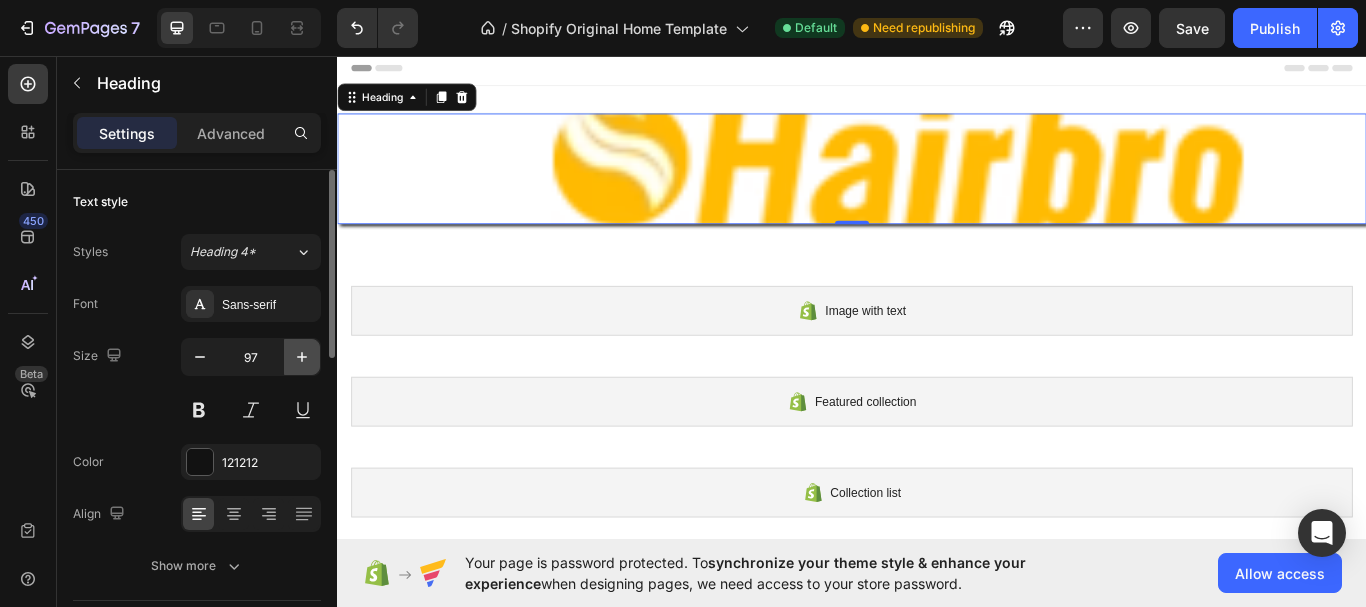 click 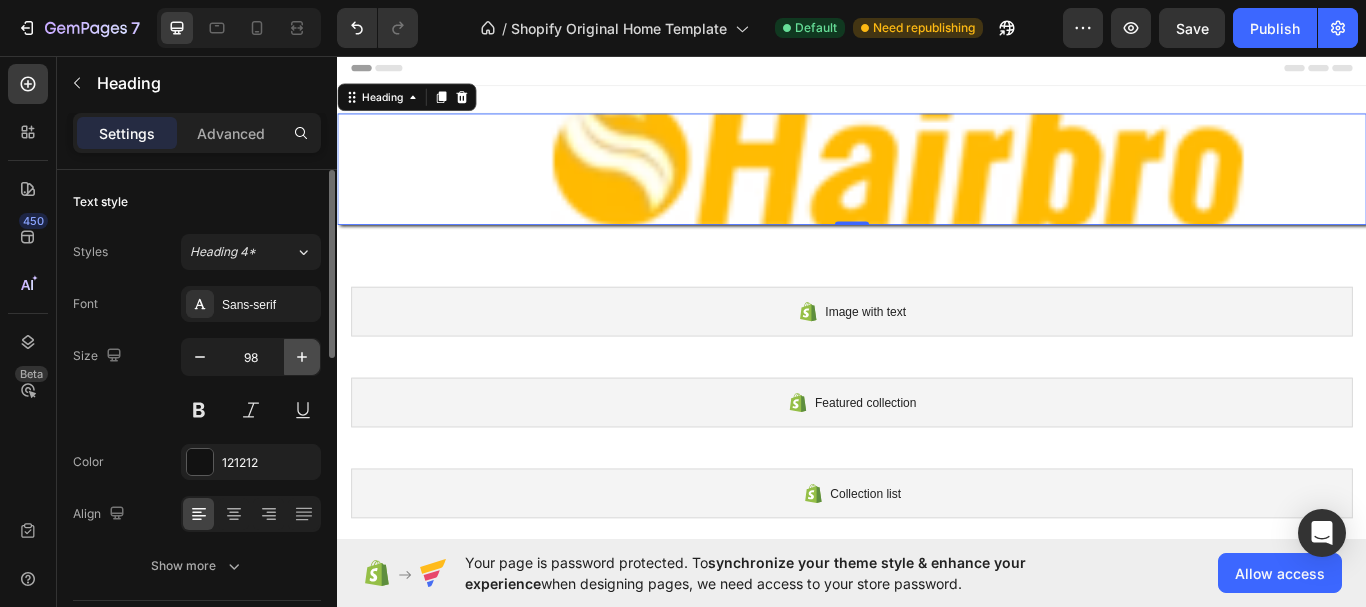 click 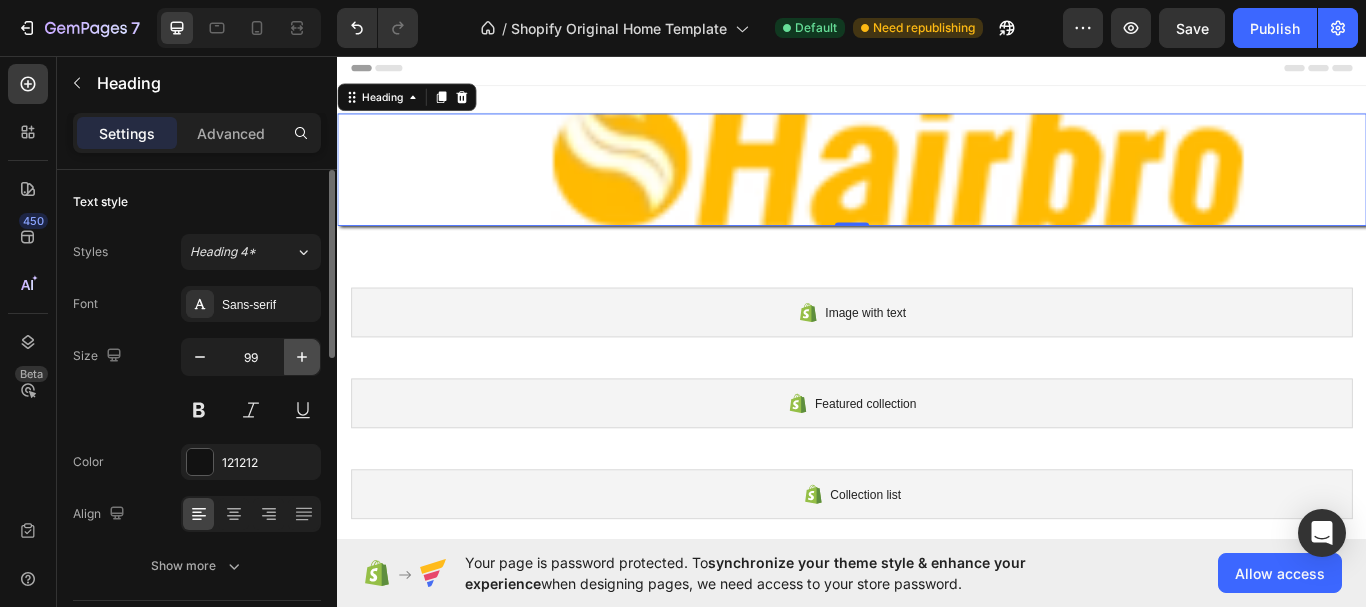 click 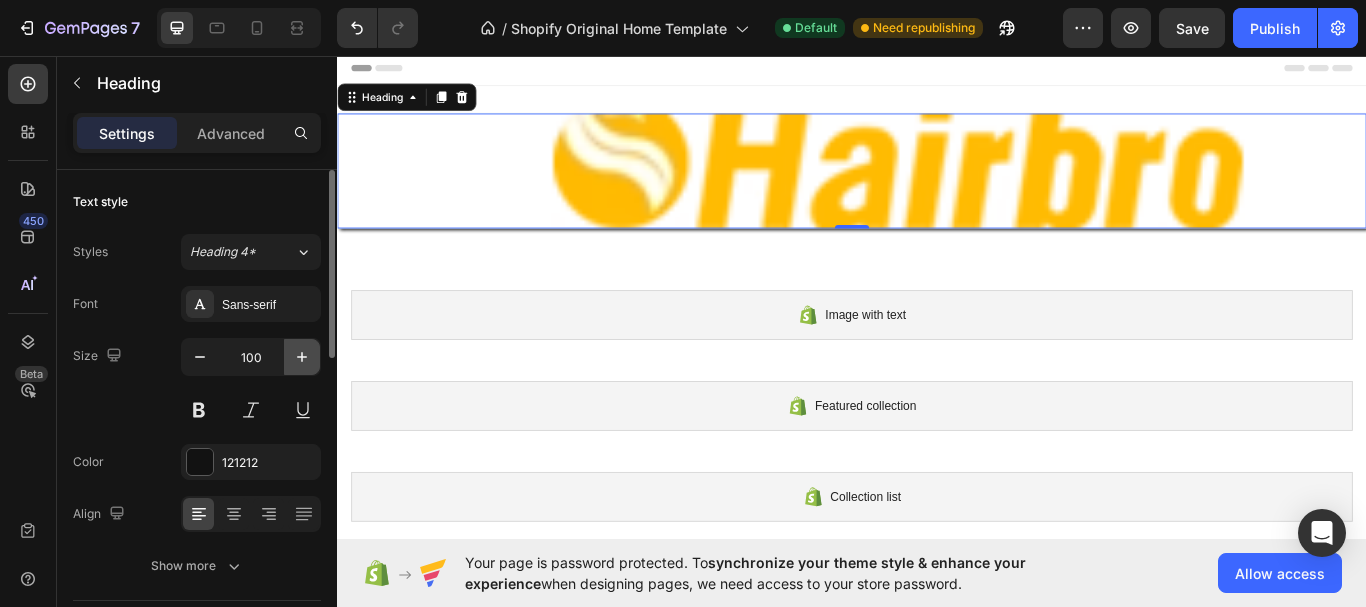 click 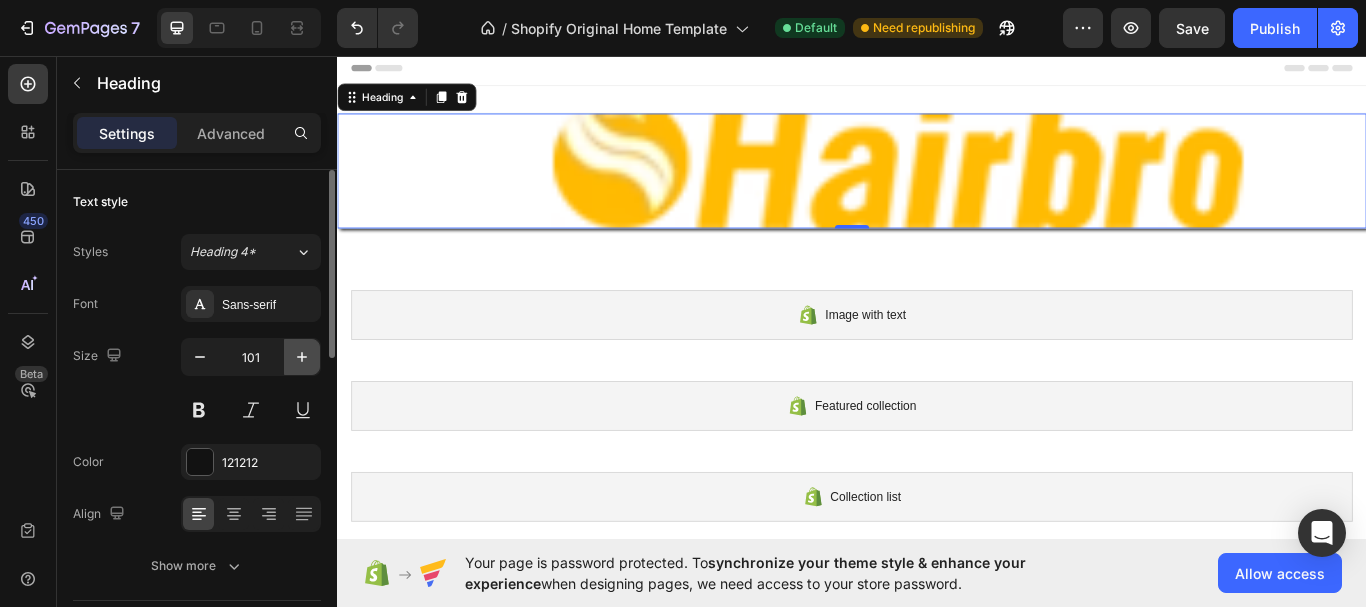 click 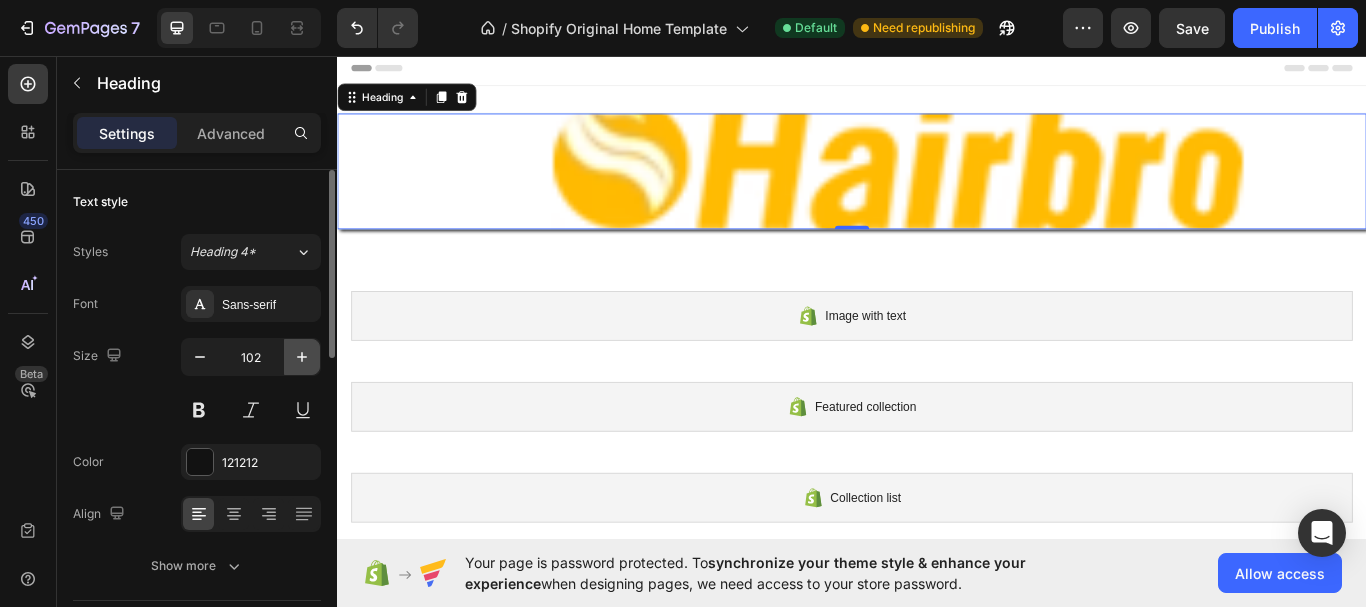 click 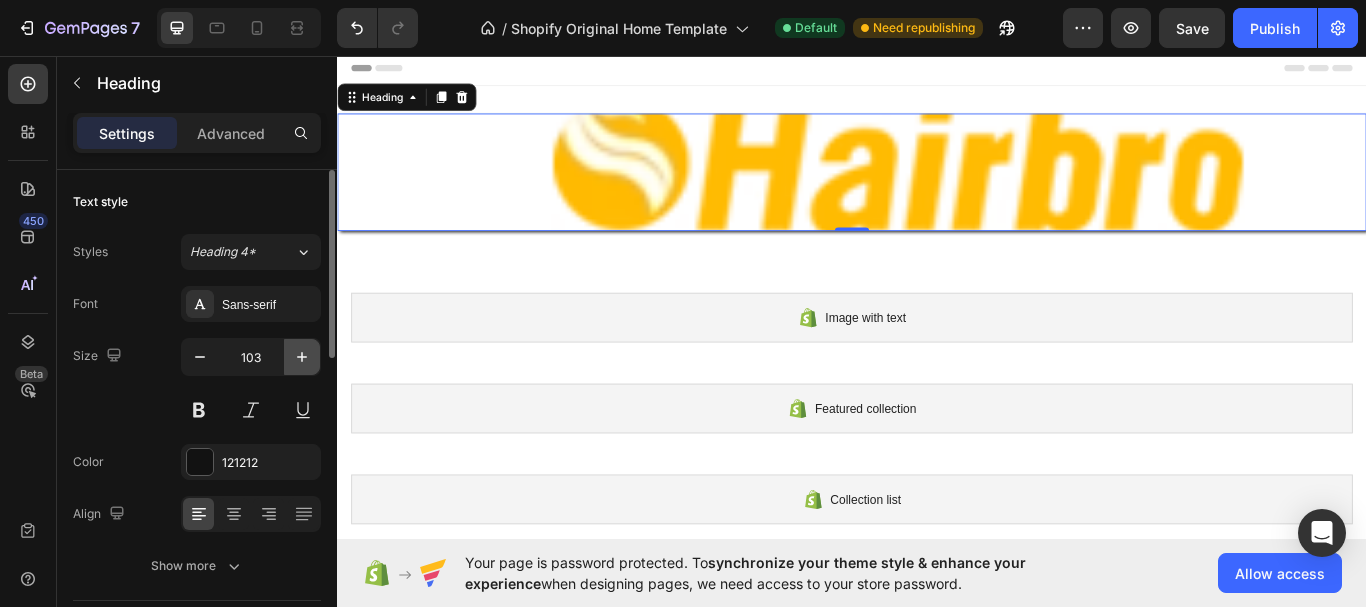 click 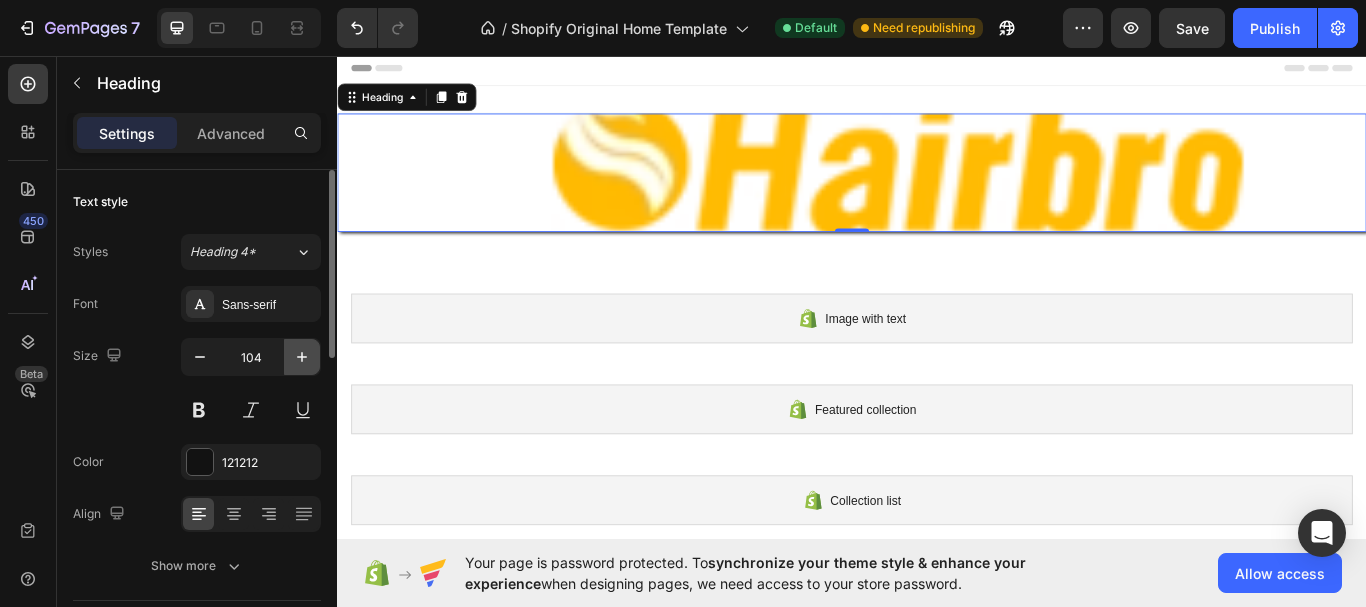 click 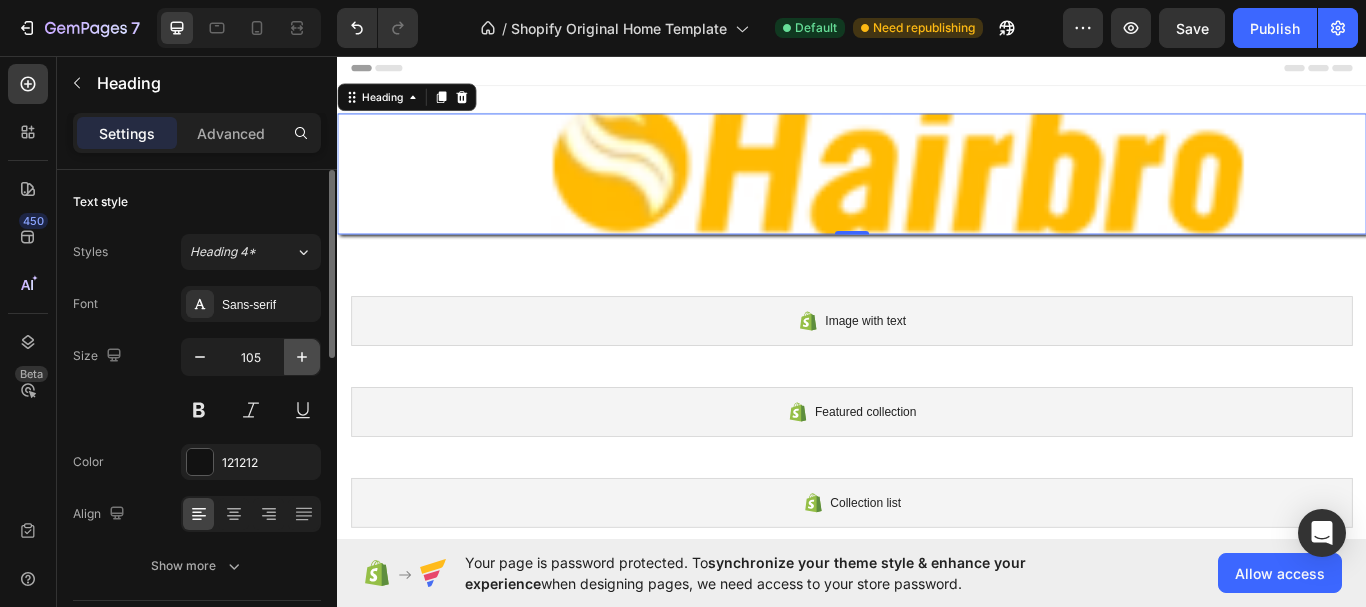 click 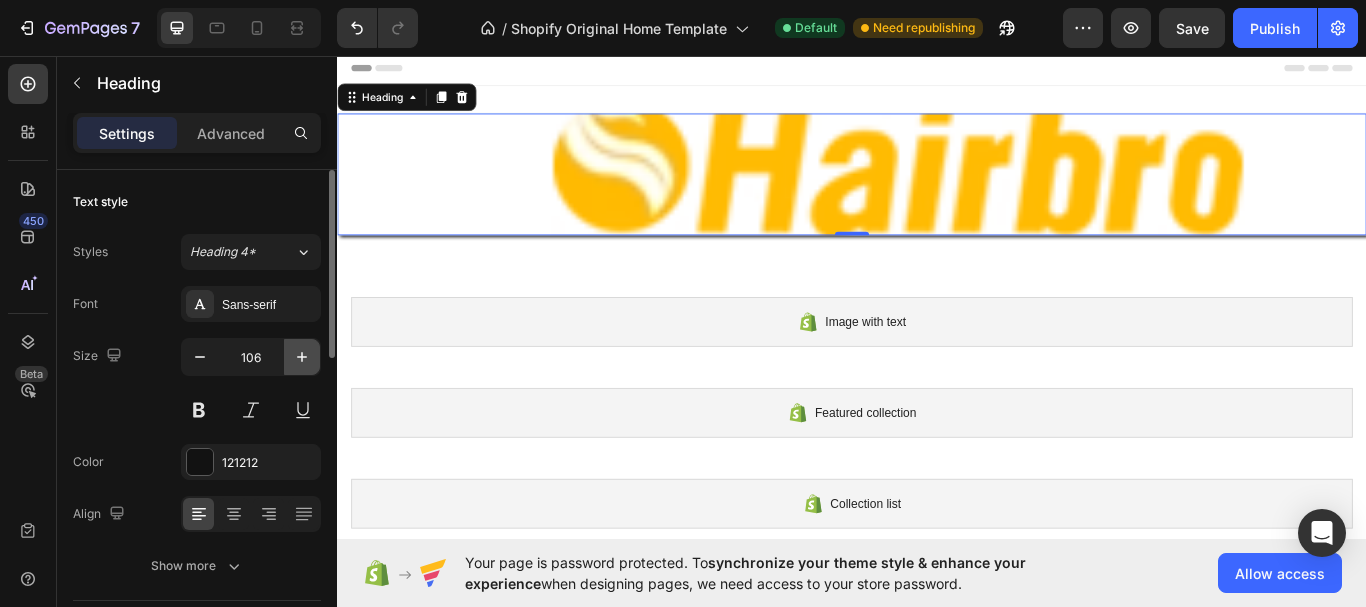 click 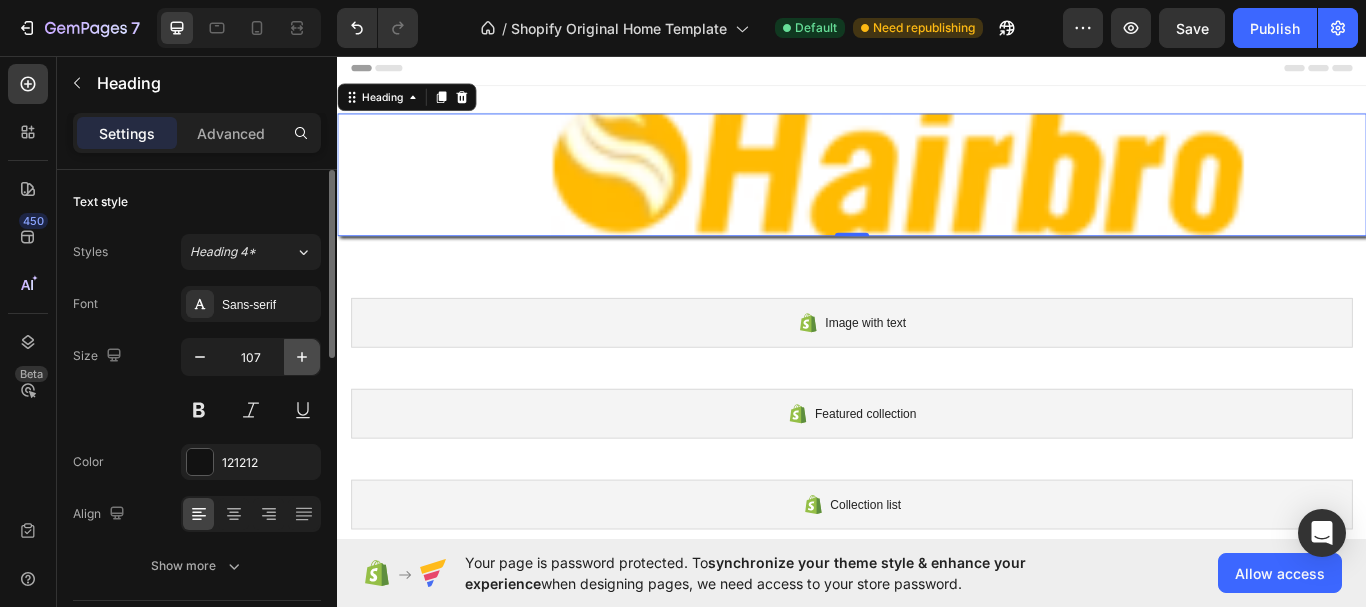click 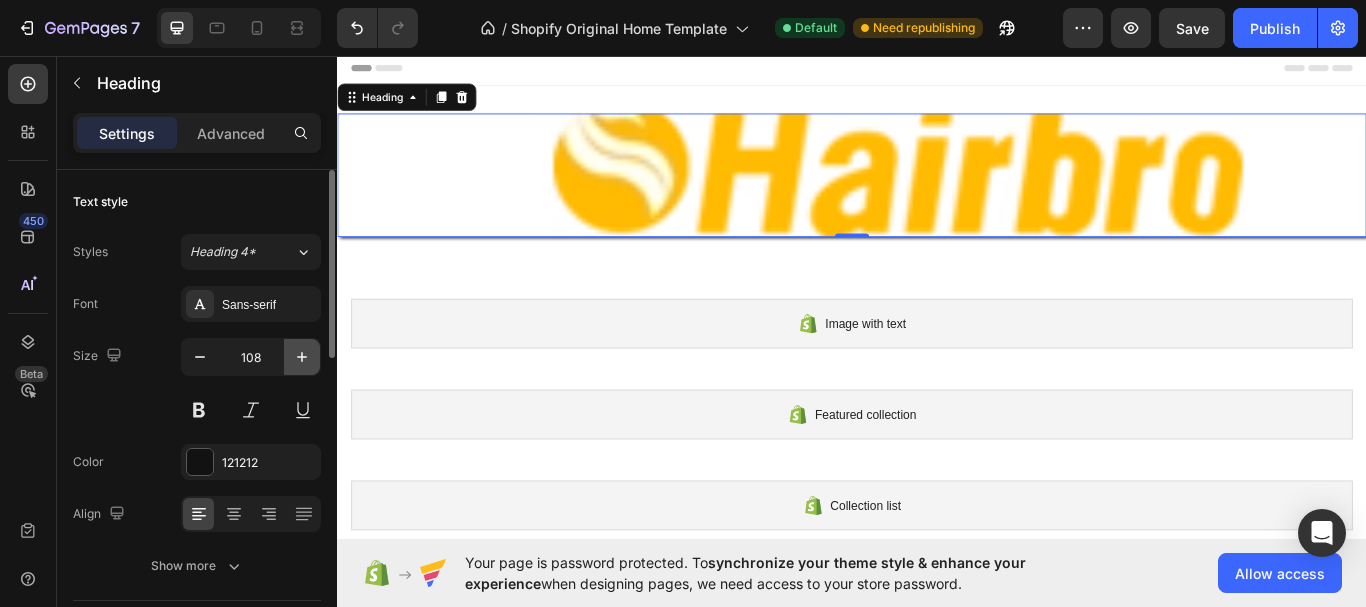 click 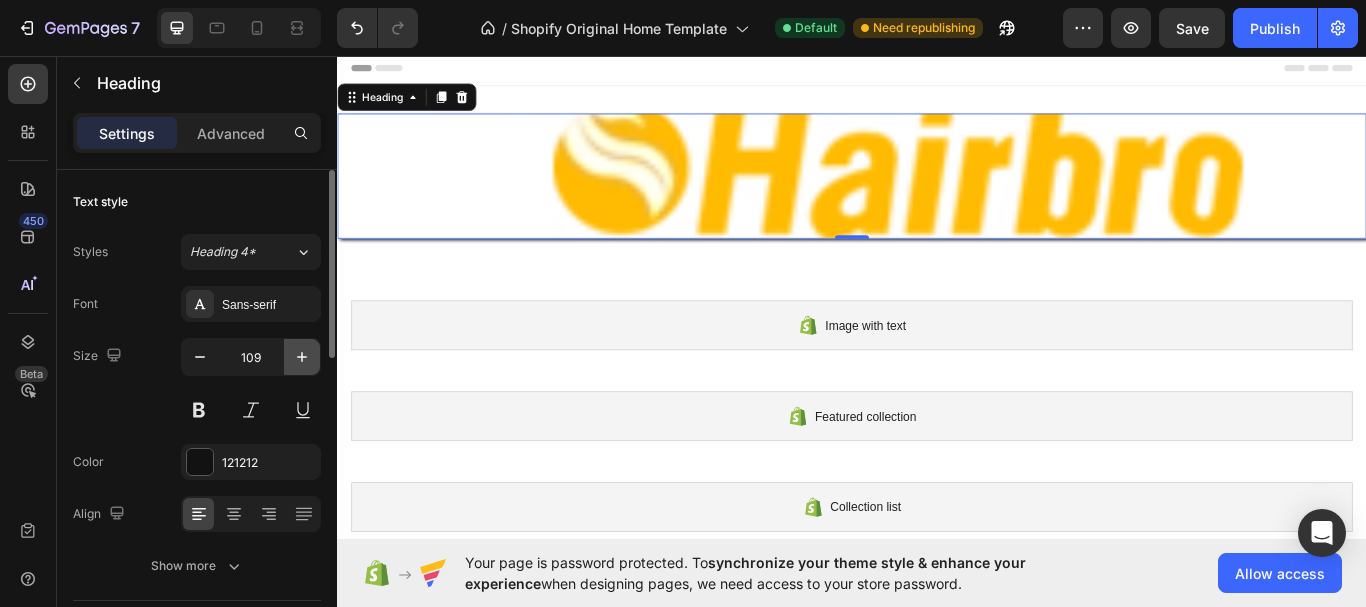 click 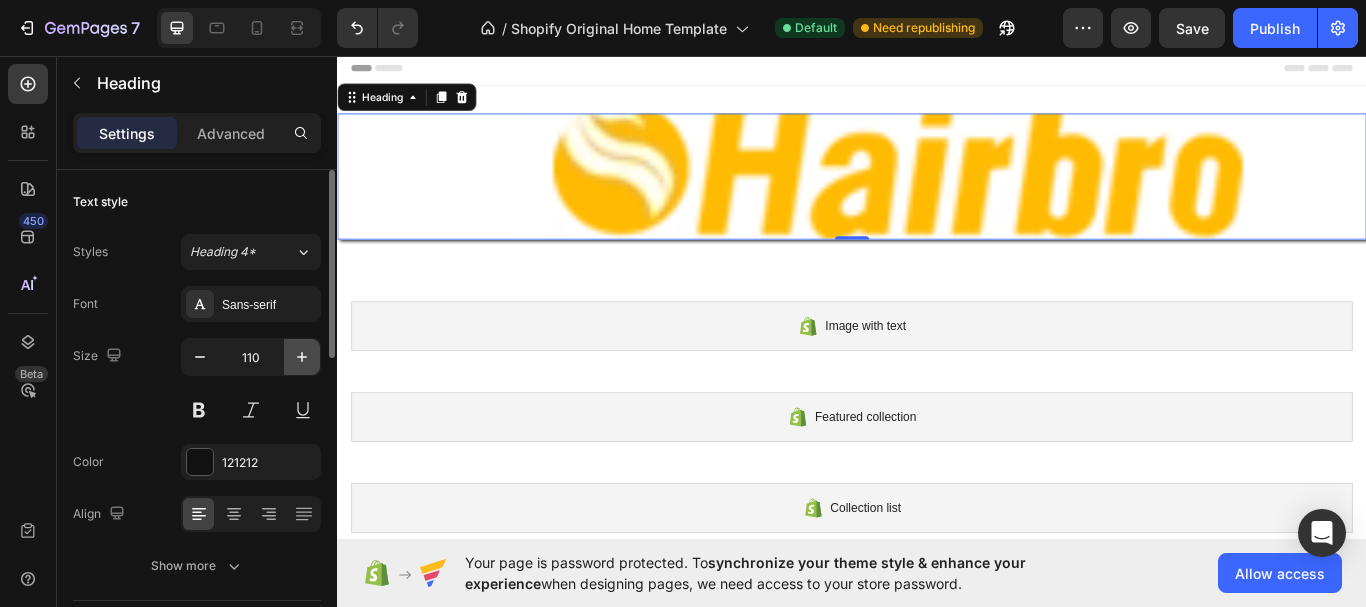 click 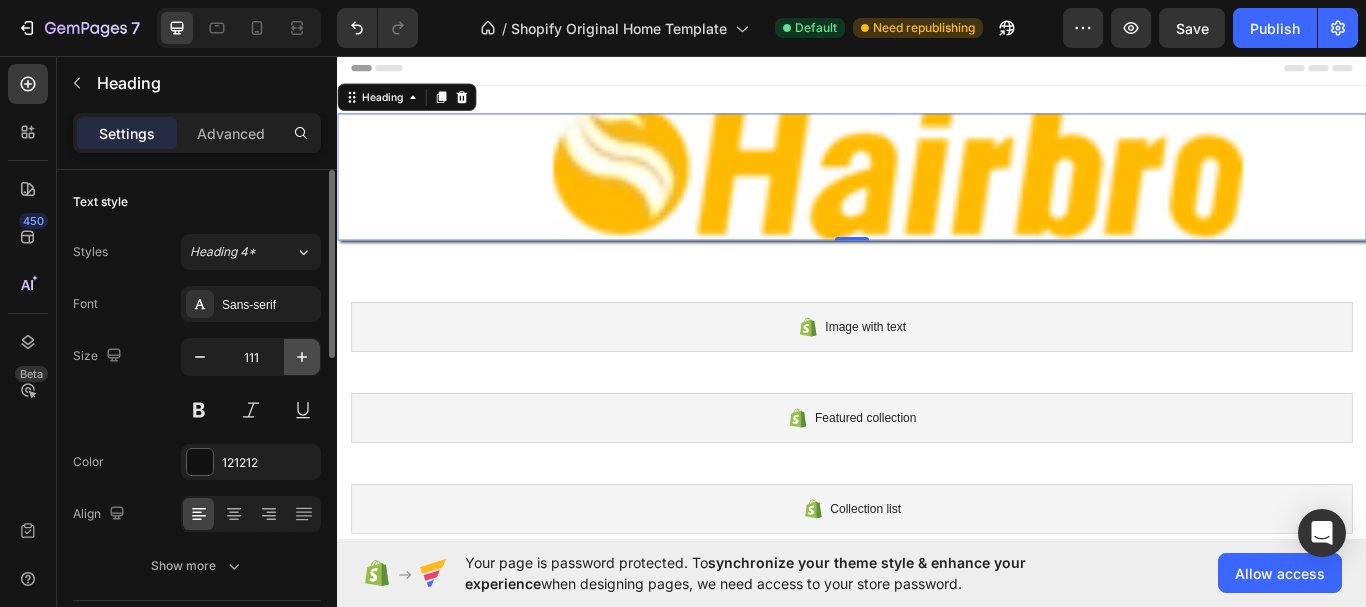 click 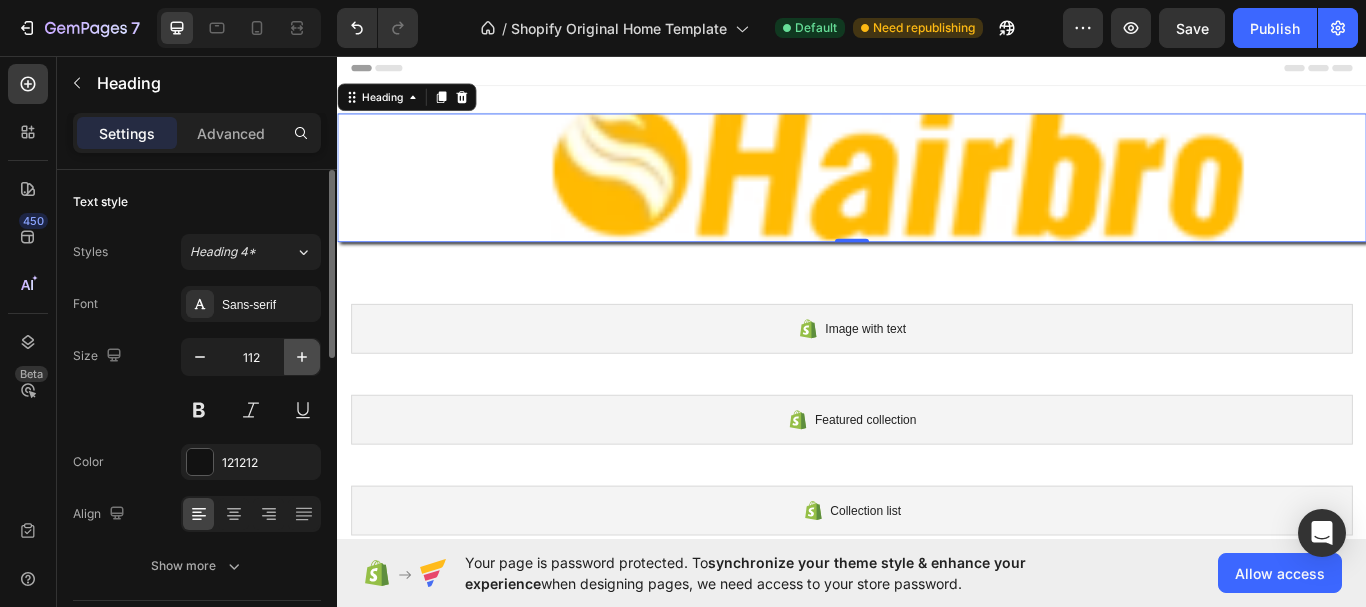 click 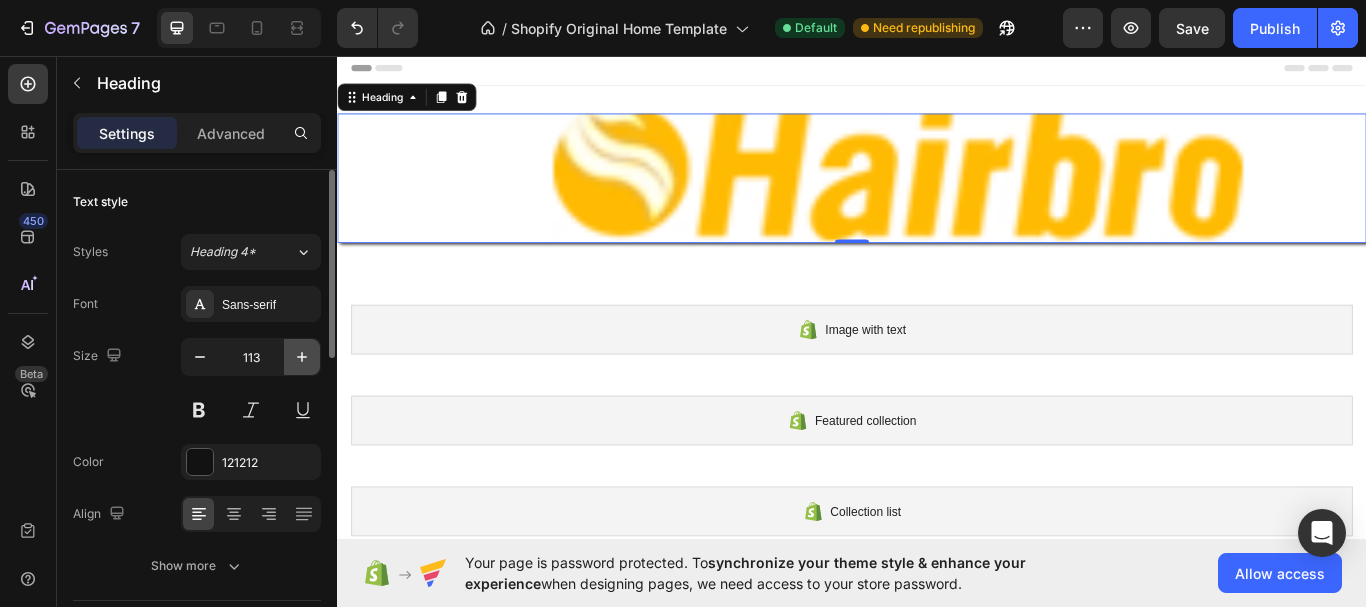 click 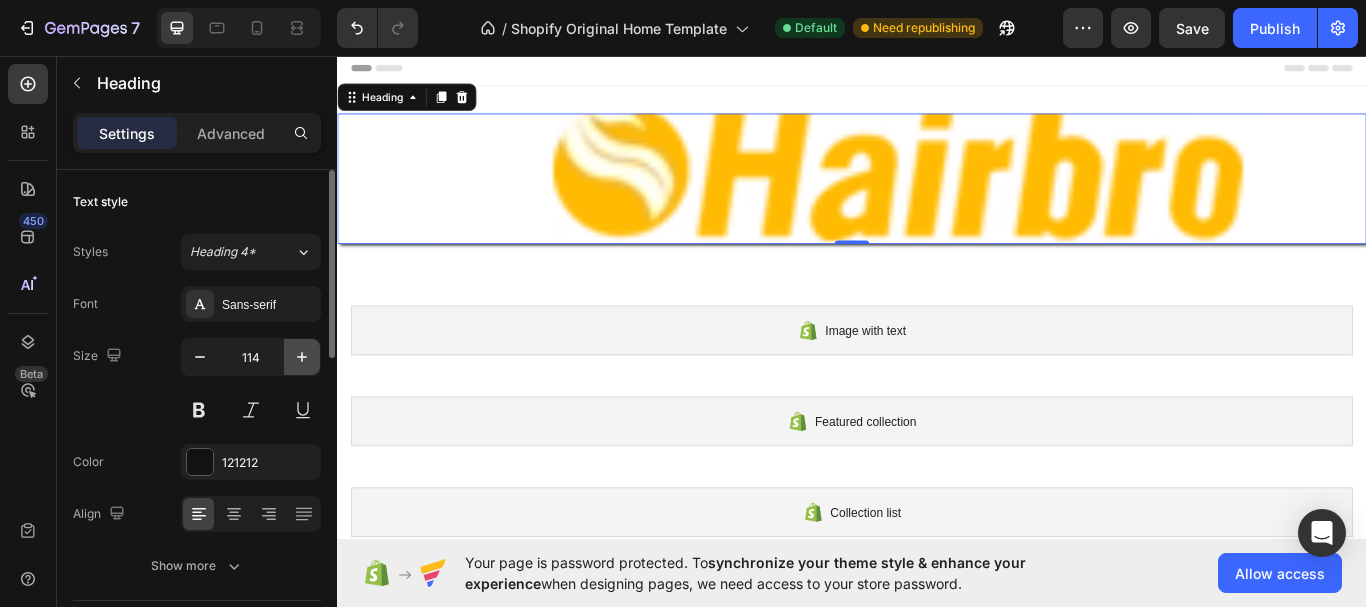 click 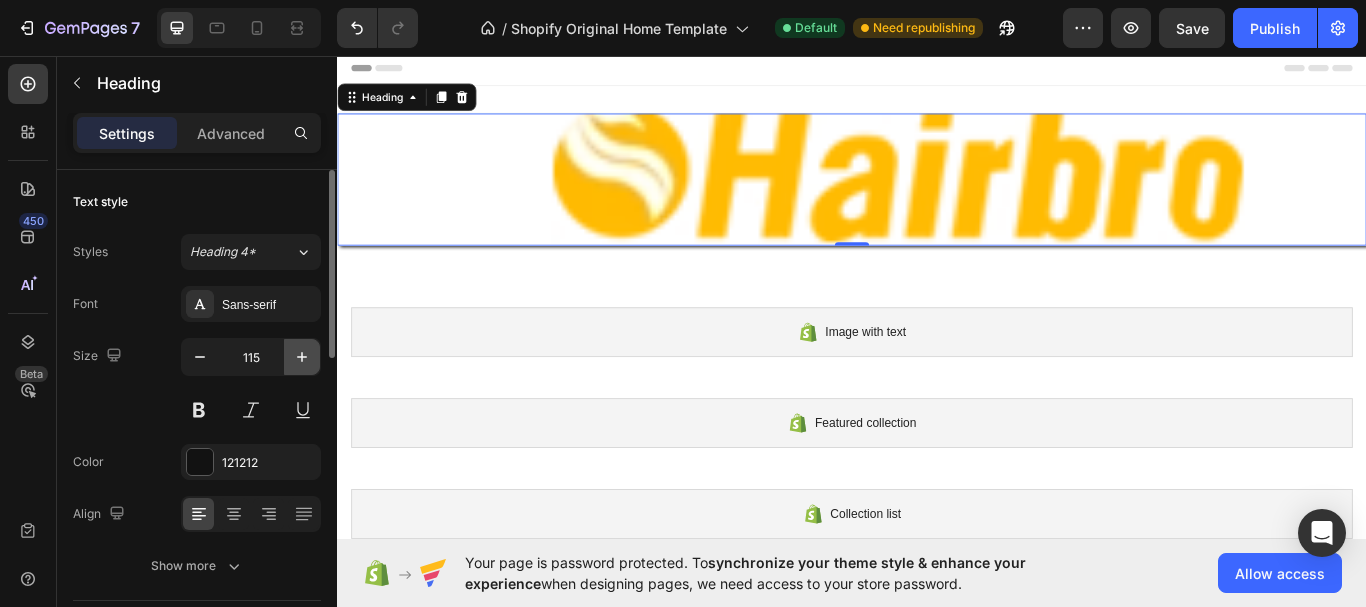 click 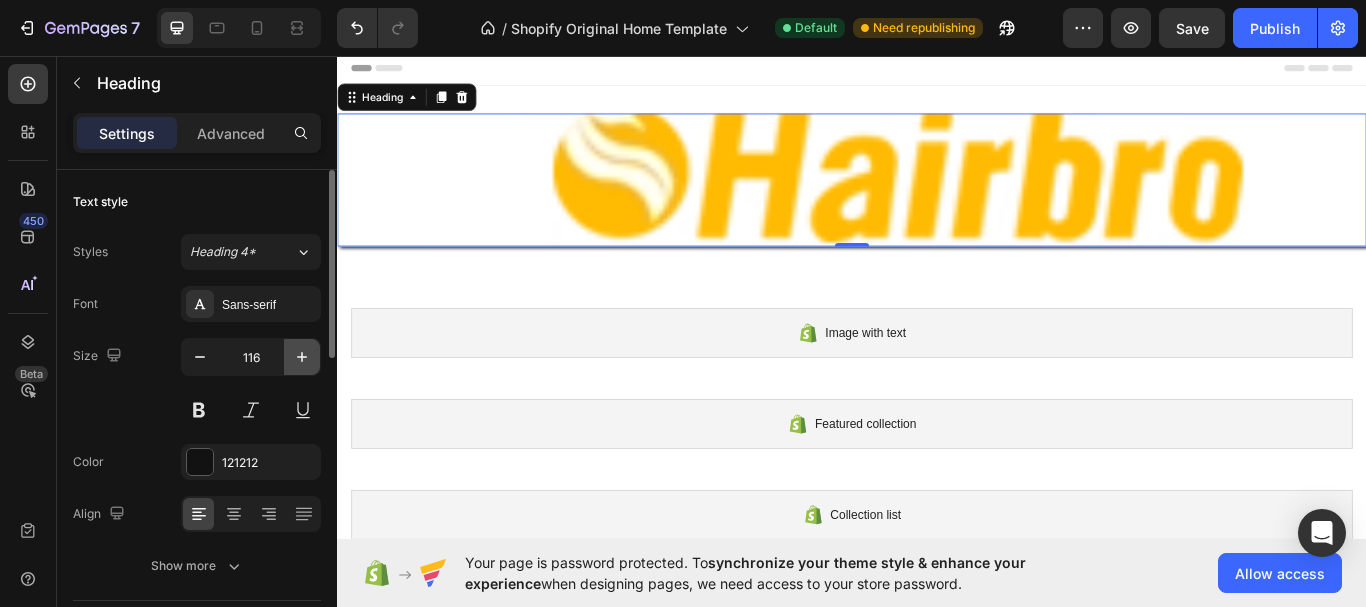 click 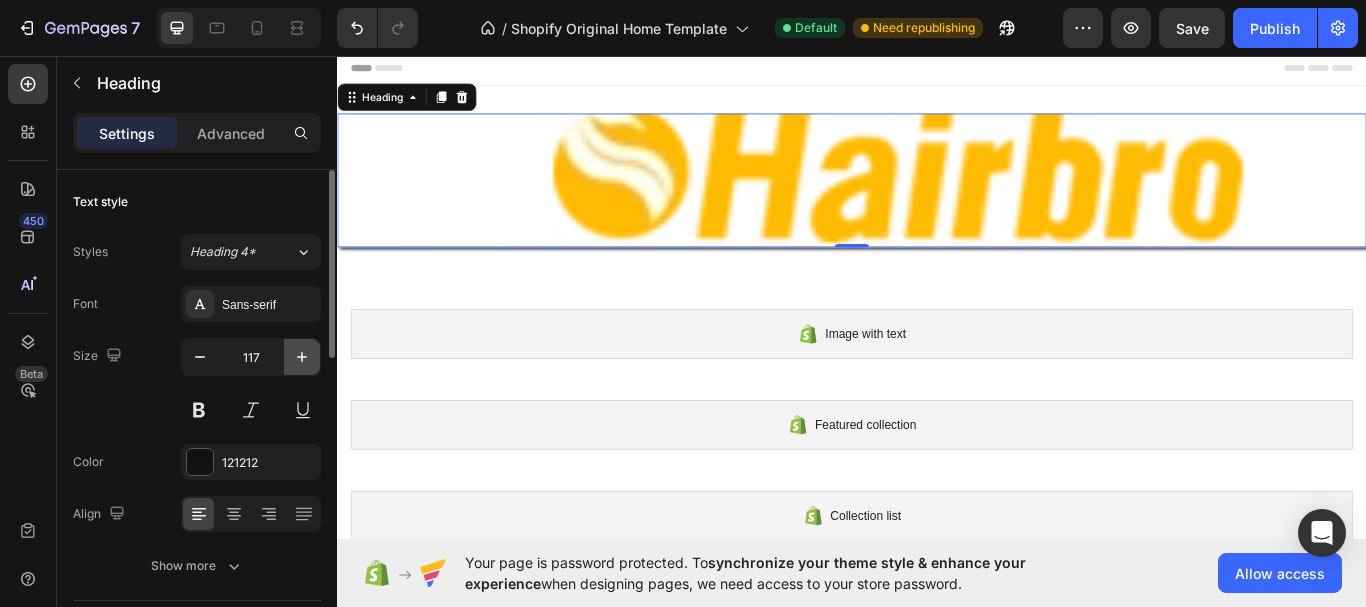 click 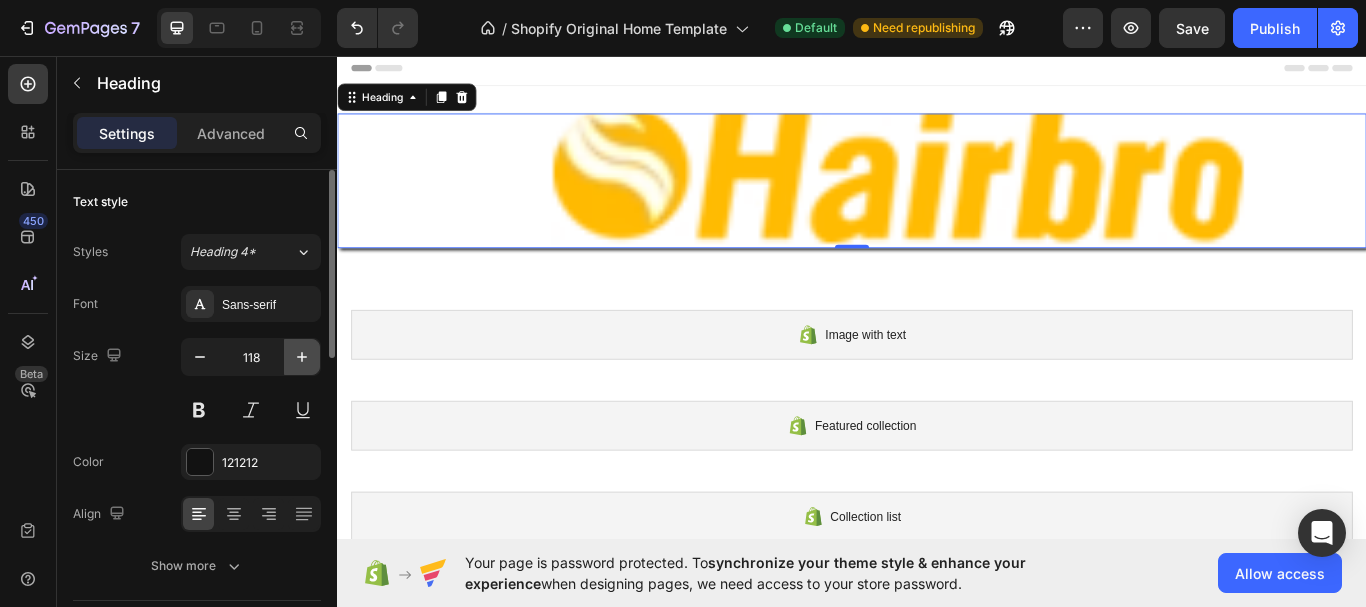click 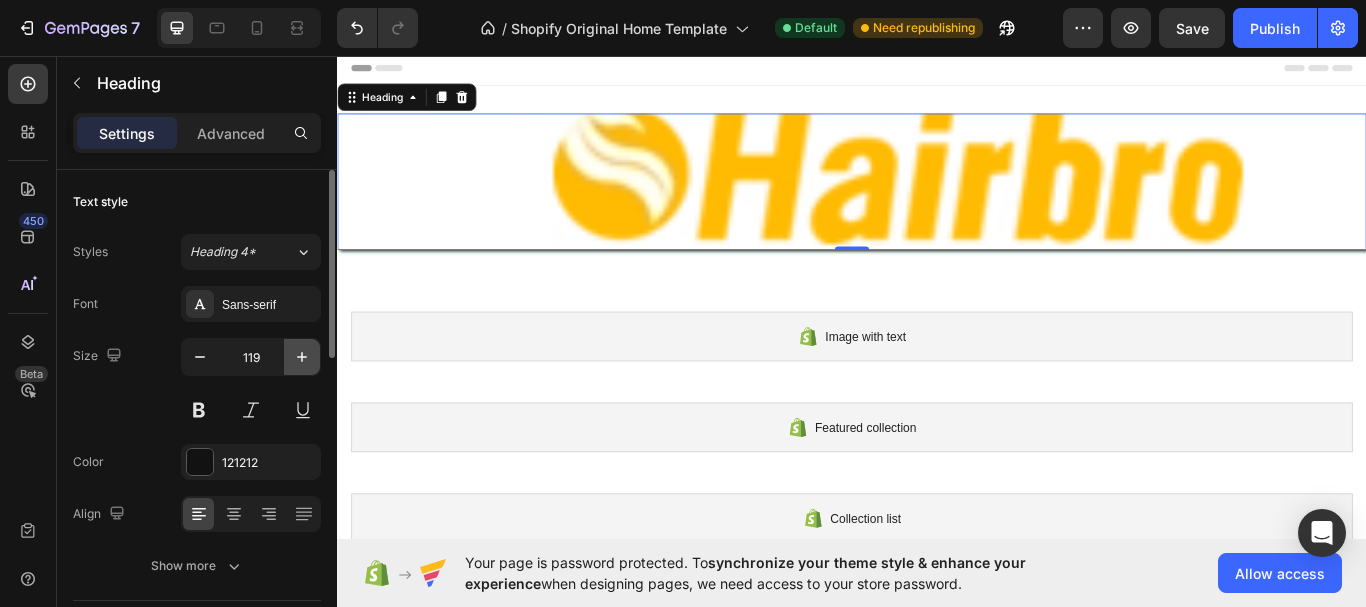 click 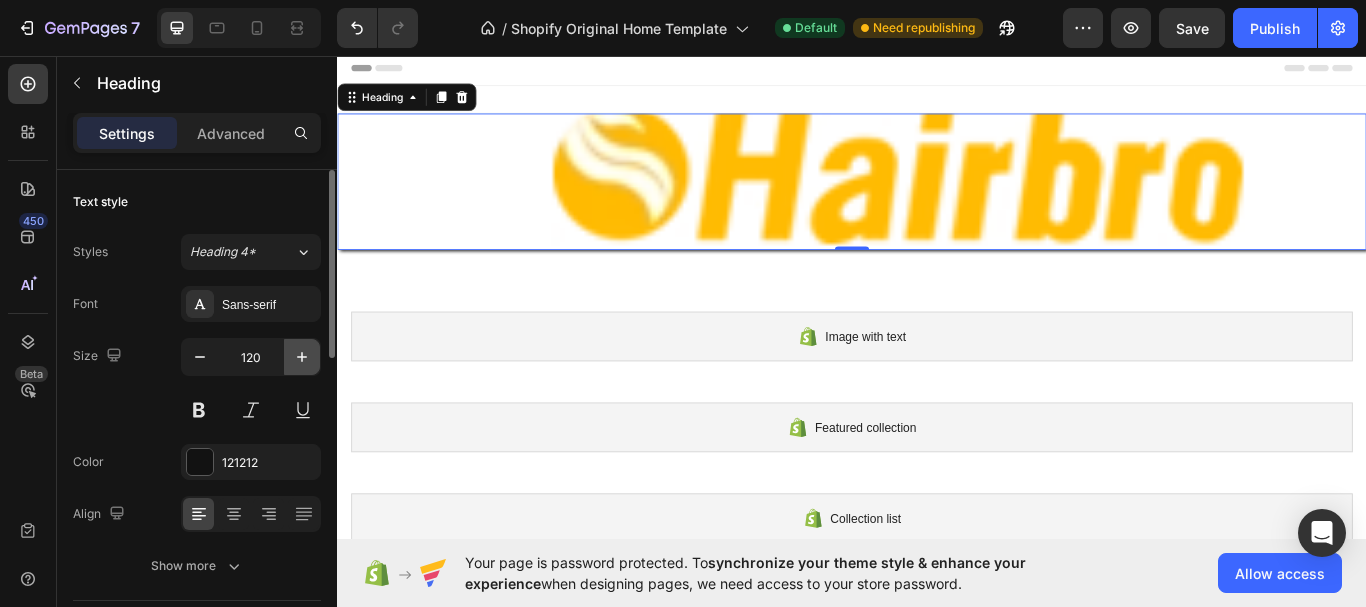 click 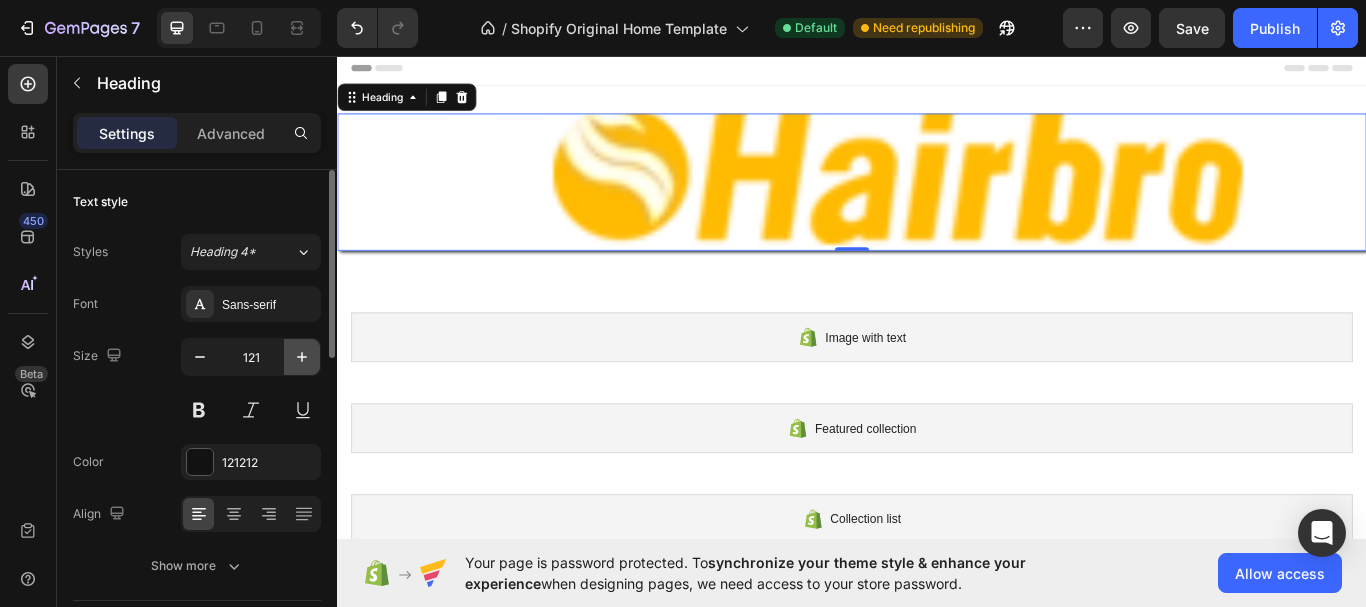 click 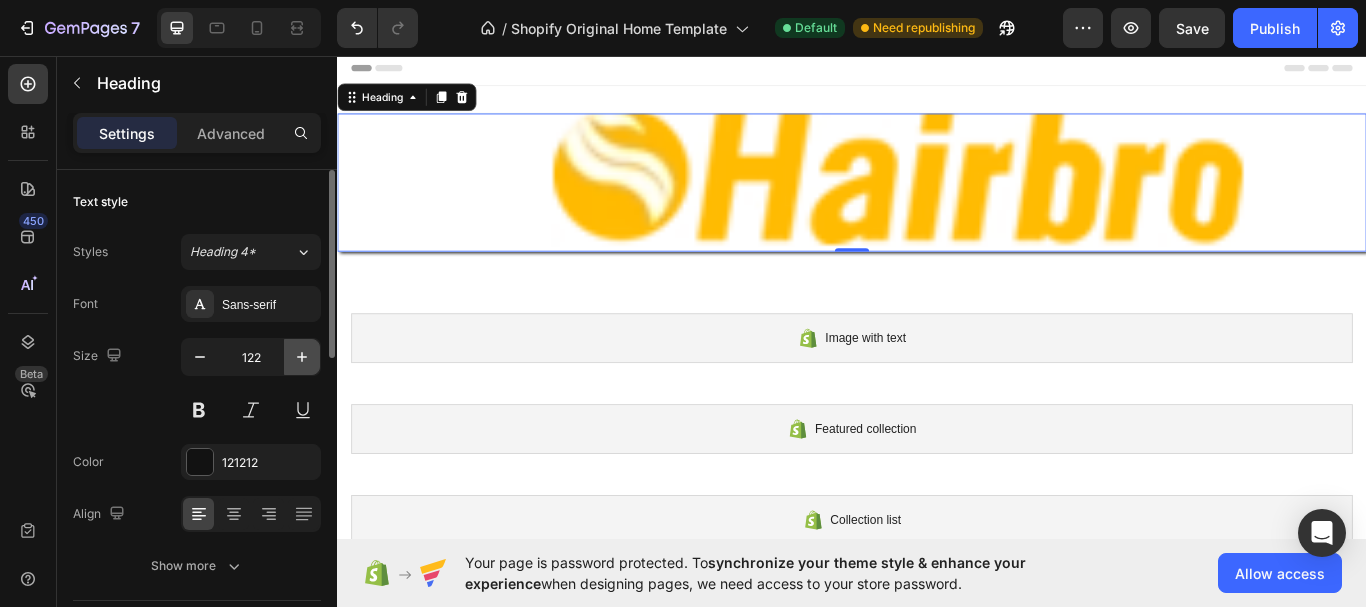 click 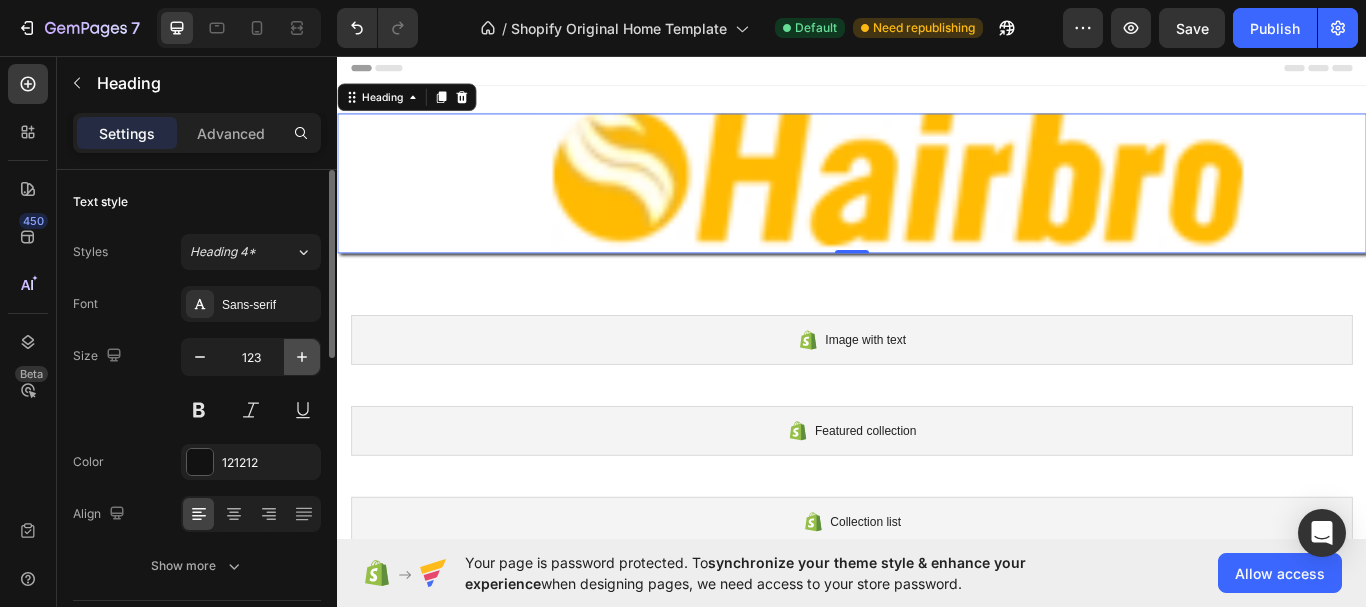 click 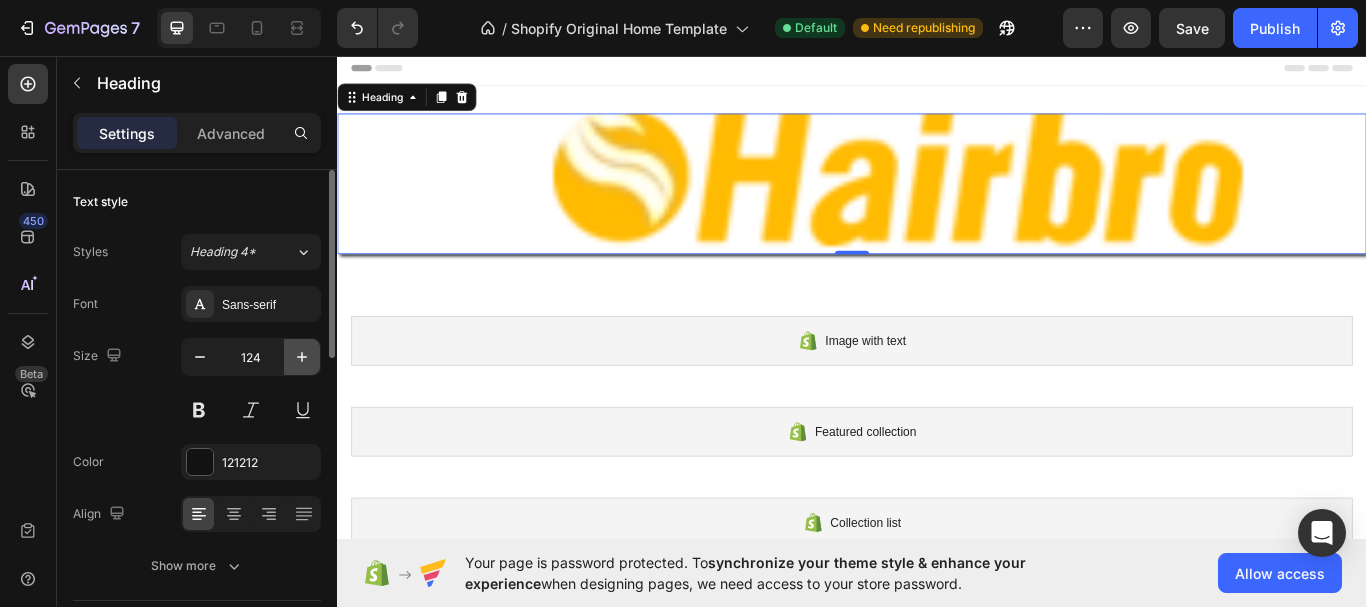 click 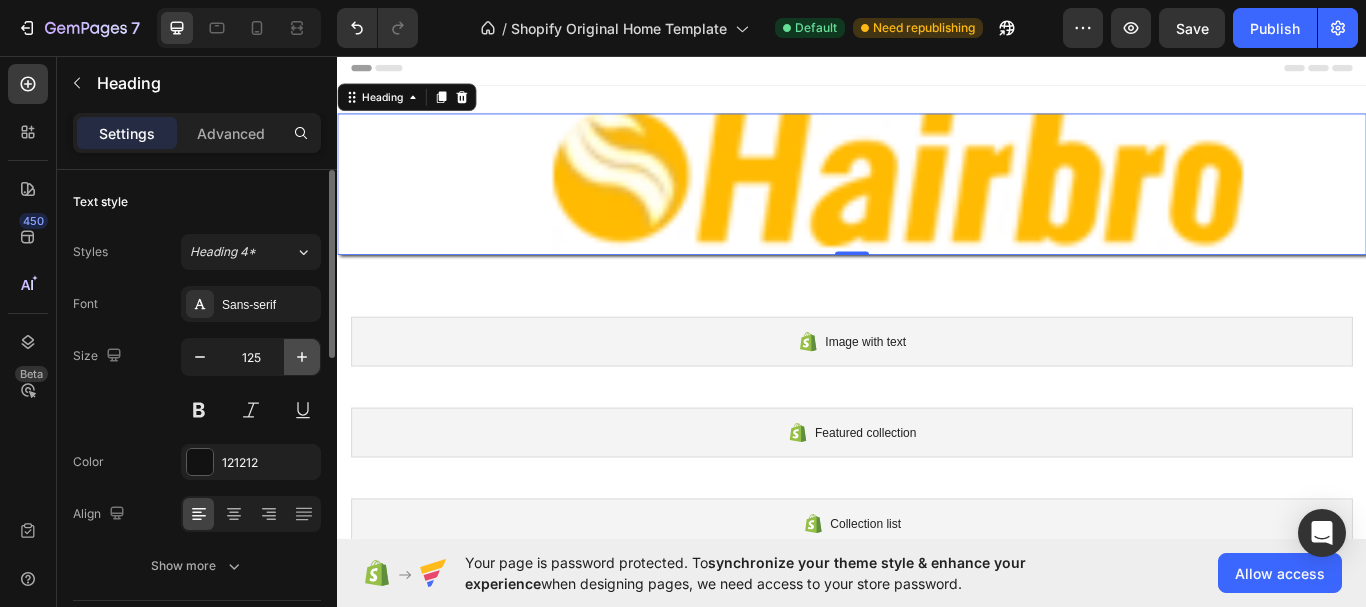 click 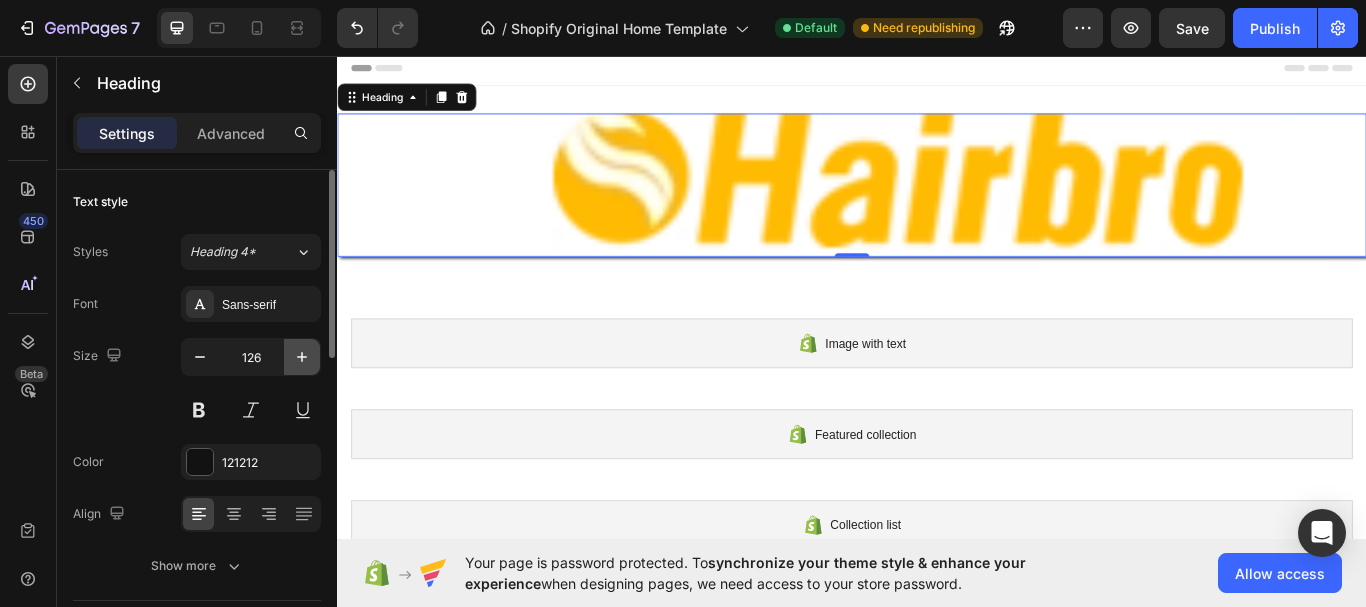 click 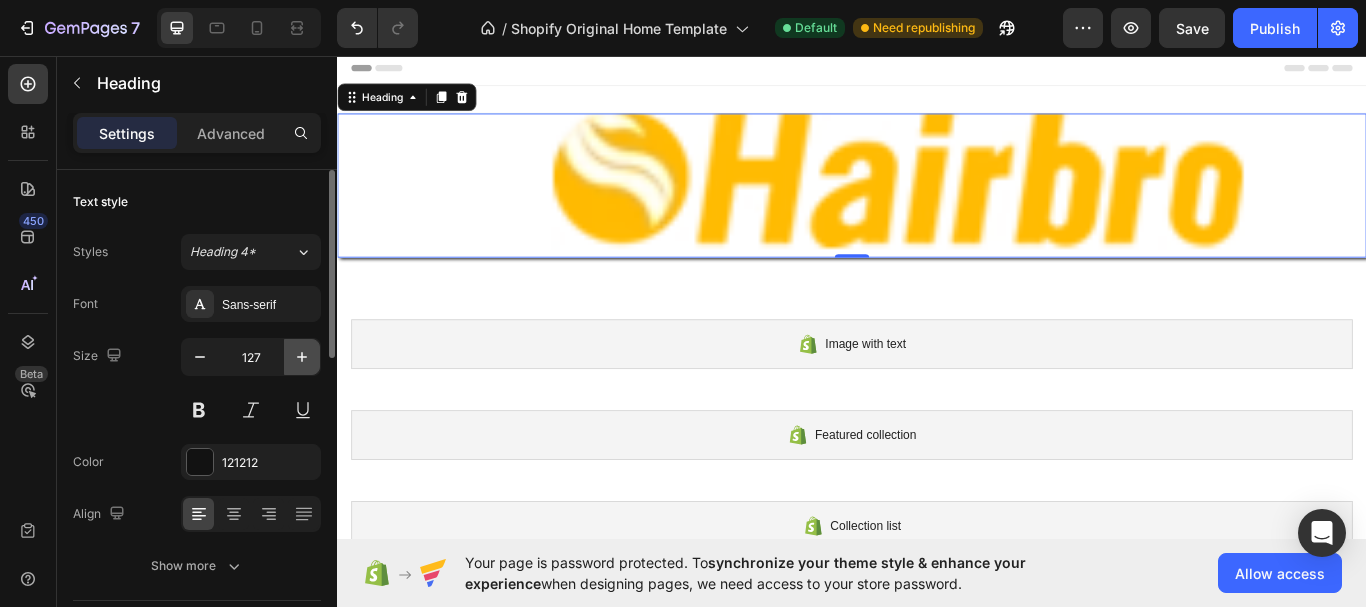 click 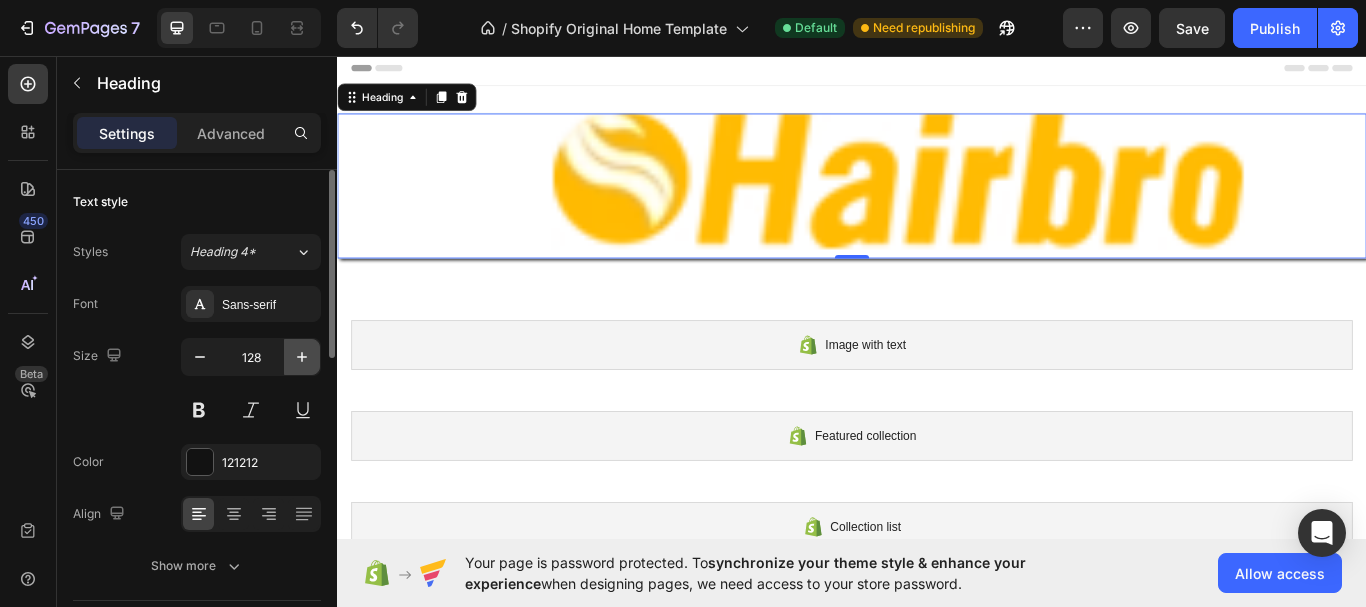 click 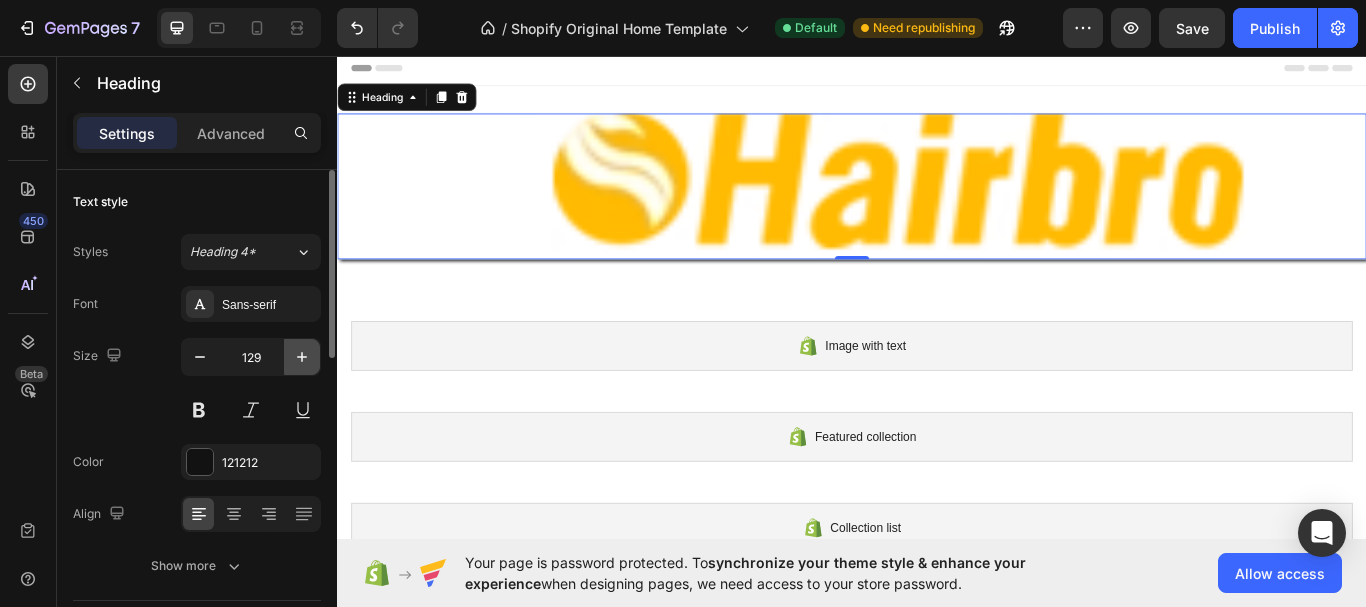 click 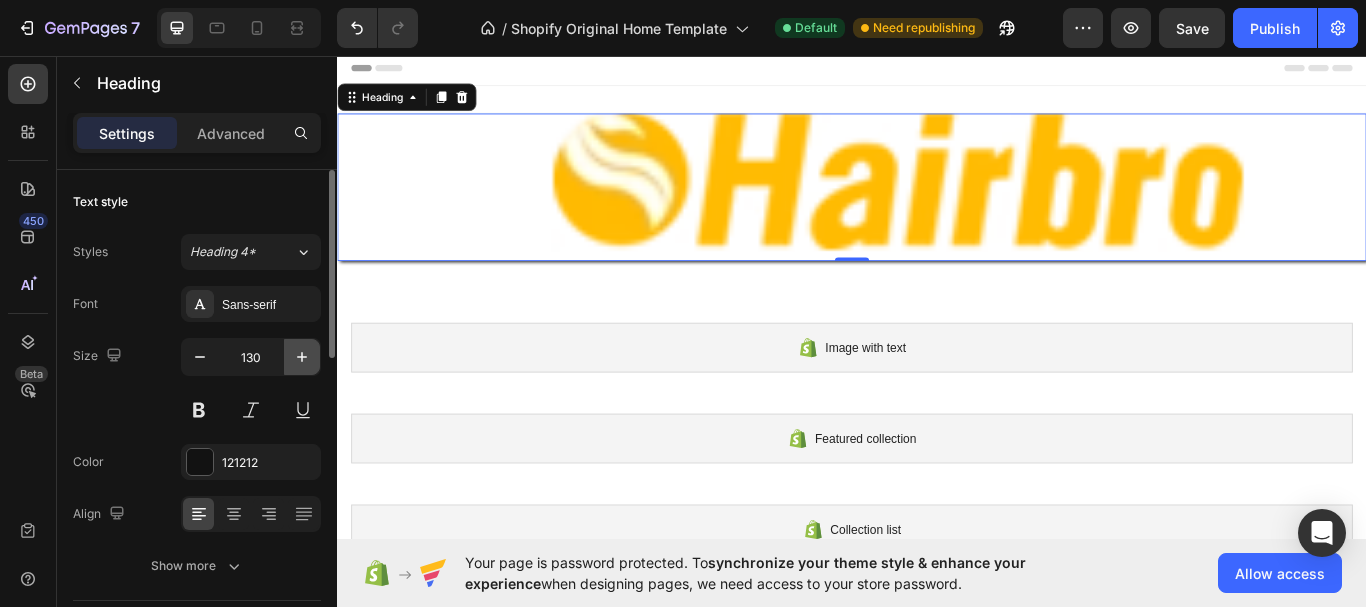 click 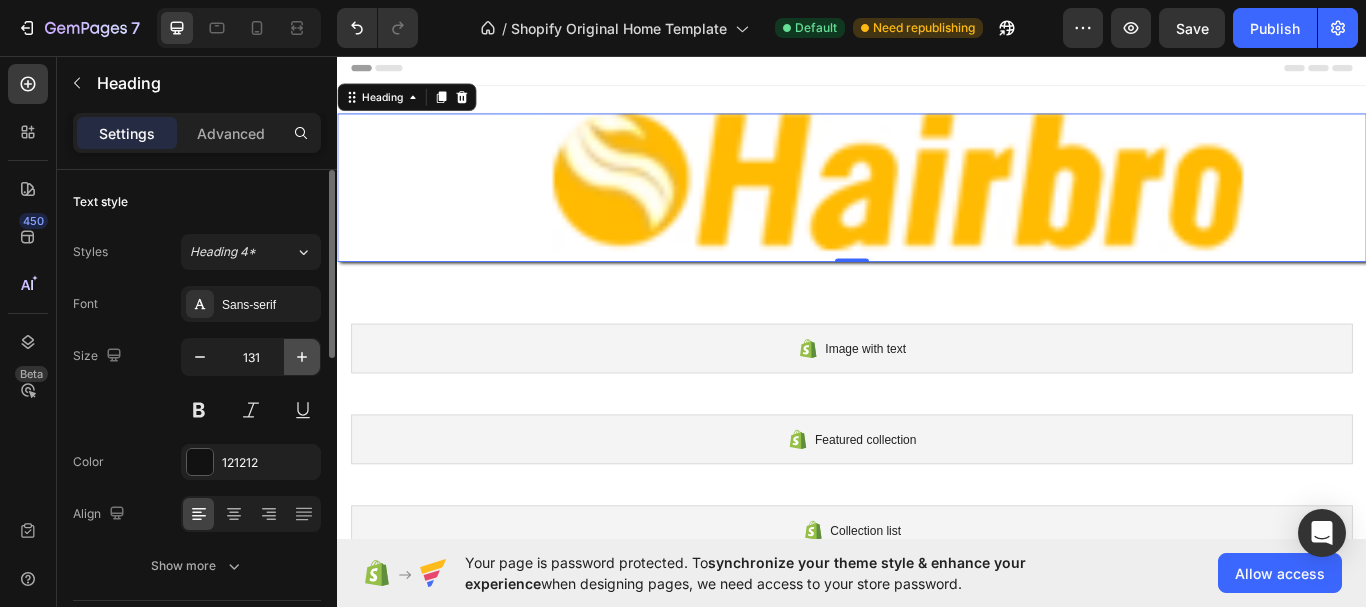 click 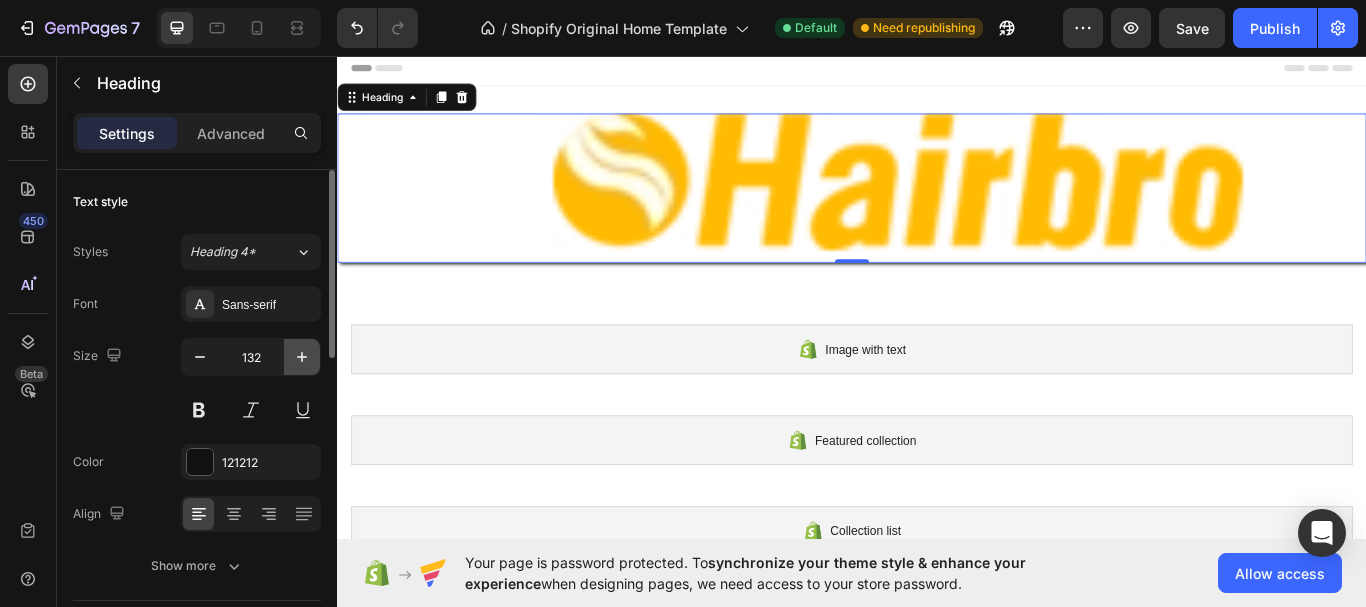 click 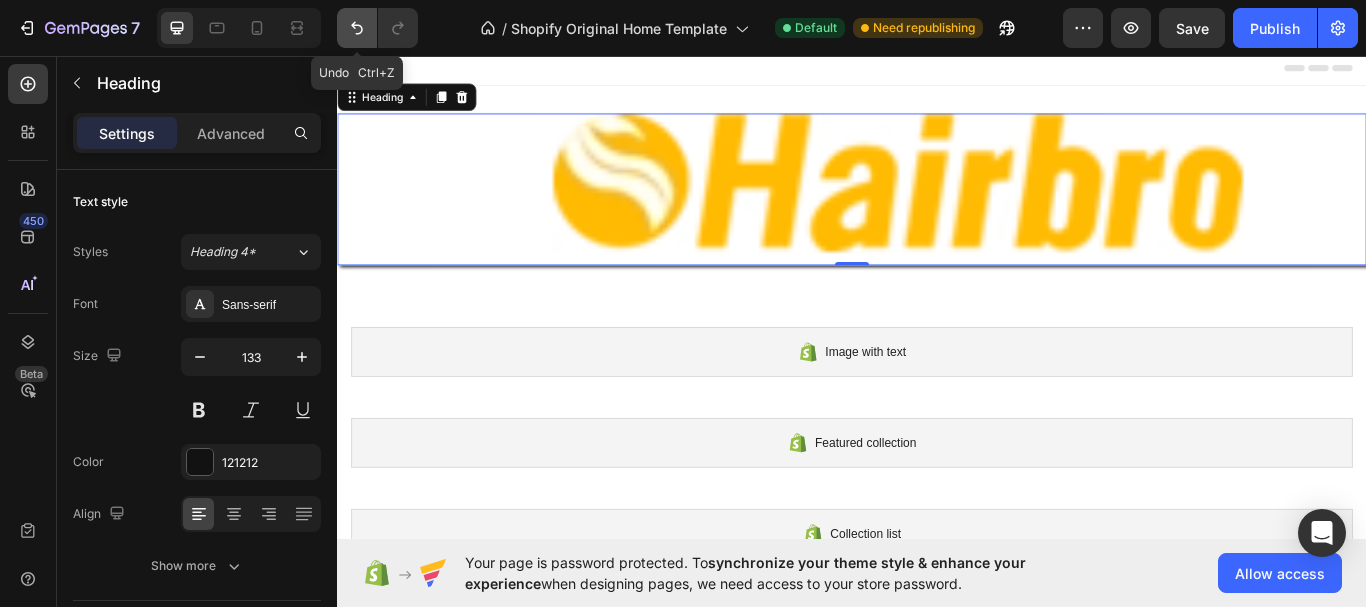 click 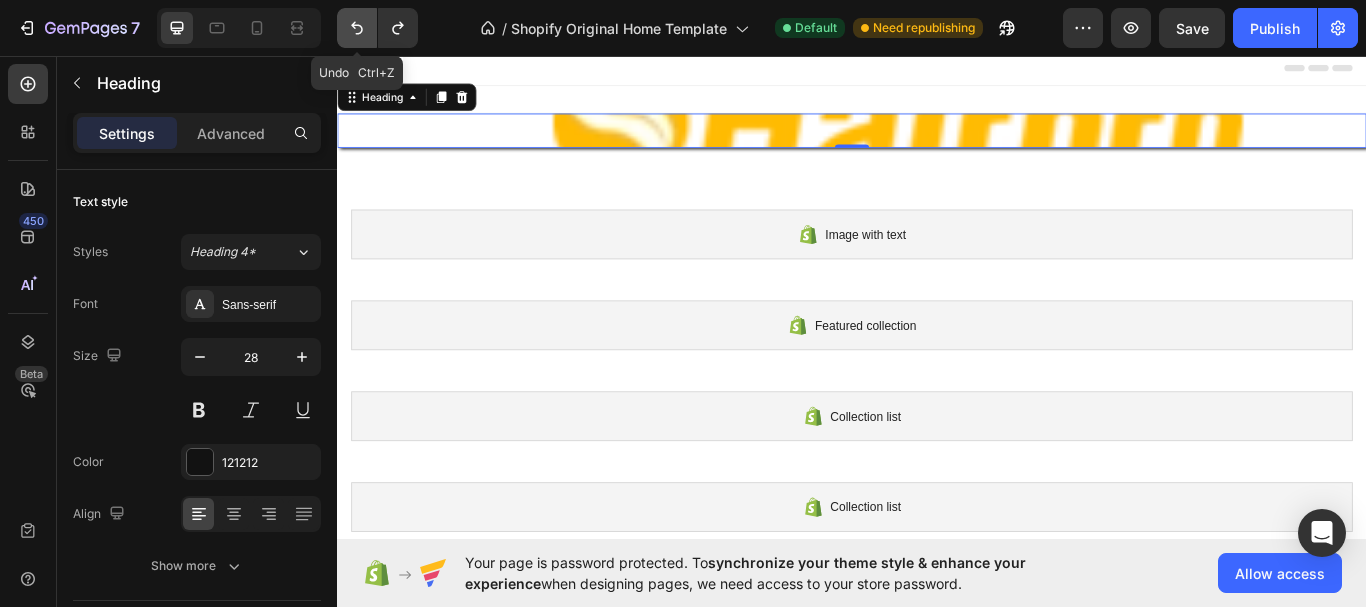 click 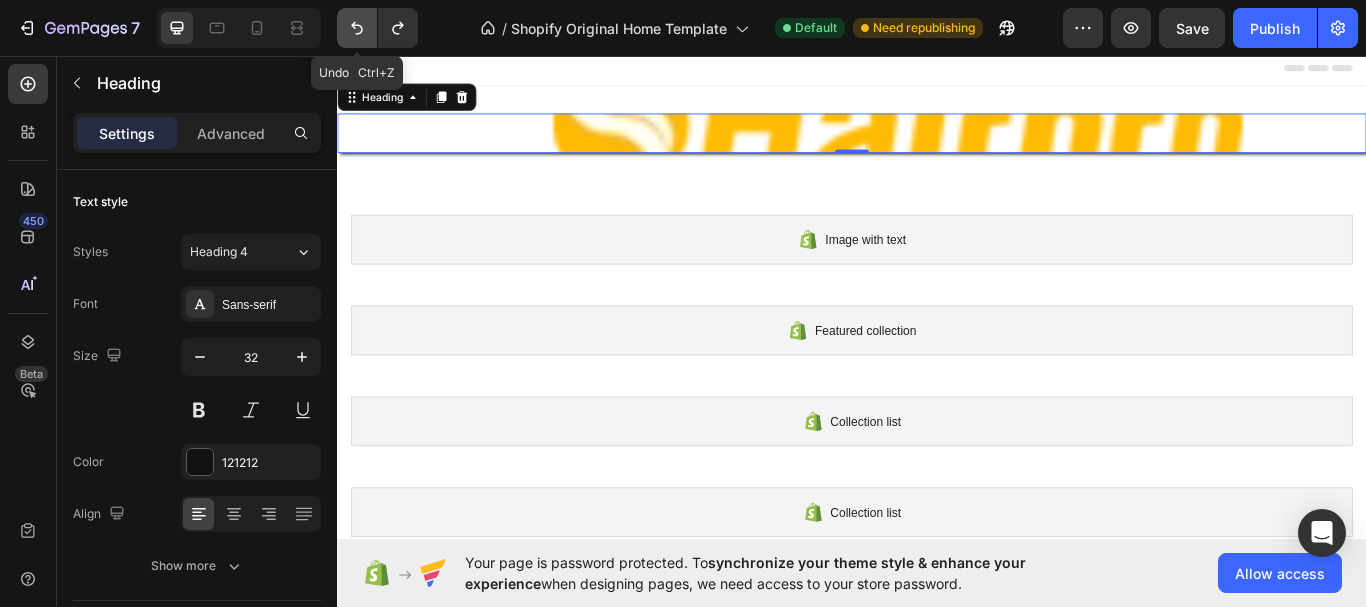 click 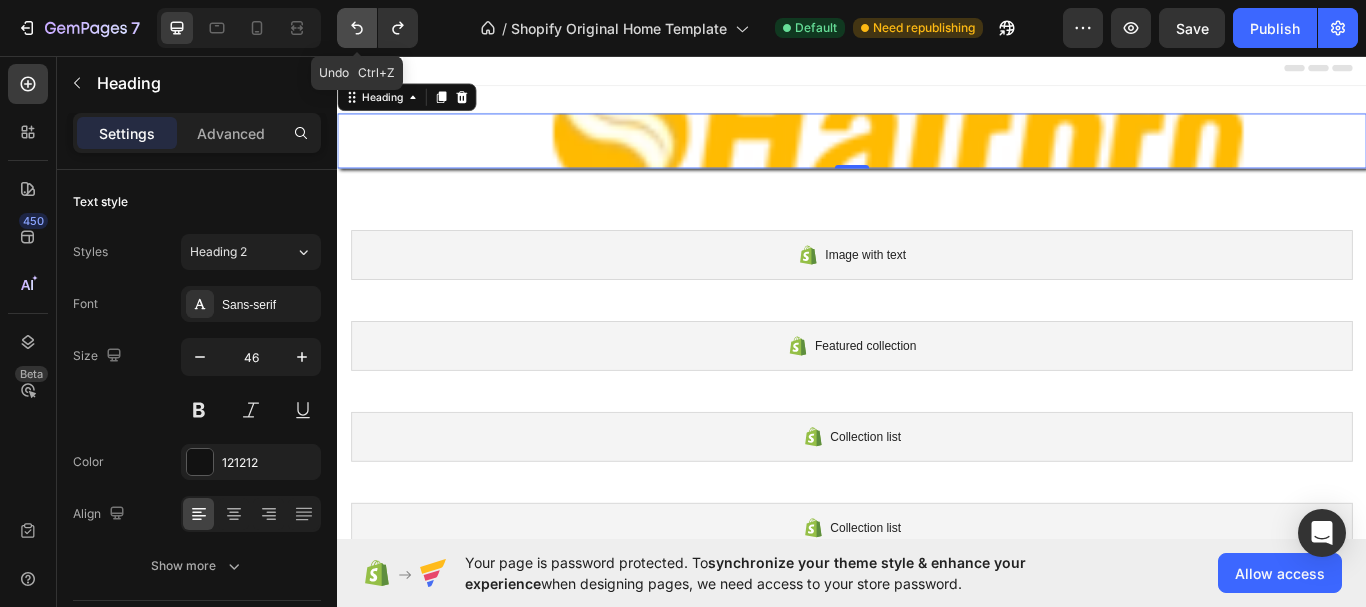 click 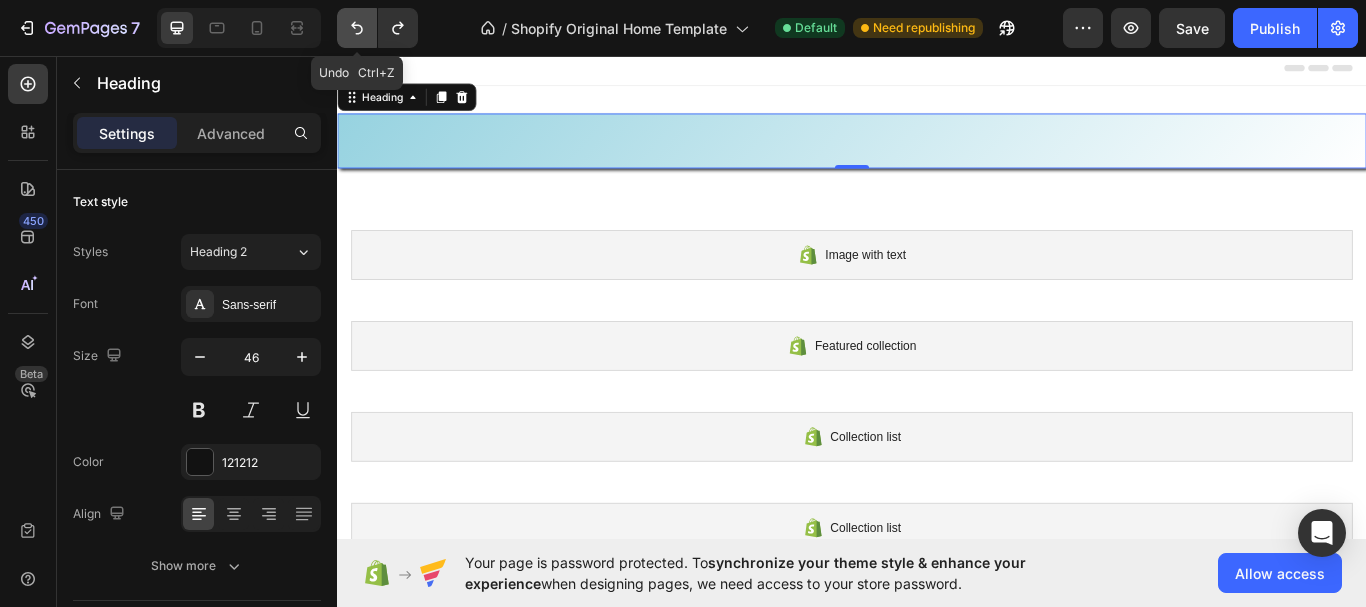 click 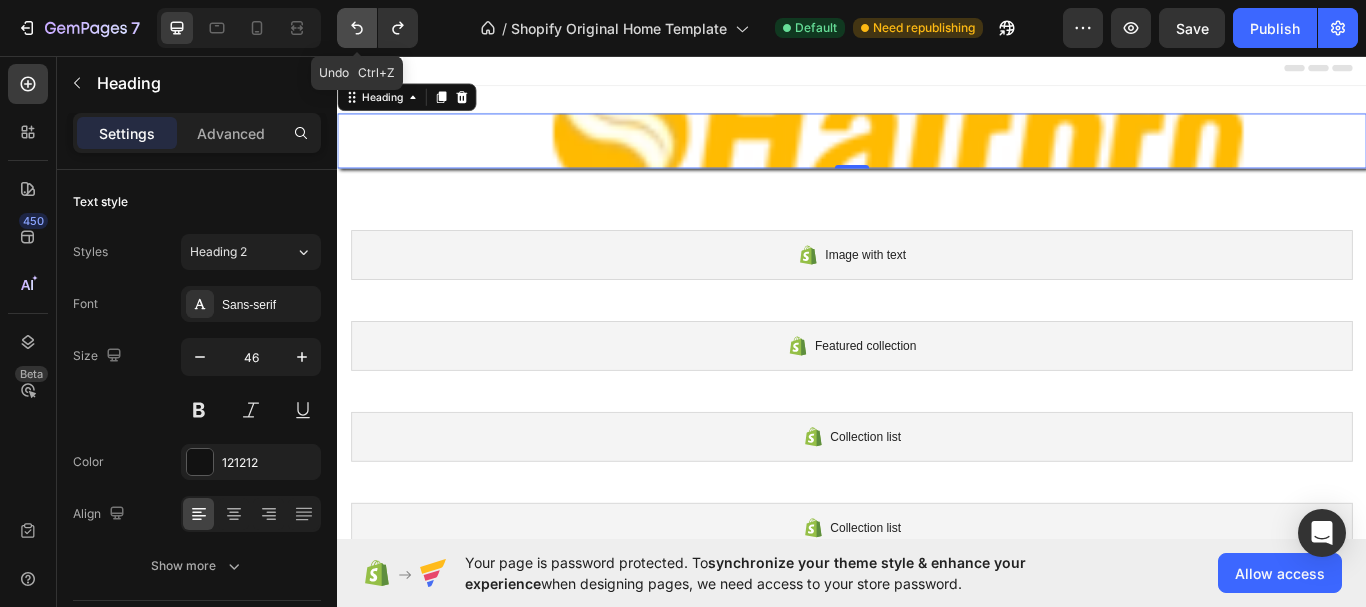 click 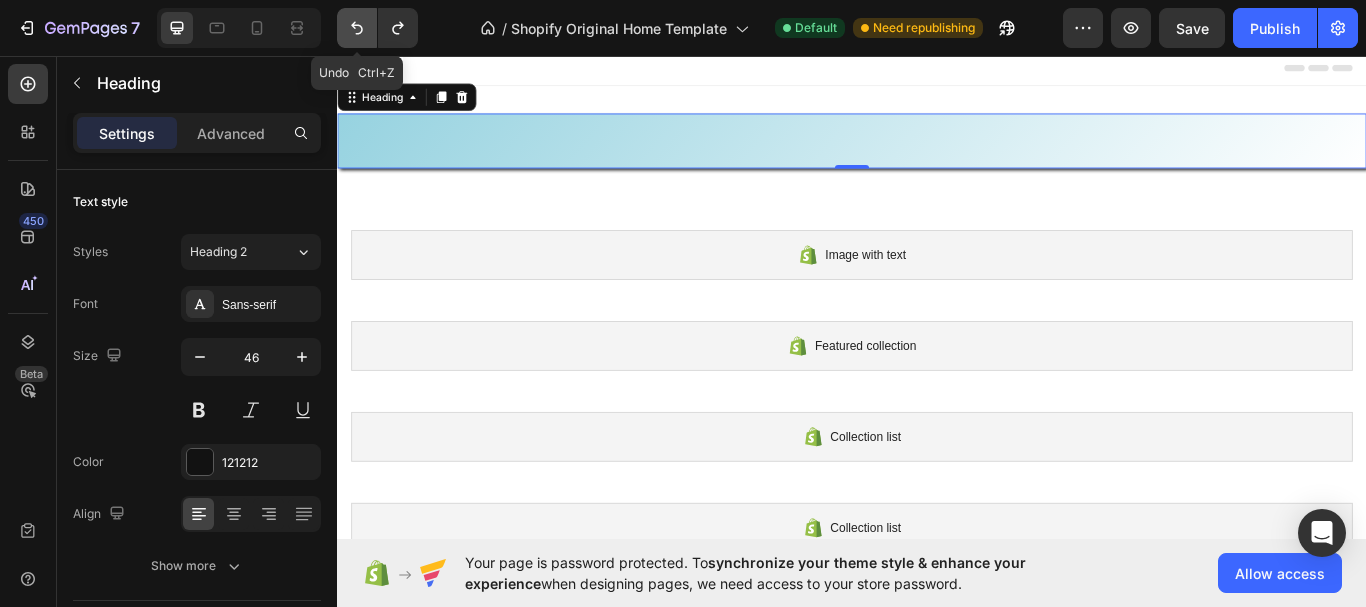 click 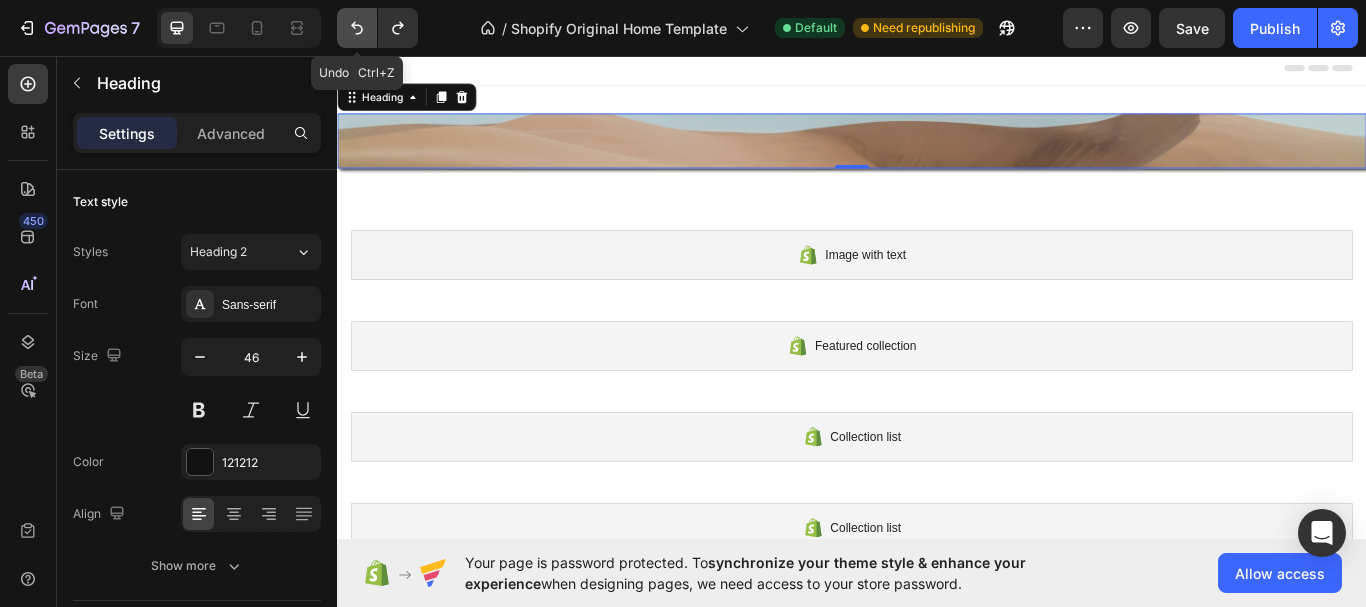 click 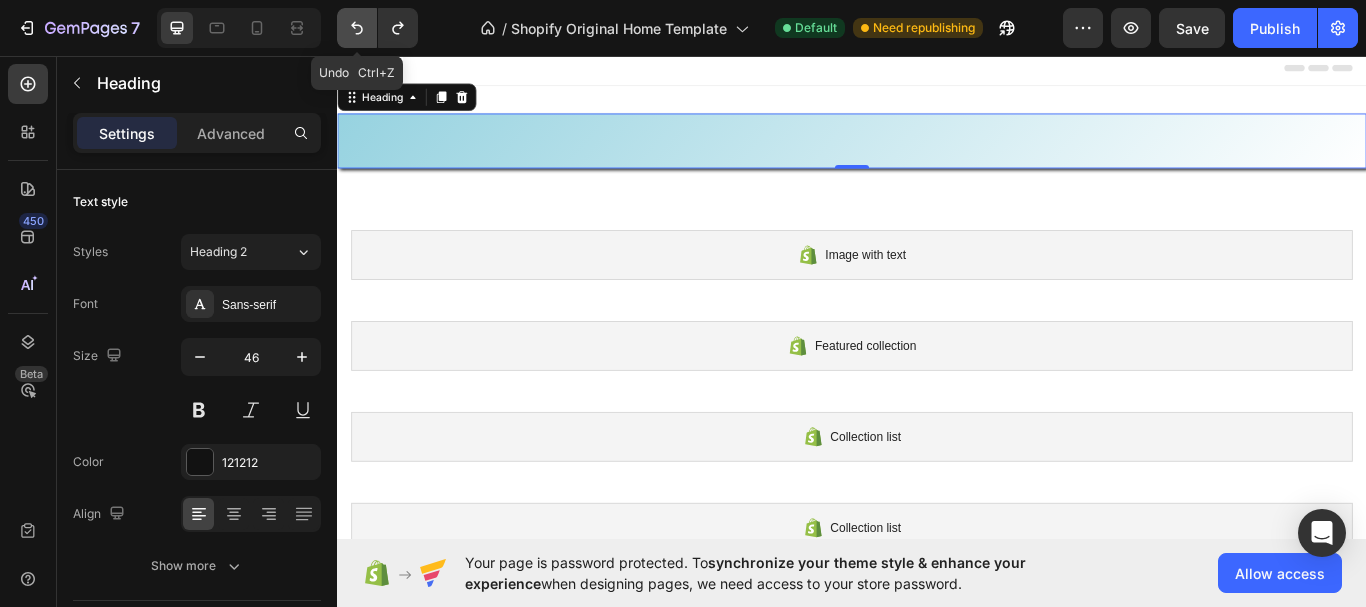 click 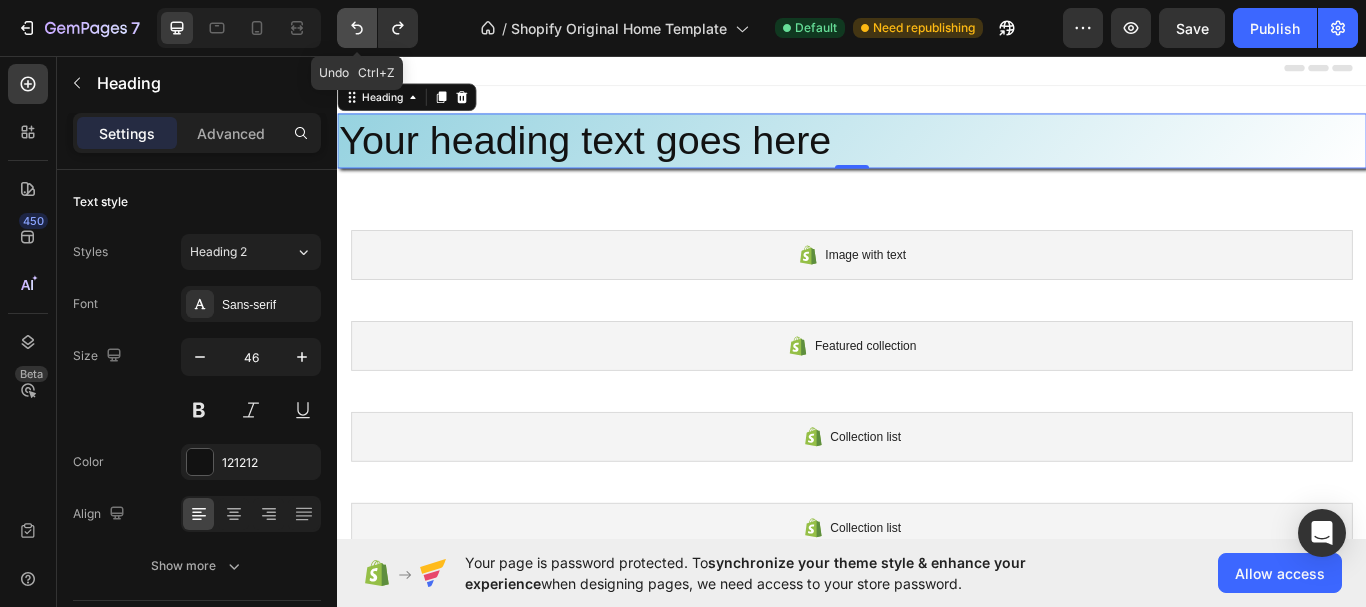 click 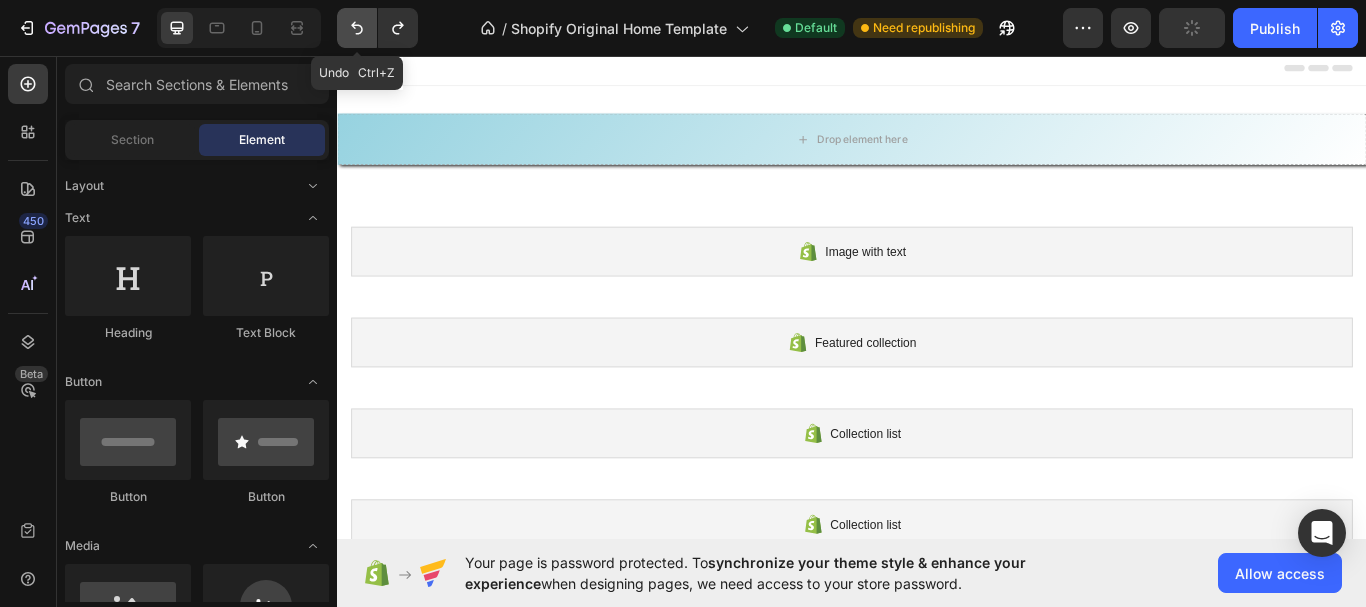click 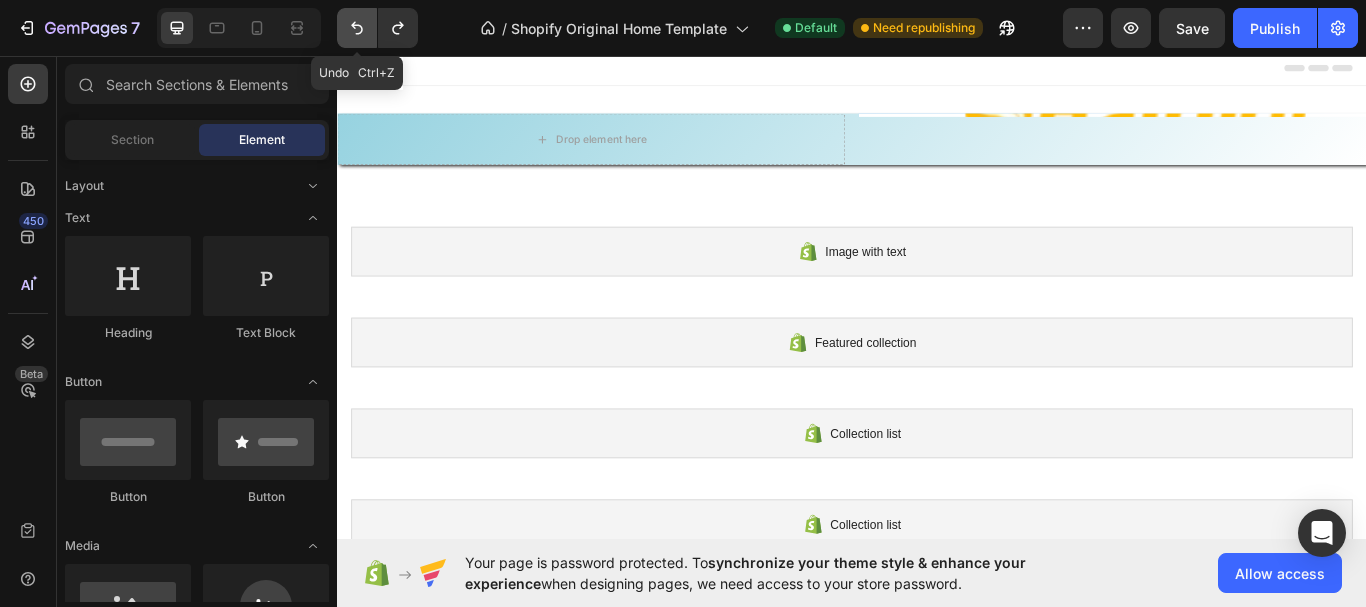 click 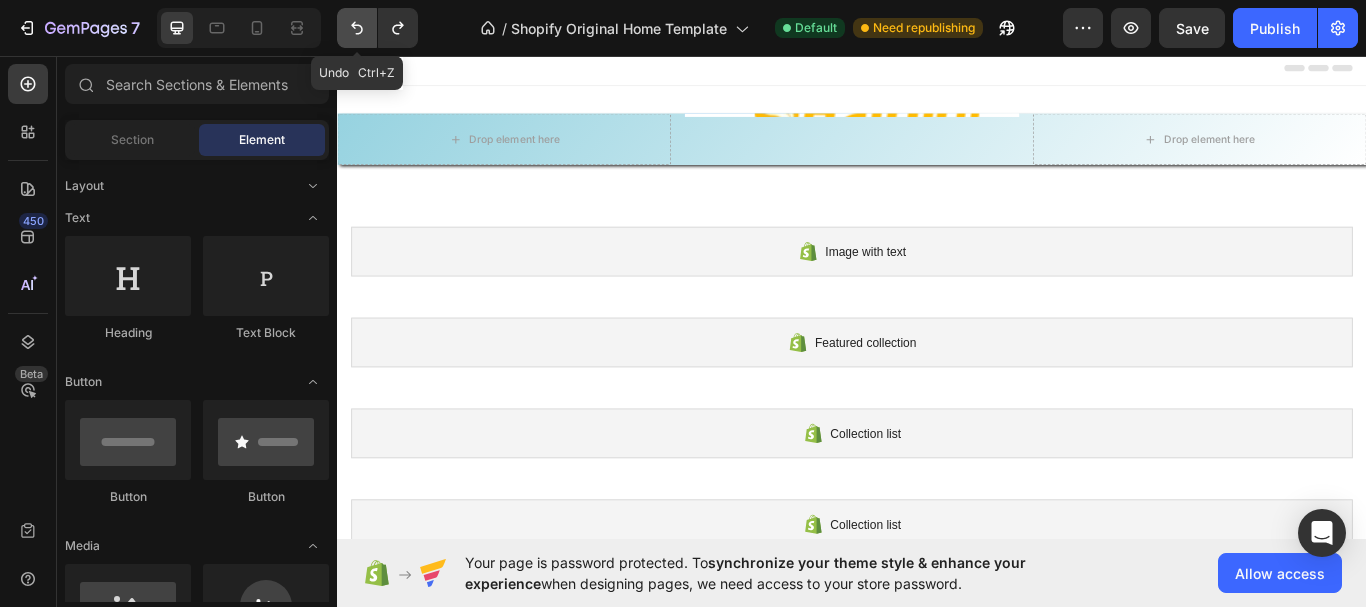 click 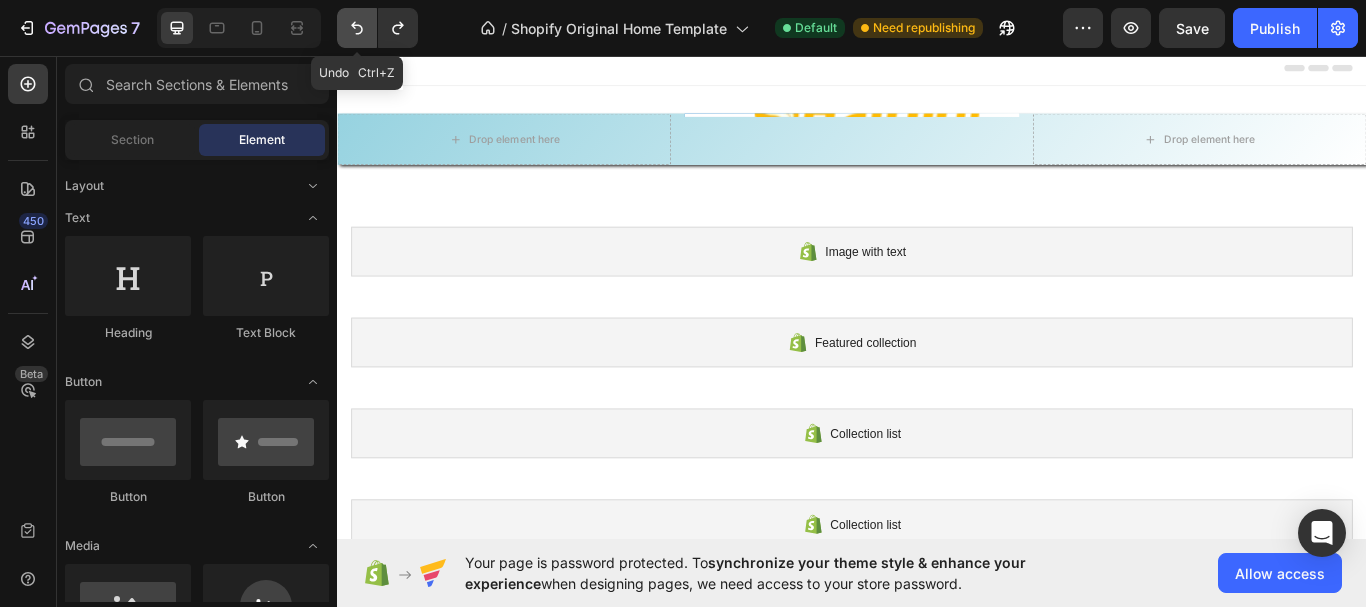 click 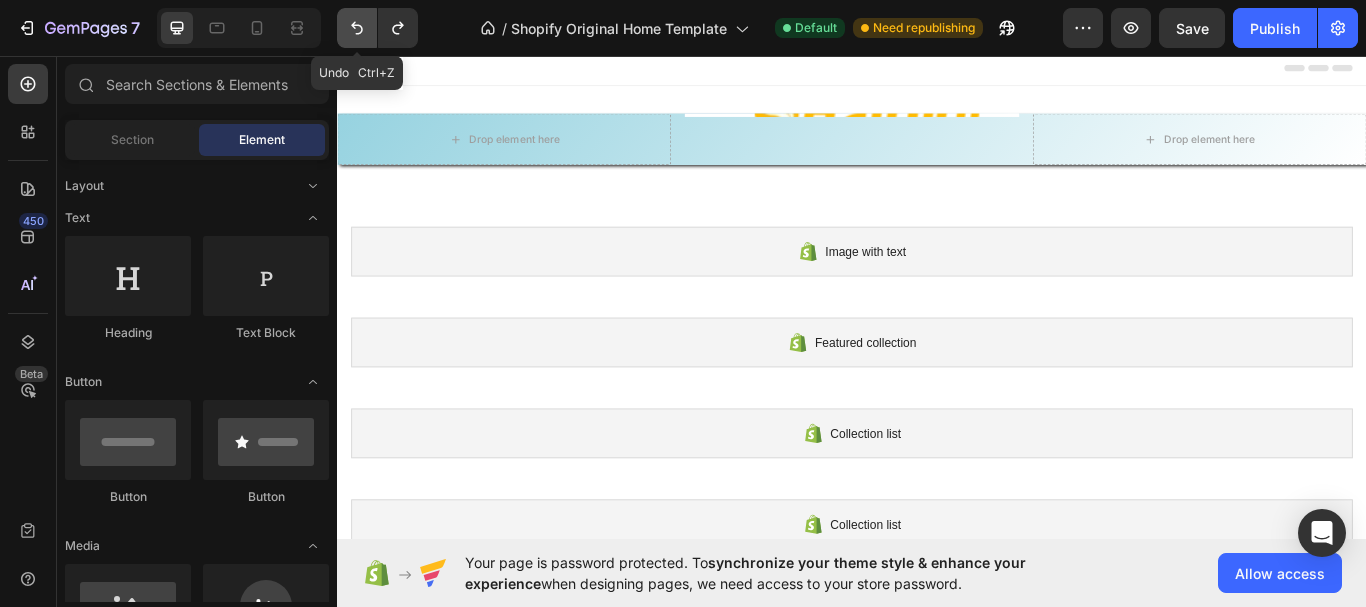 click 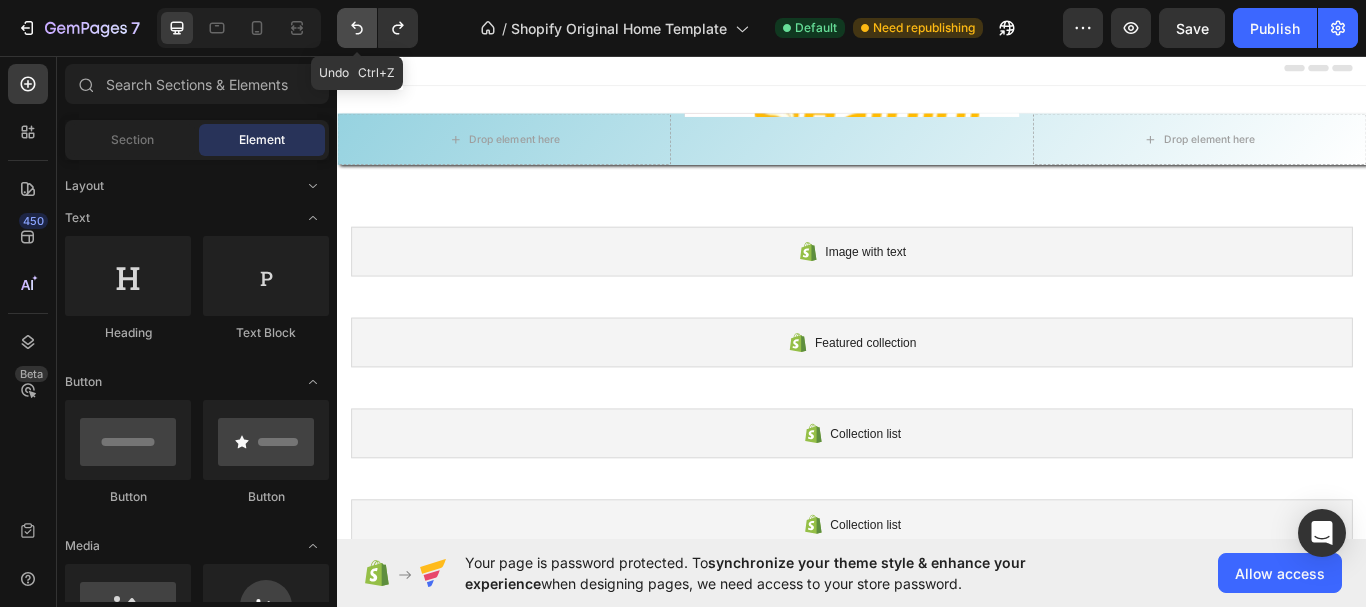 click 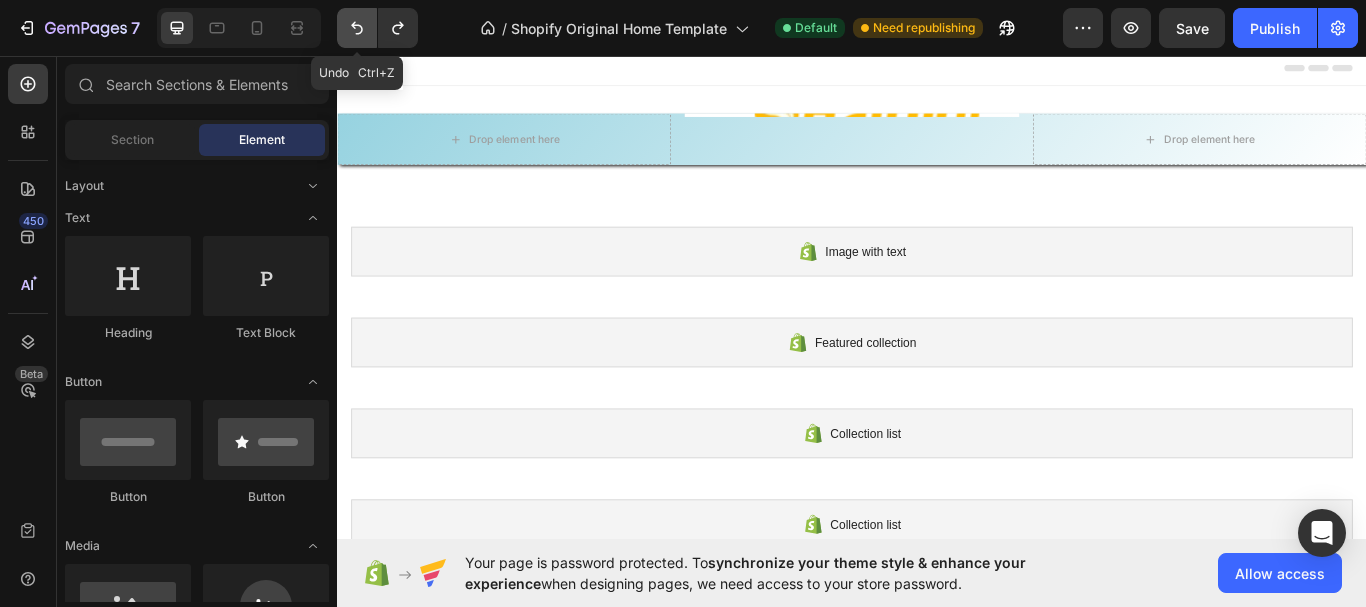 click 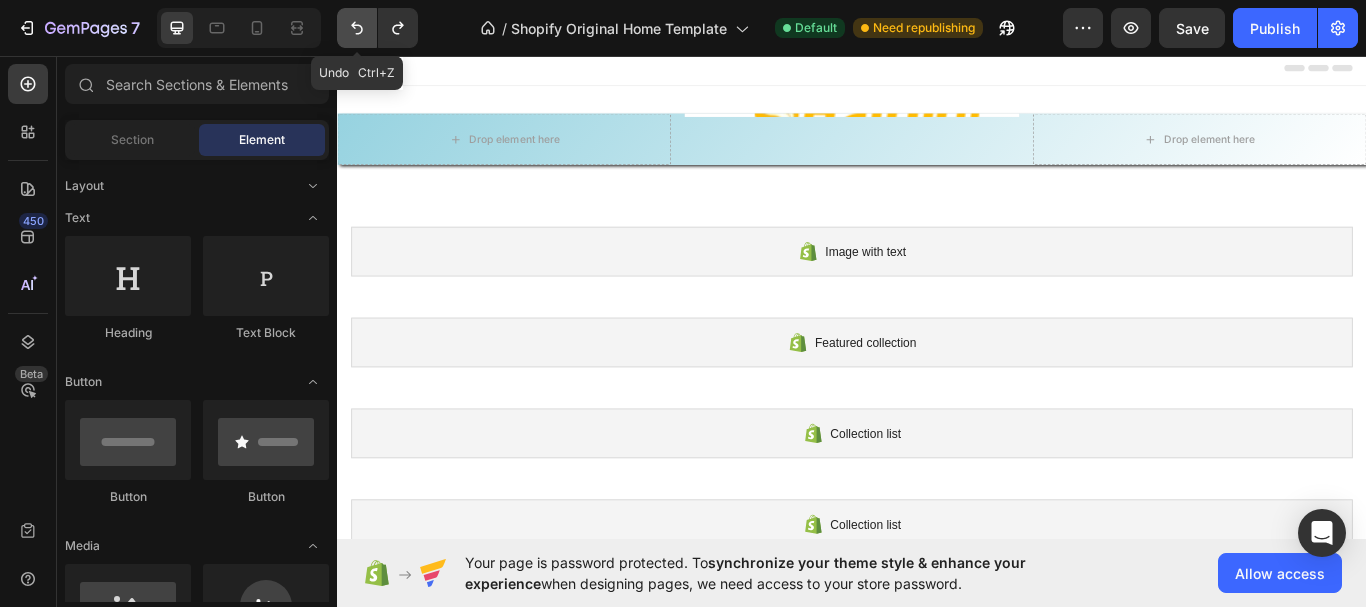 click 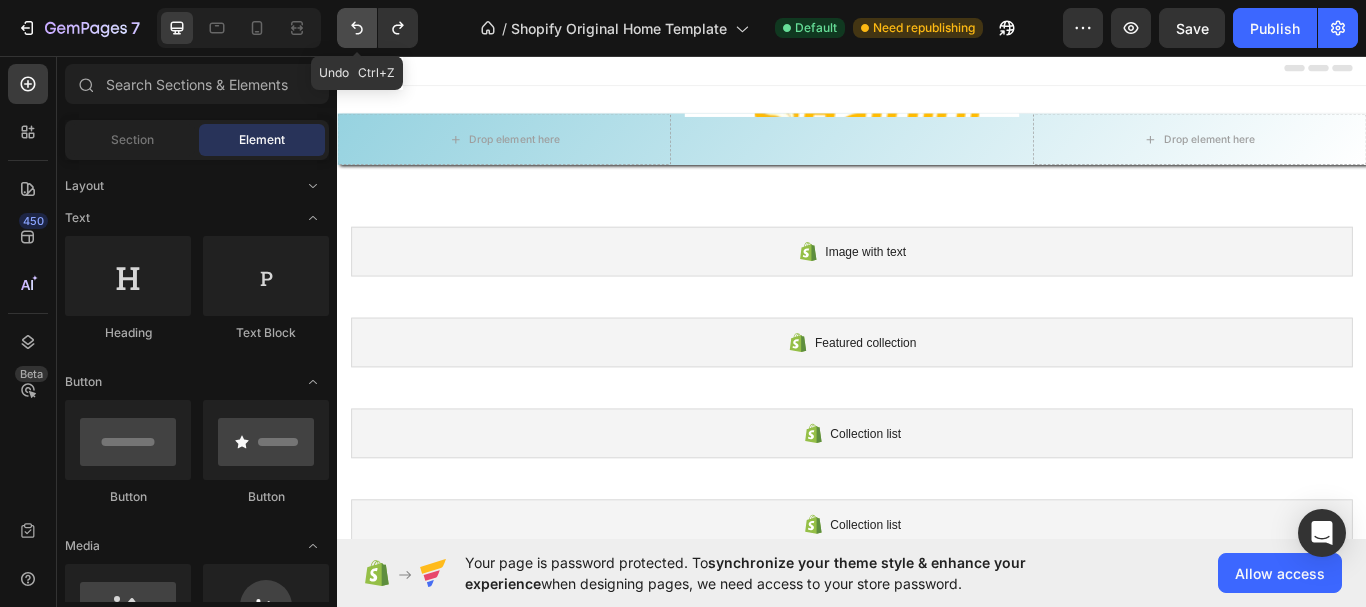 click 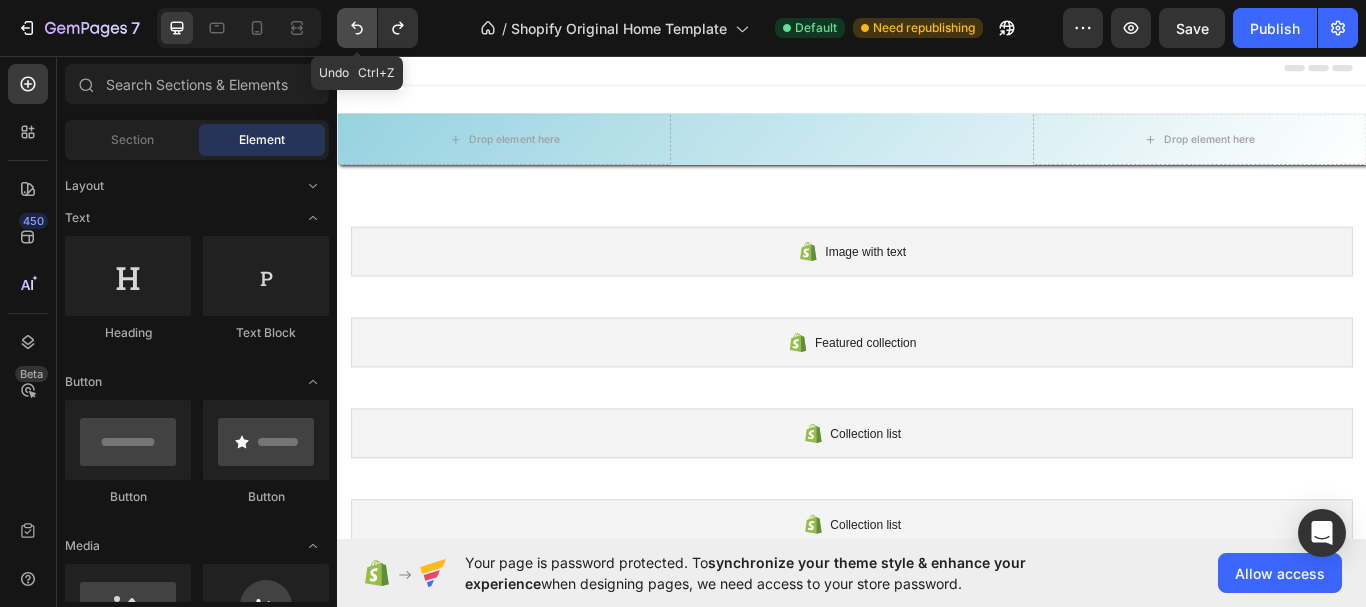 click 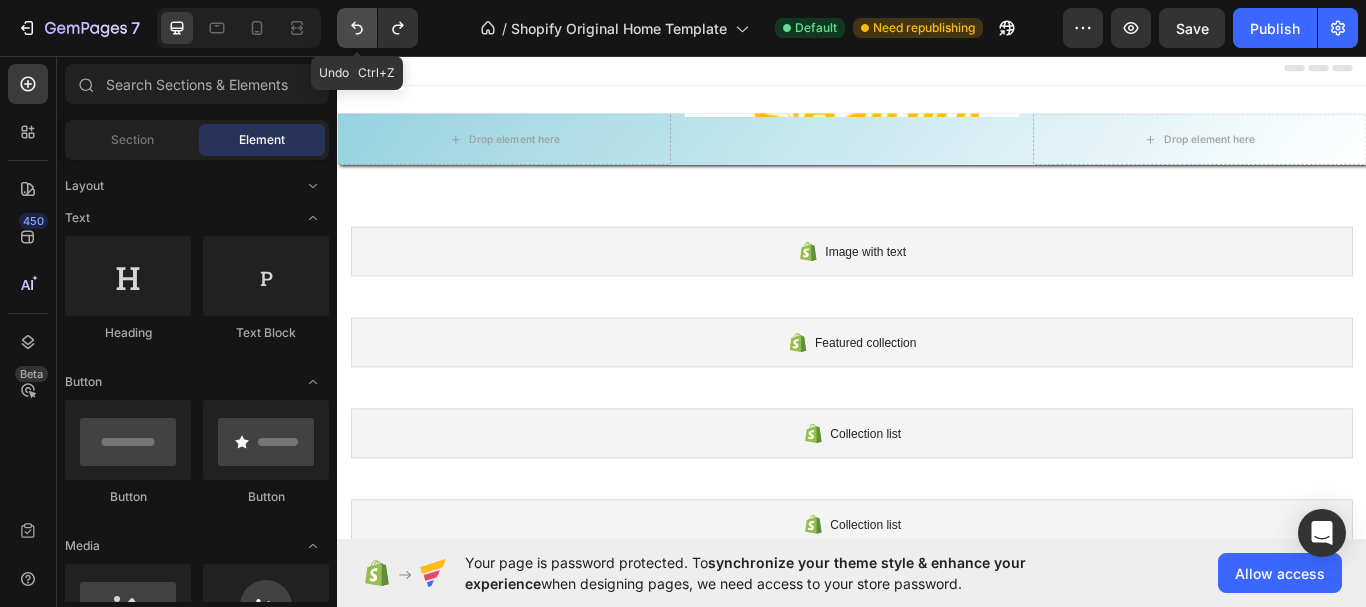 click 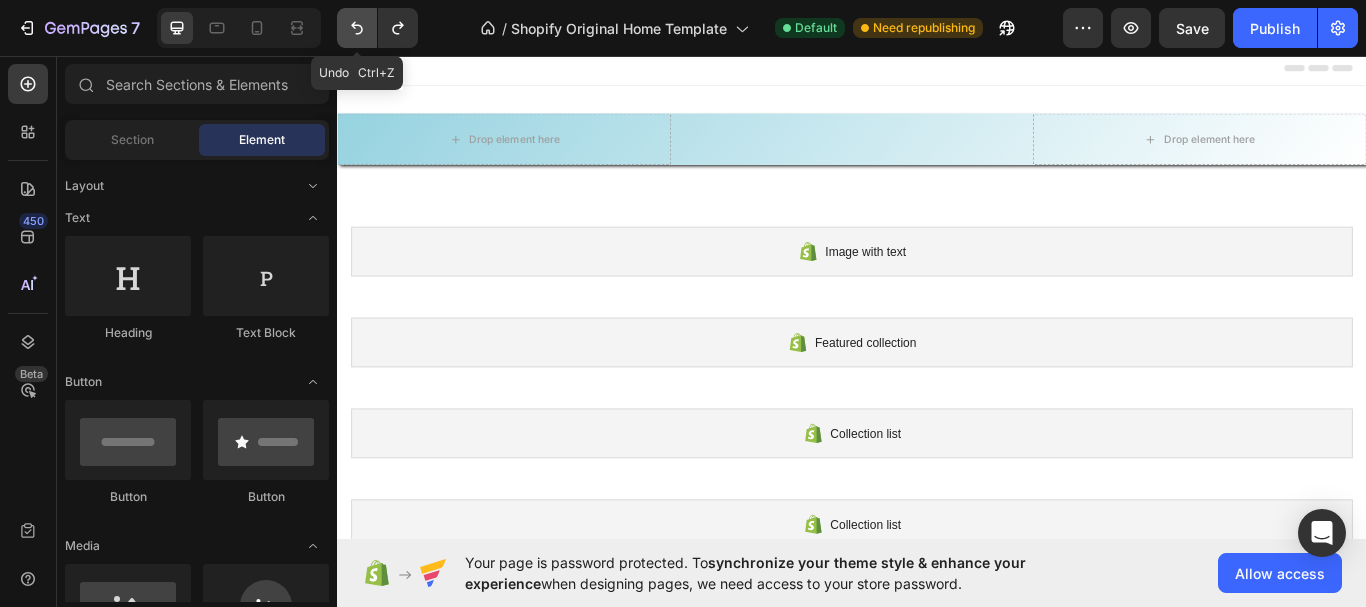 click 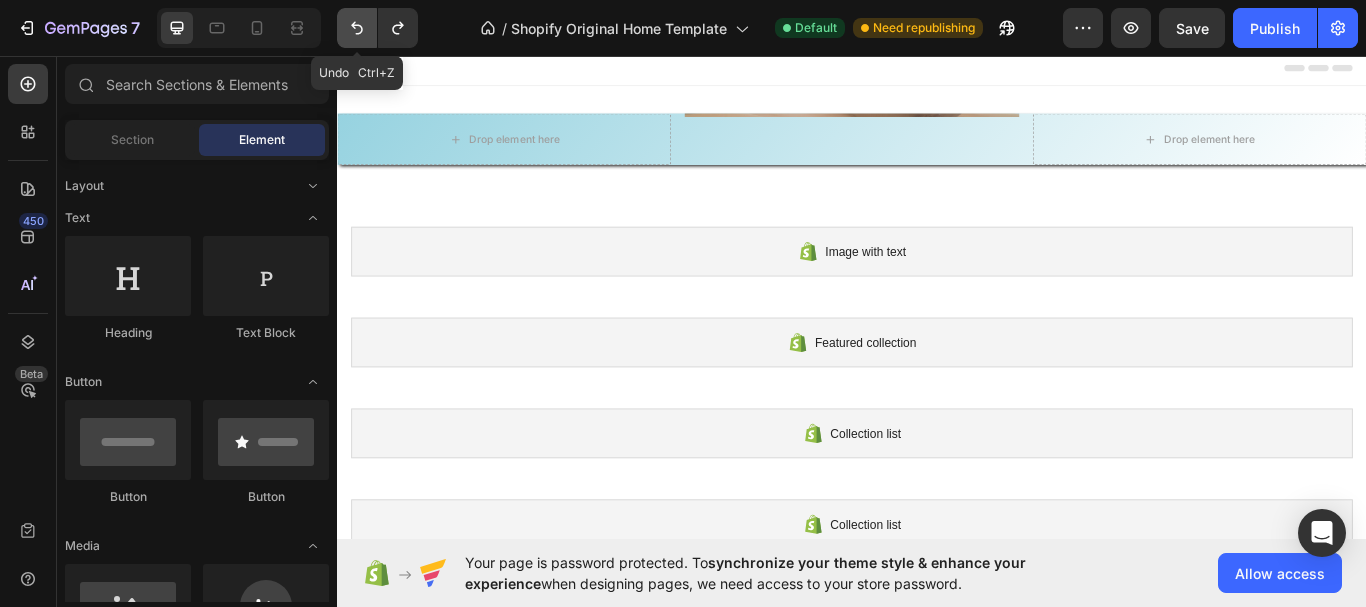 click 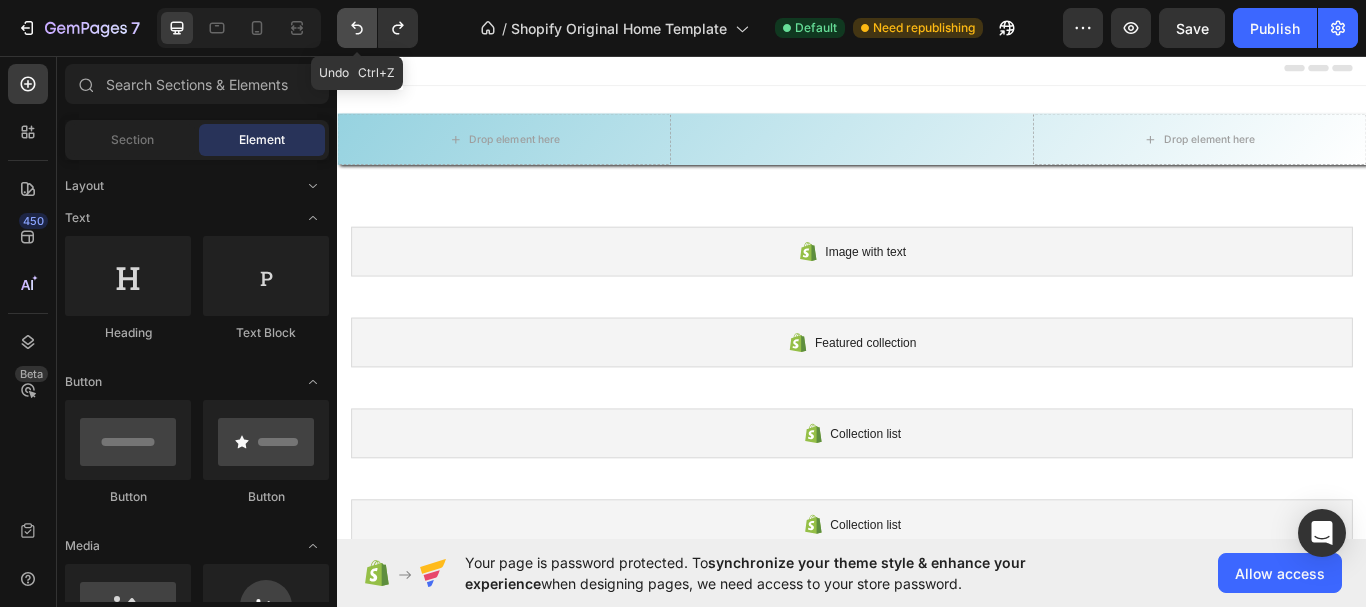 click 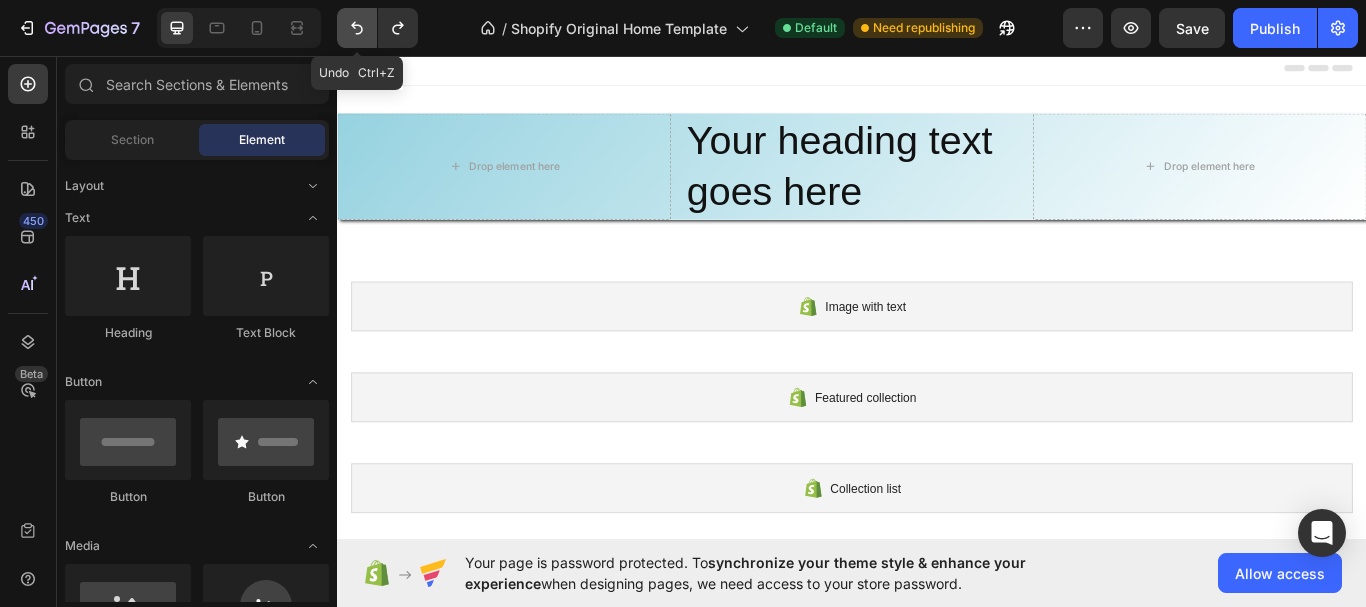 click 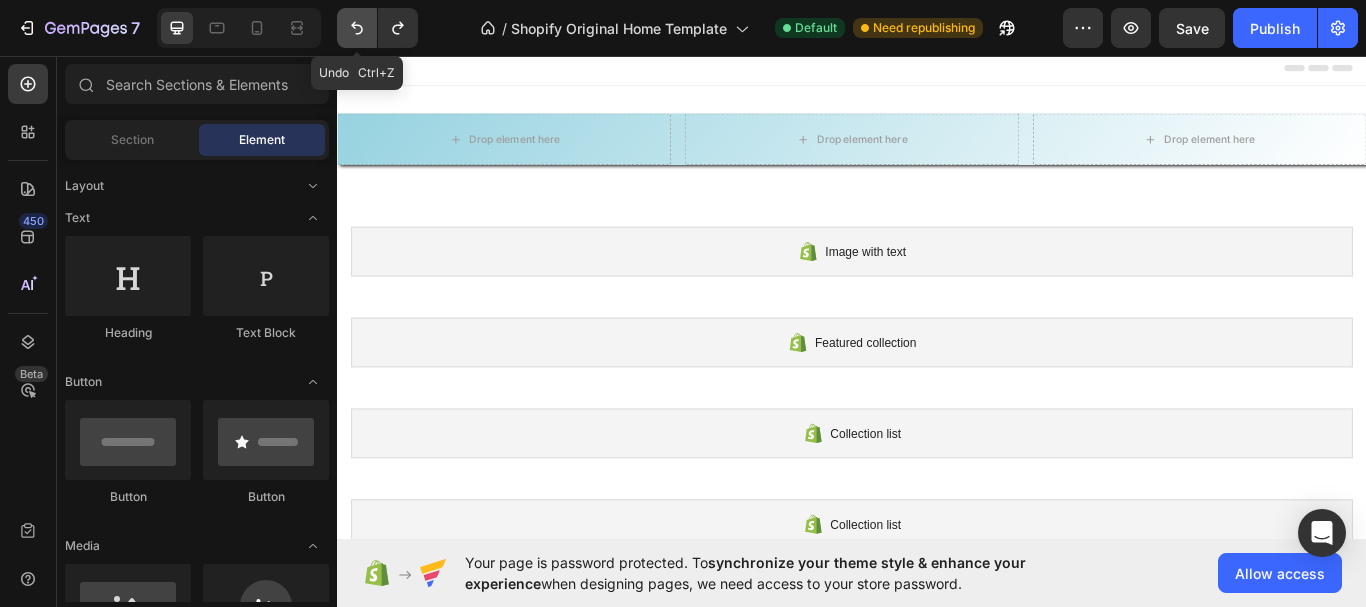 click 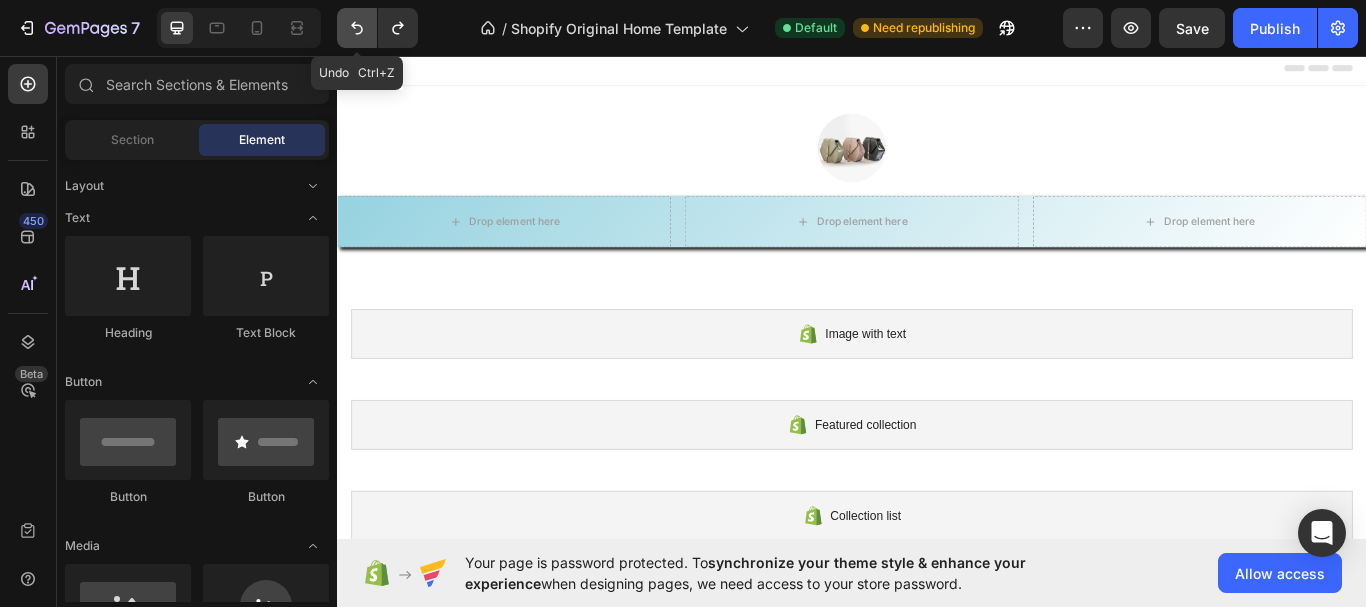 click 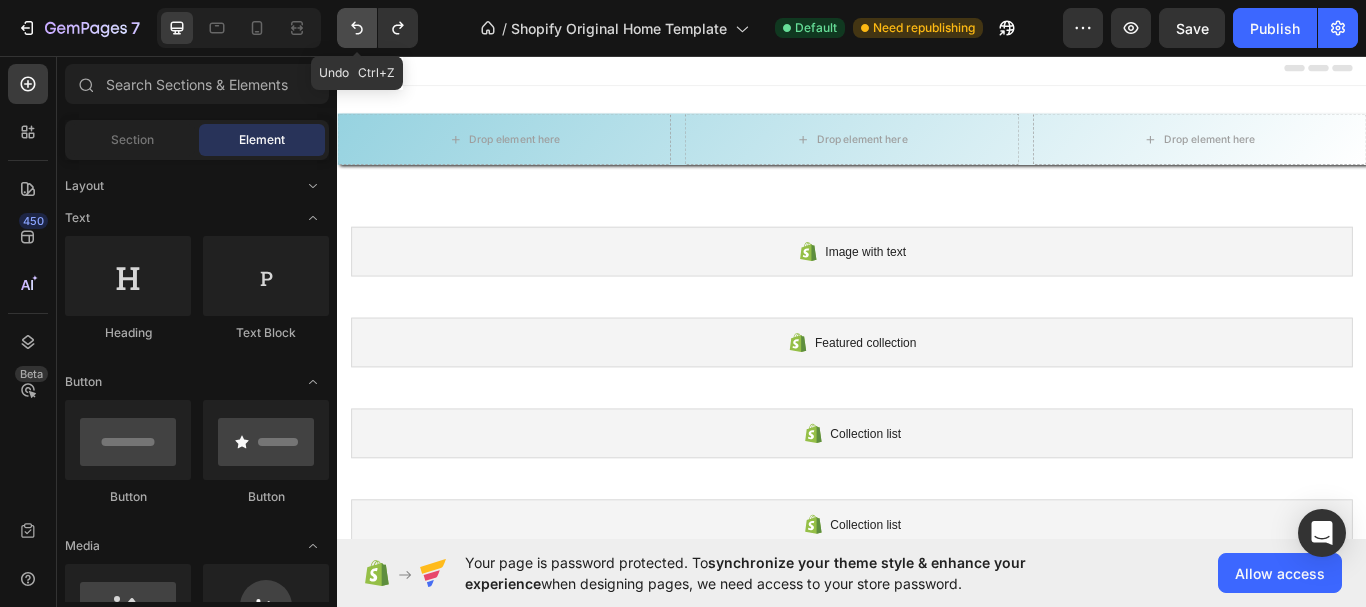 click 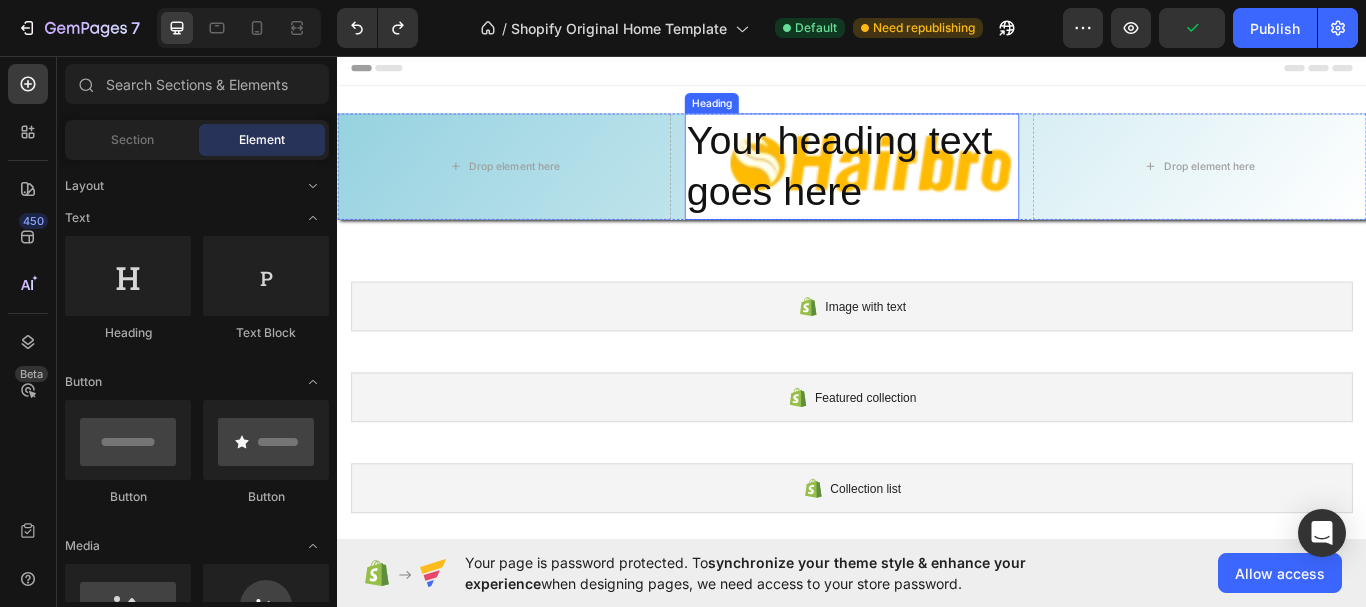 click on "Your heading text goes here" at bounding box center (936, 186) 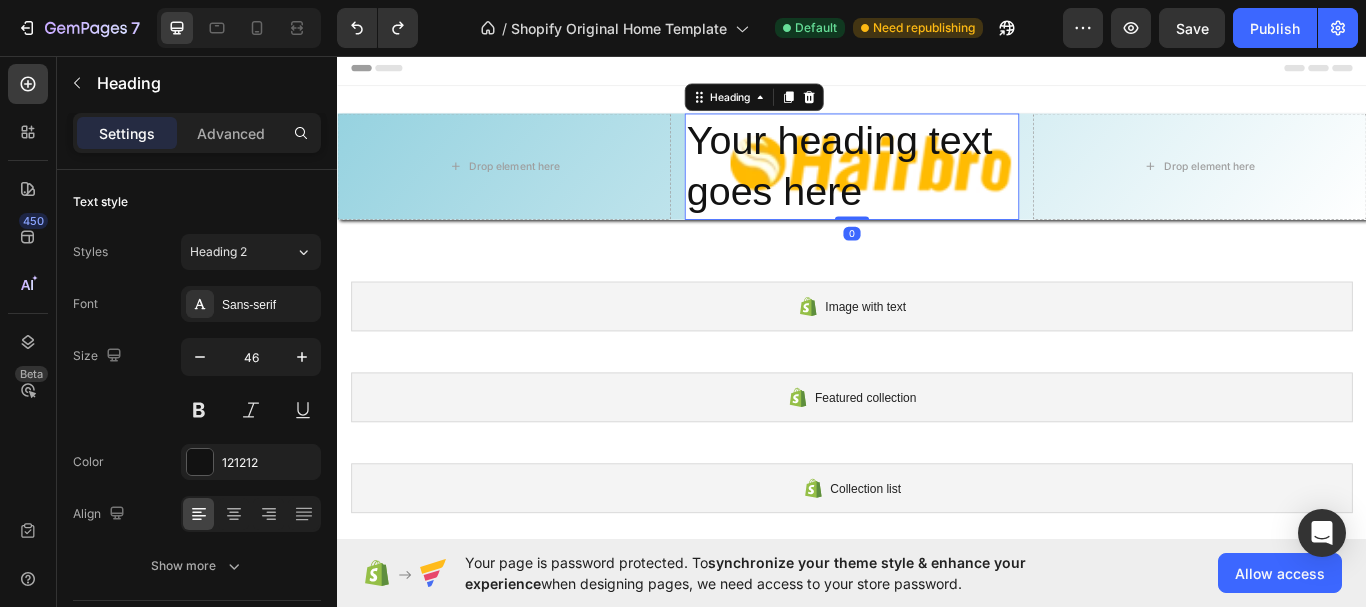 click on "Your heading text goes here" at bounding box center (936, 186) 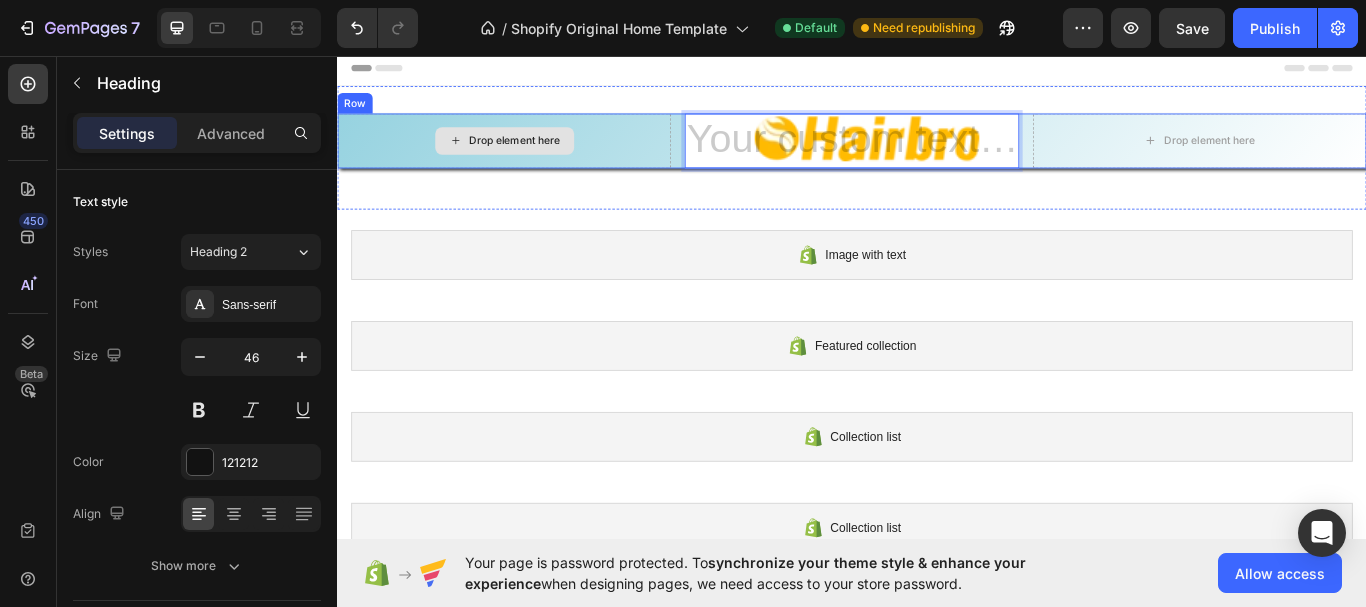 click on "Drop element here" at bounding box center (531, 156) 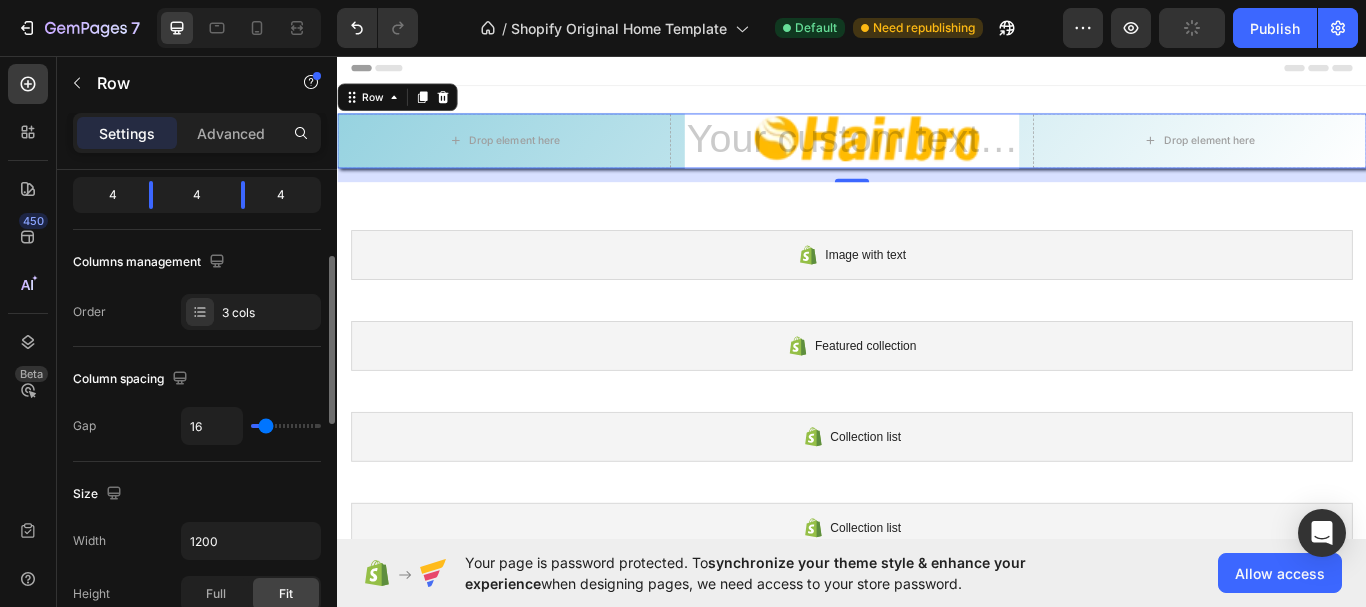 scroll, scrollTop: 0, scrollLeft: 0, axis: both 